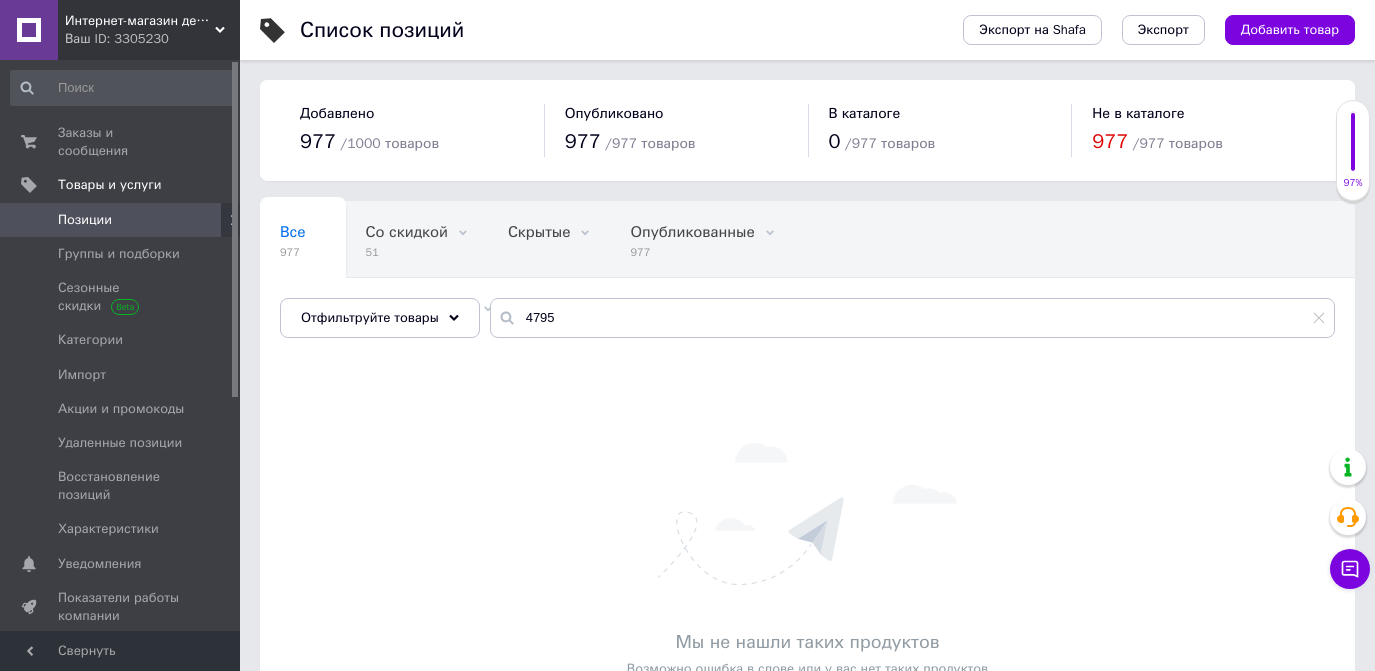 scroll, scrollTop: 0, scrollLeft: 0, axis: both 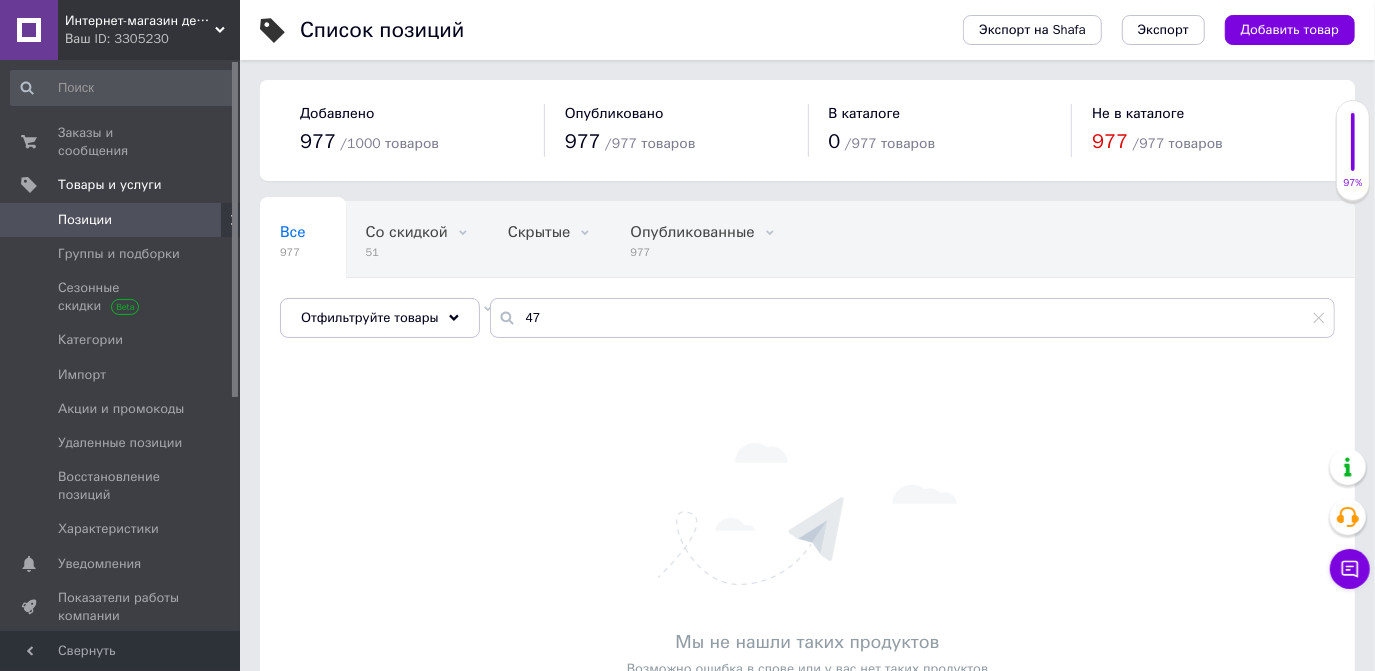 type on "4" 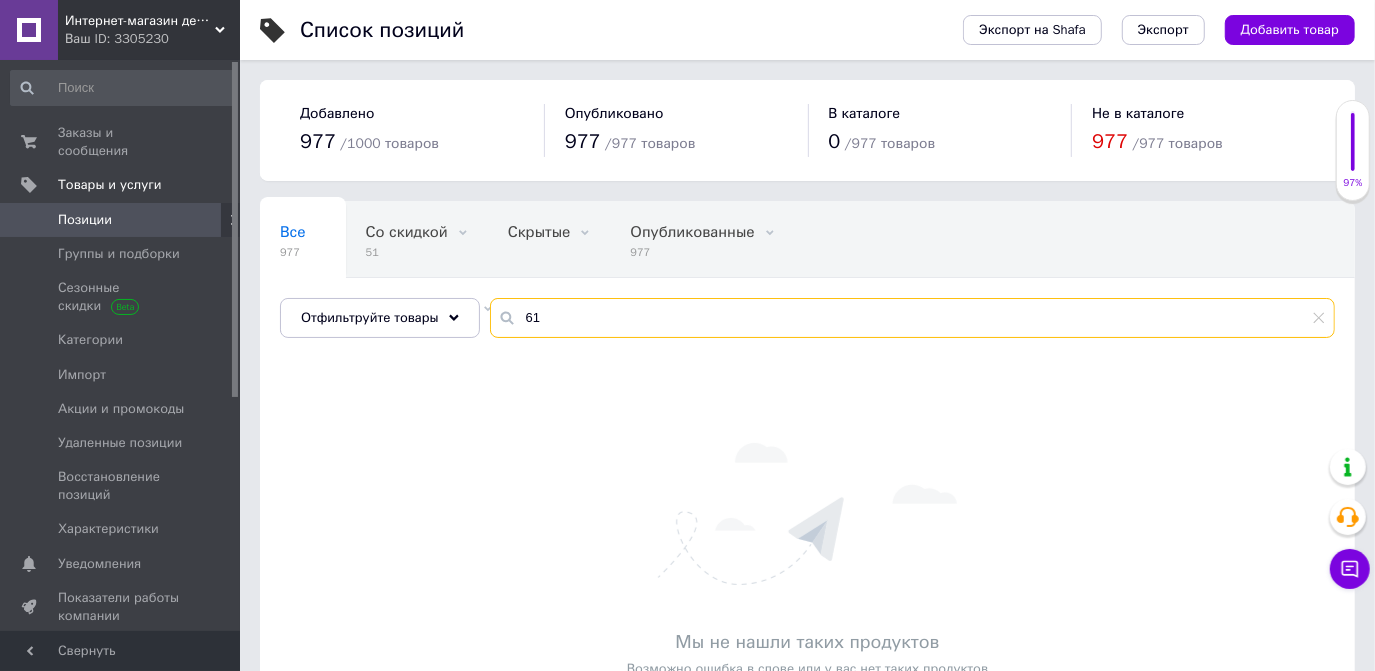 type on "6" 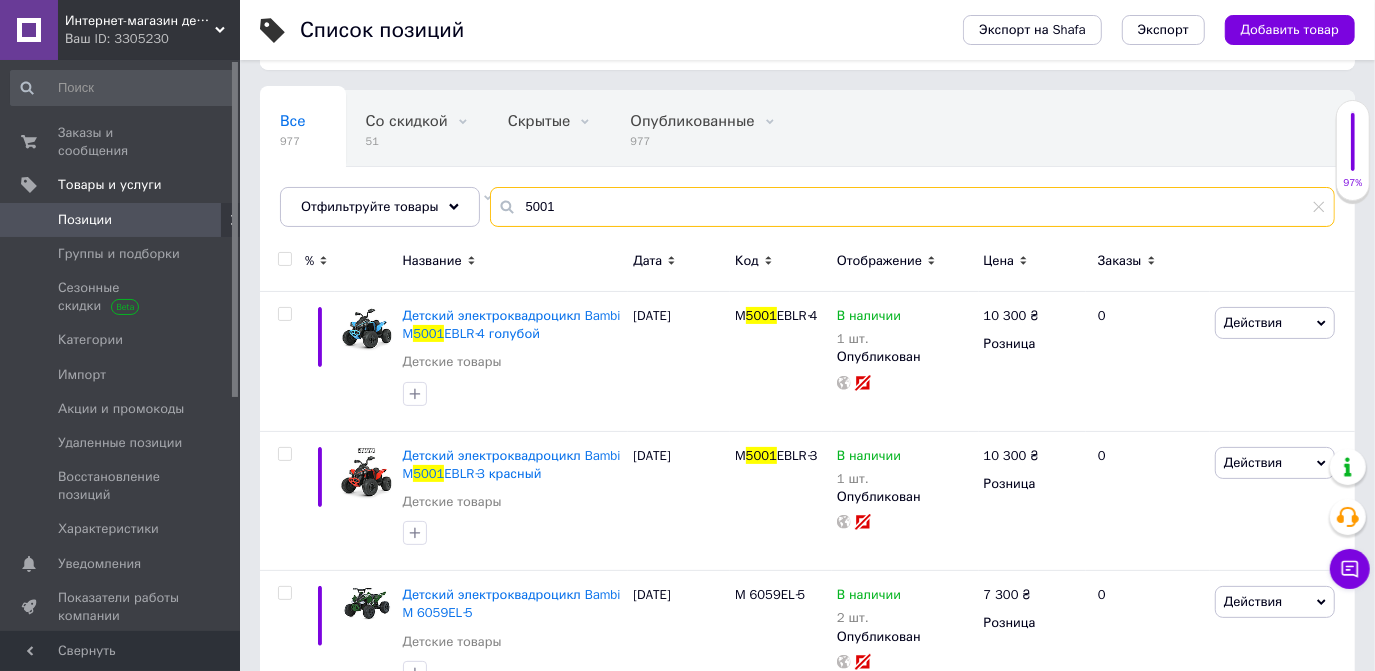 scroll, scrollTop: 181, scrollLeft: 0, axis: vertical 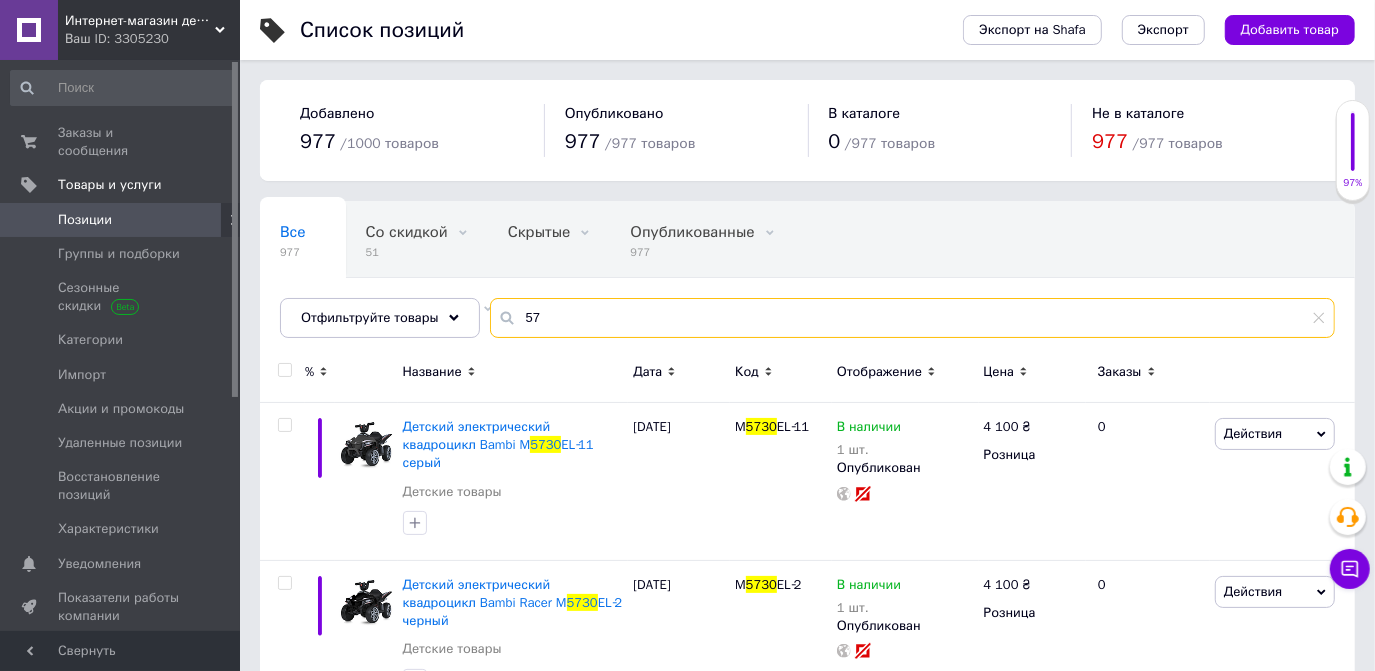 type on "5" 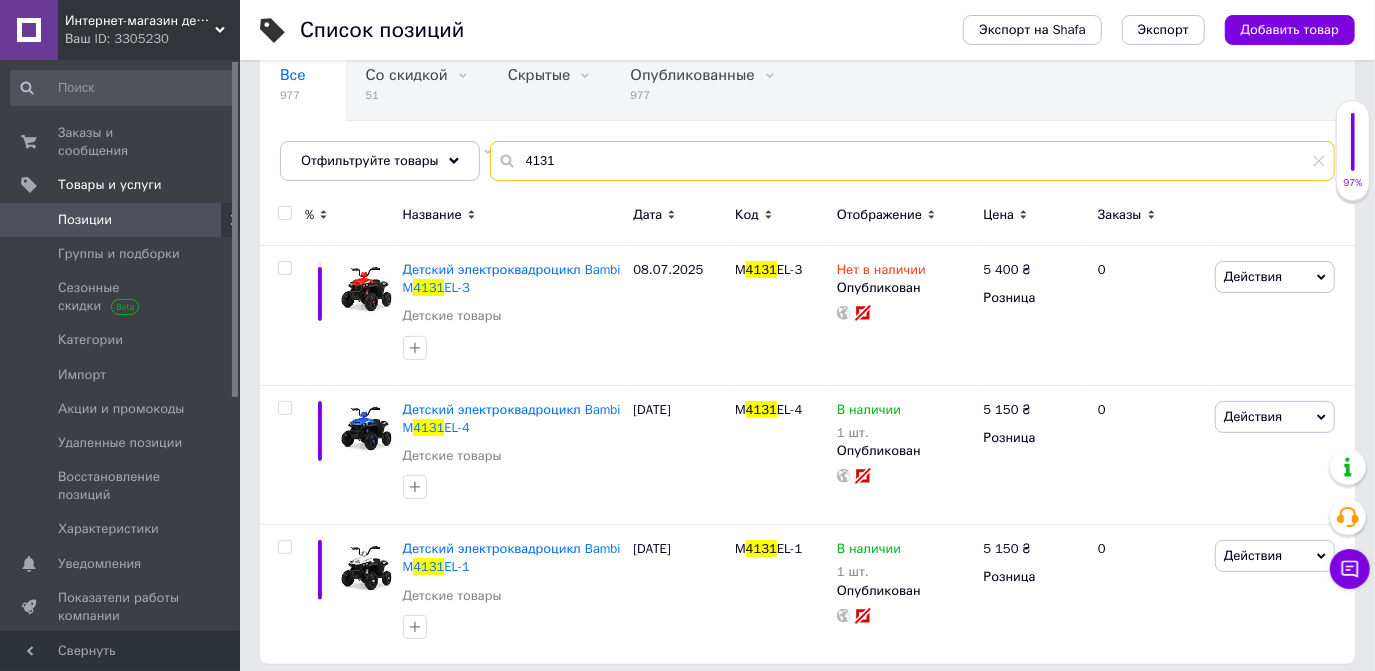 scroll, scrollTop: 168, scrollLeft: 0, axis: vertical 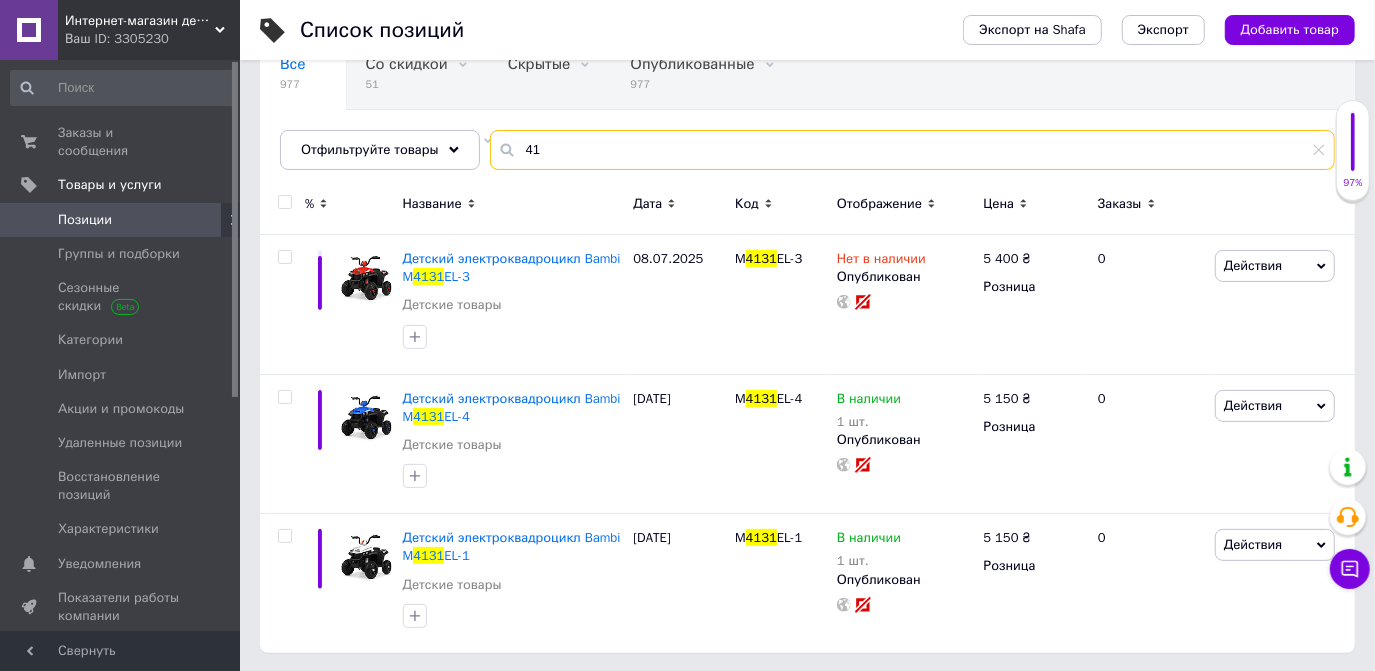 type on "4" 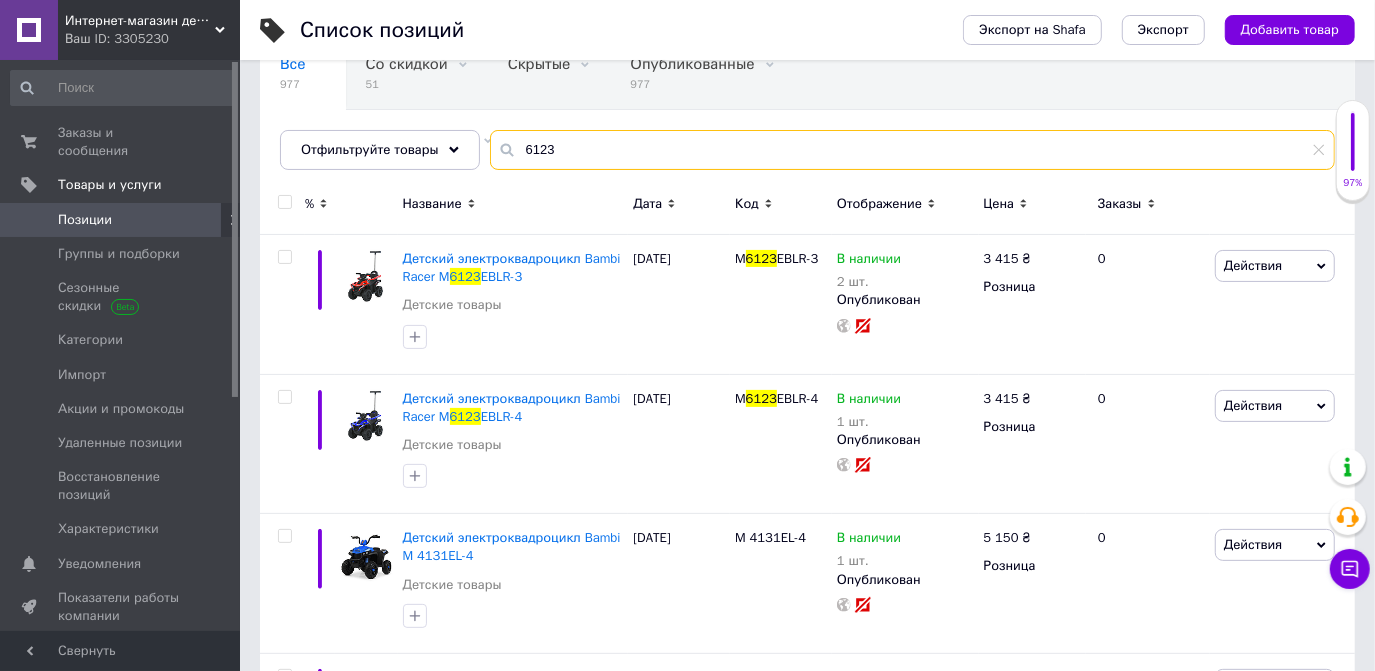 type on "6123" 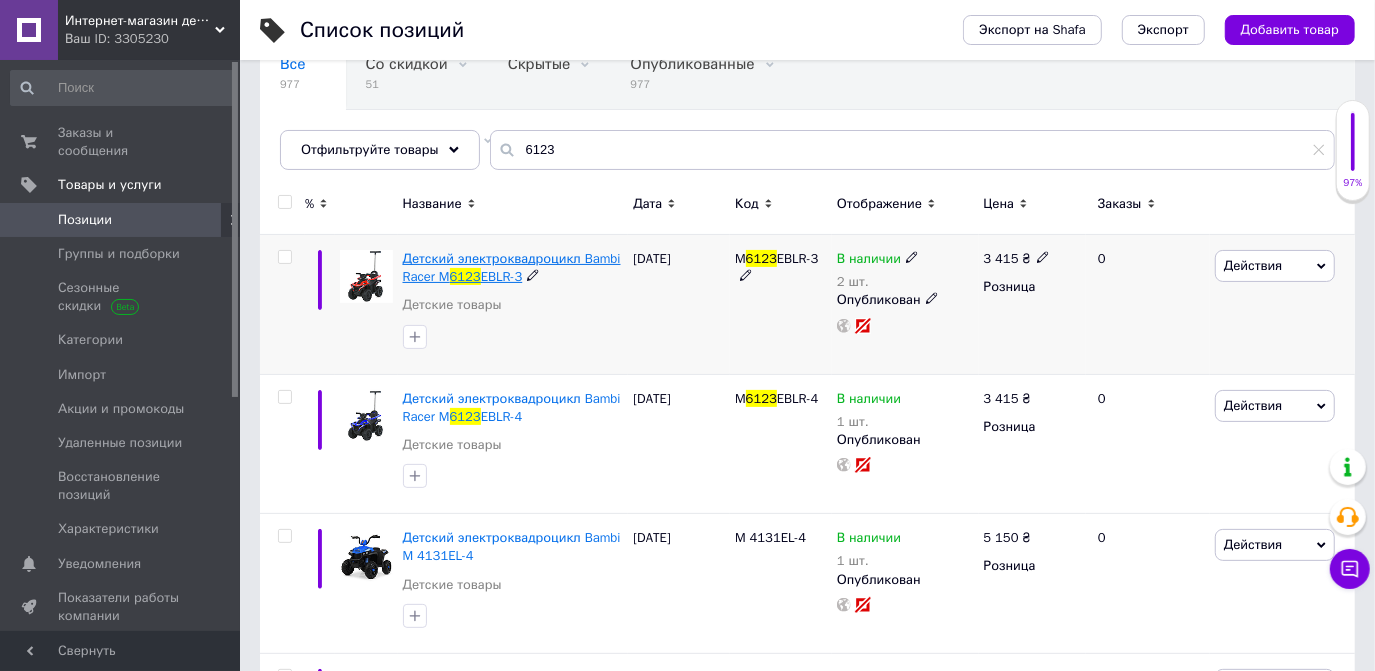 click on "Детский электроквадроцикл Bambi Racer M" at bounding box center [512, 267] 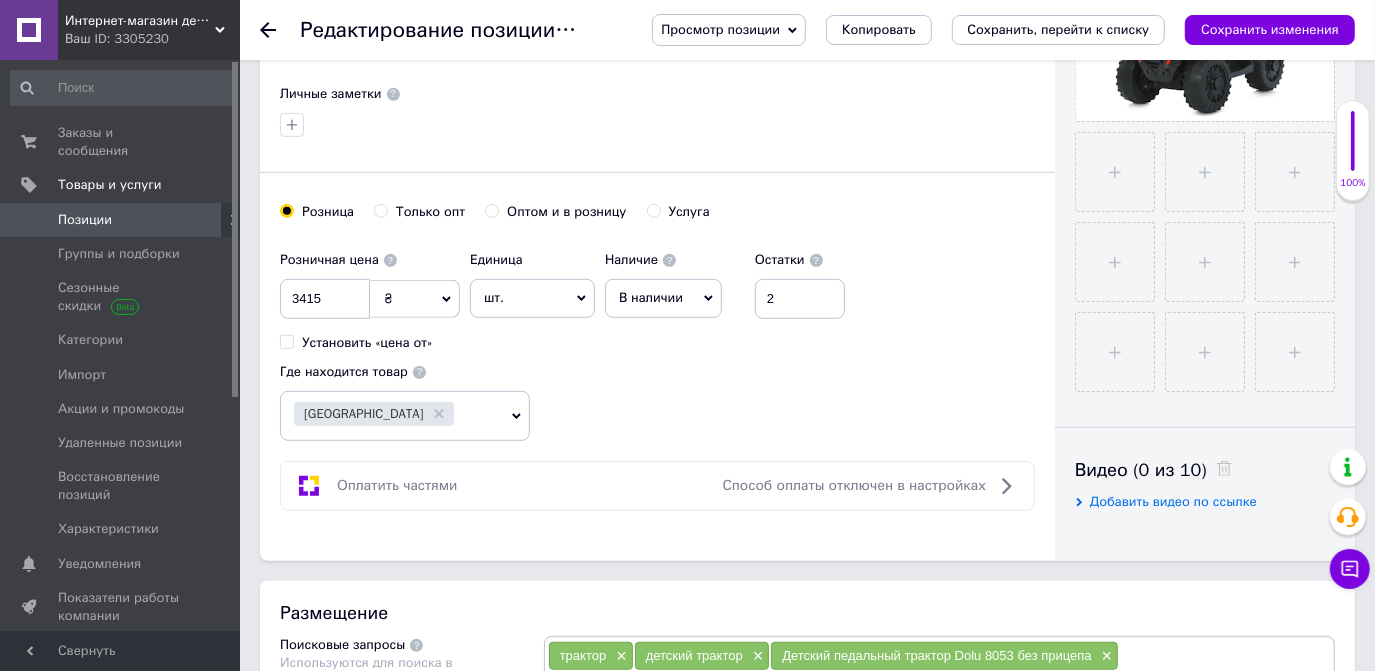 scroll, scrollTop: 636, scrollLeft: 0, axis: vertical 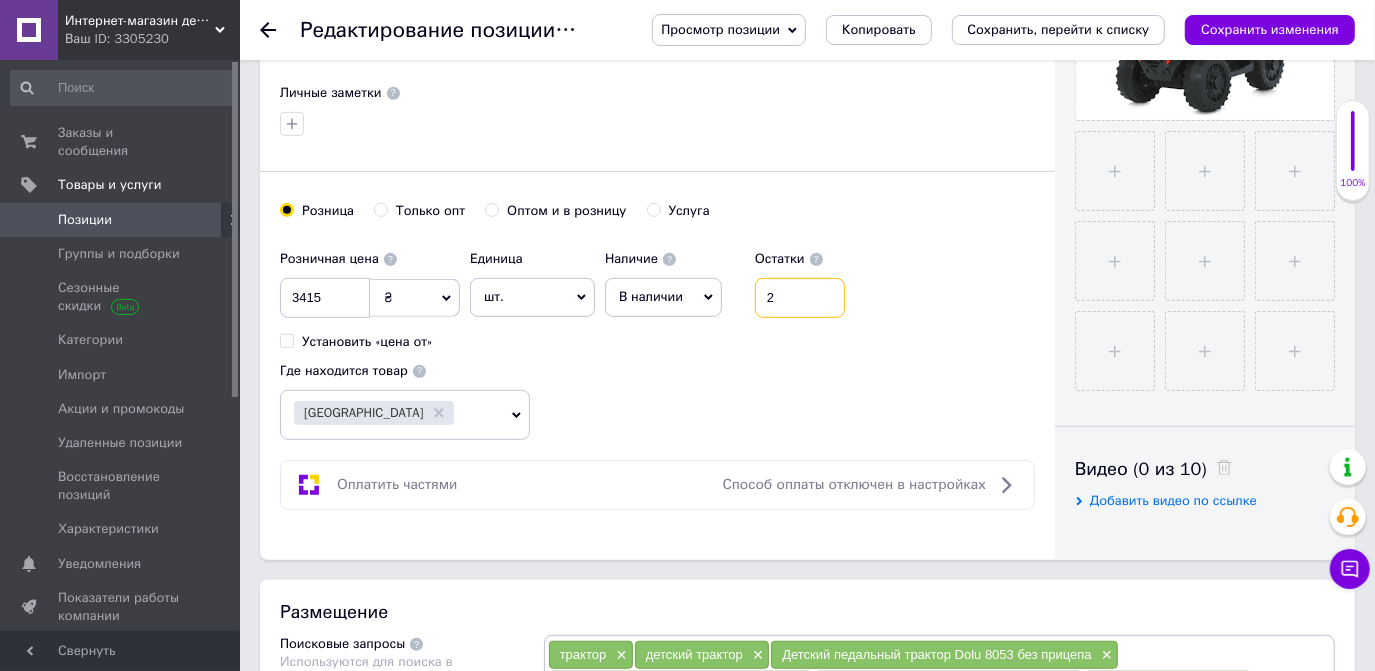 click on "2" at bounding box center [800, 298] 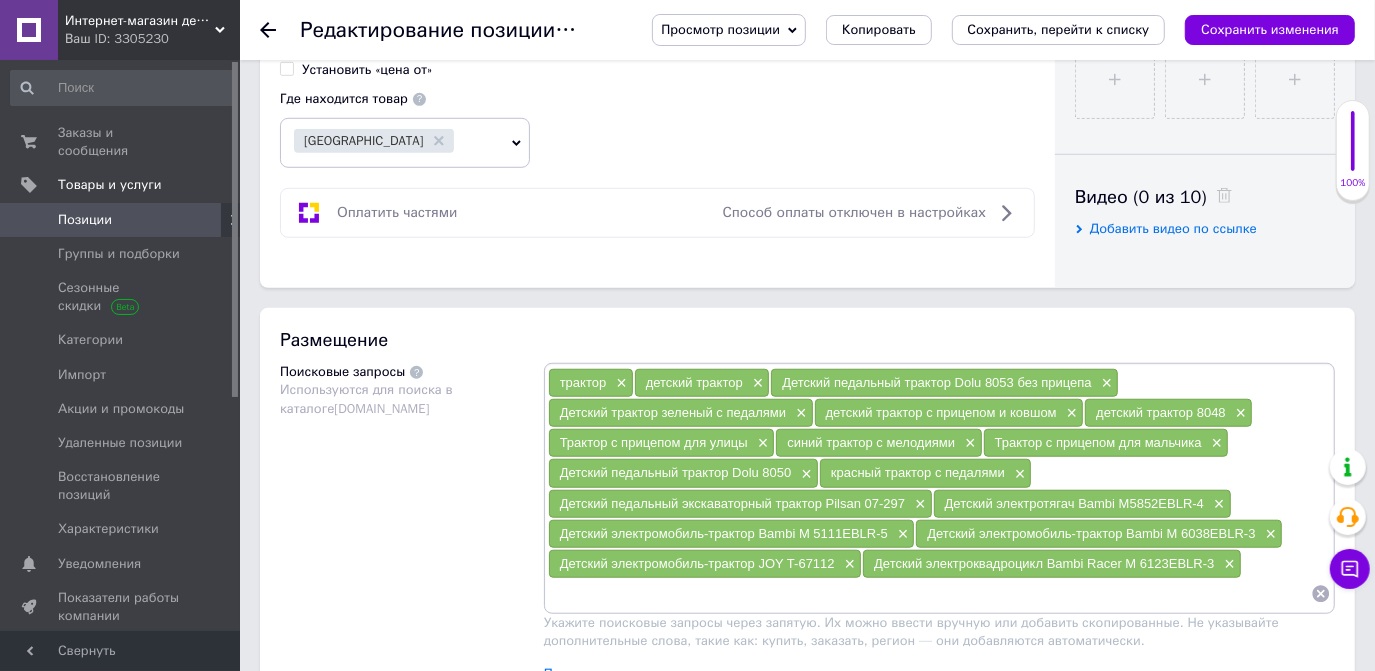 scroll, scrollTop: 909, scrollLeft: 0, axis: vertical 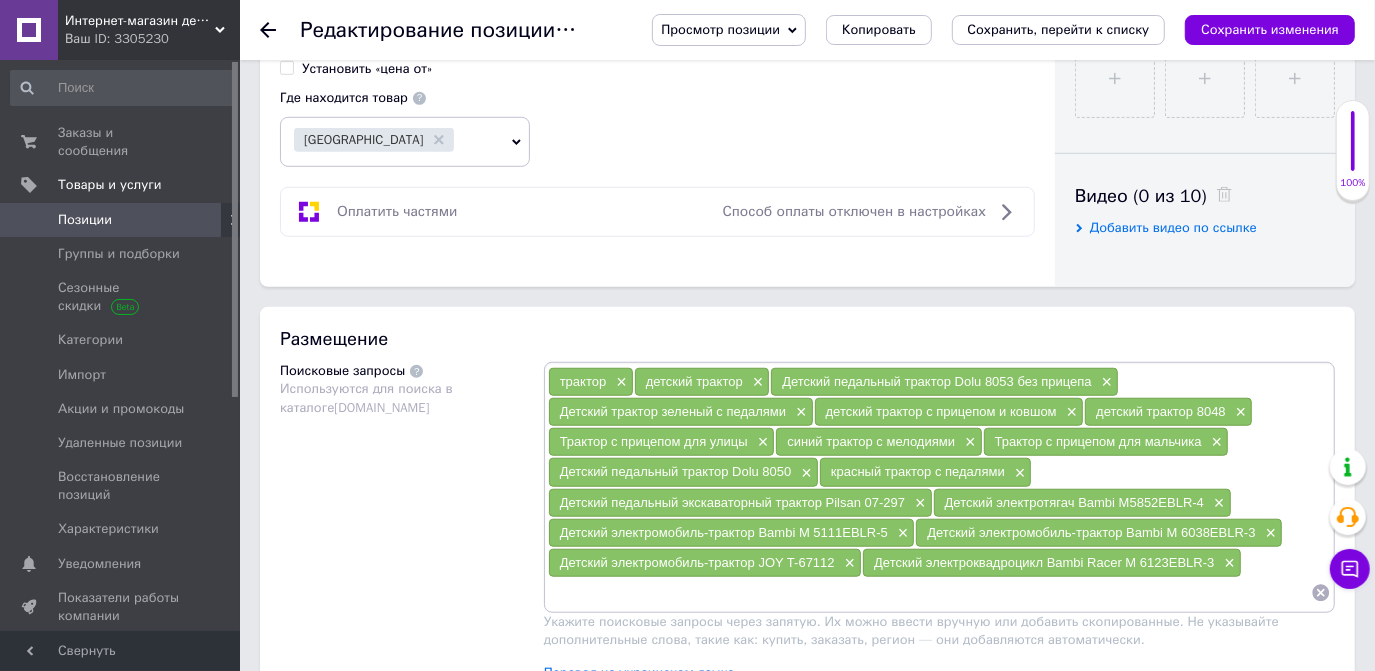 type on "1" 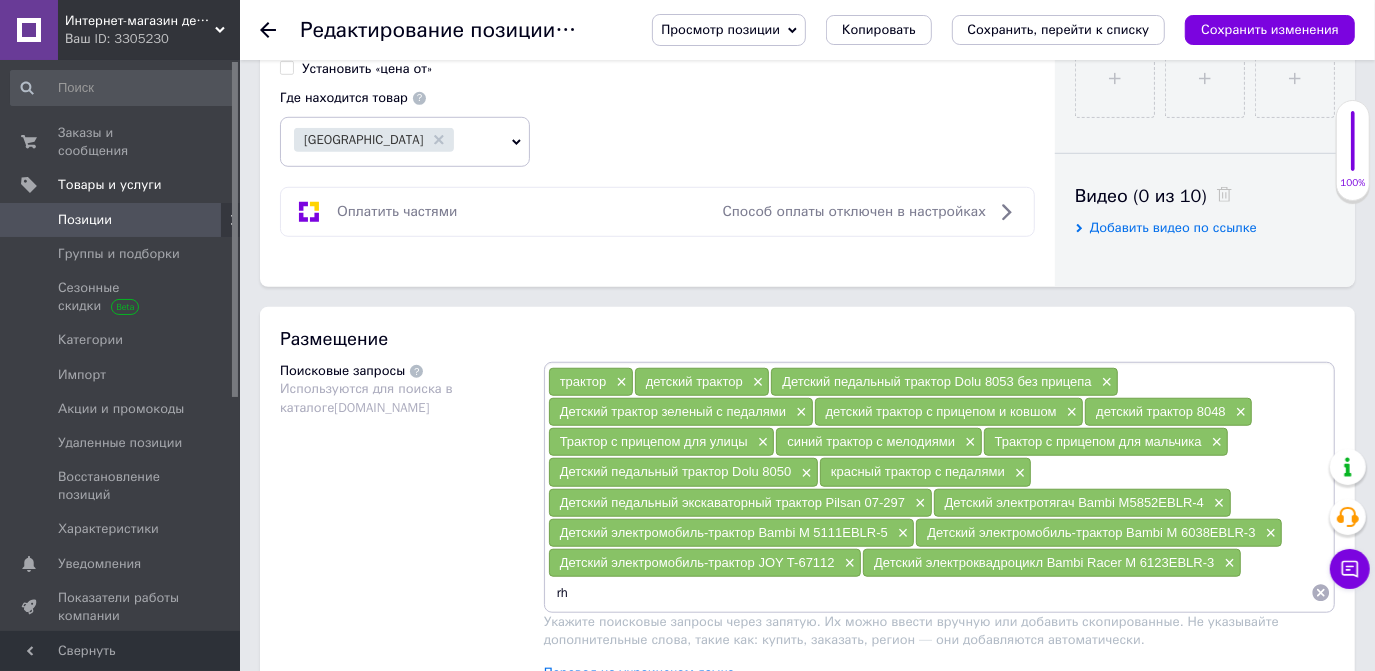 type on "r" 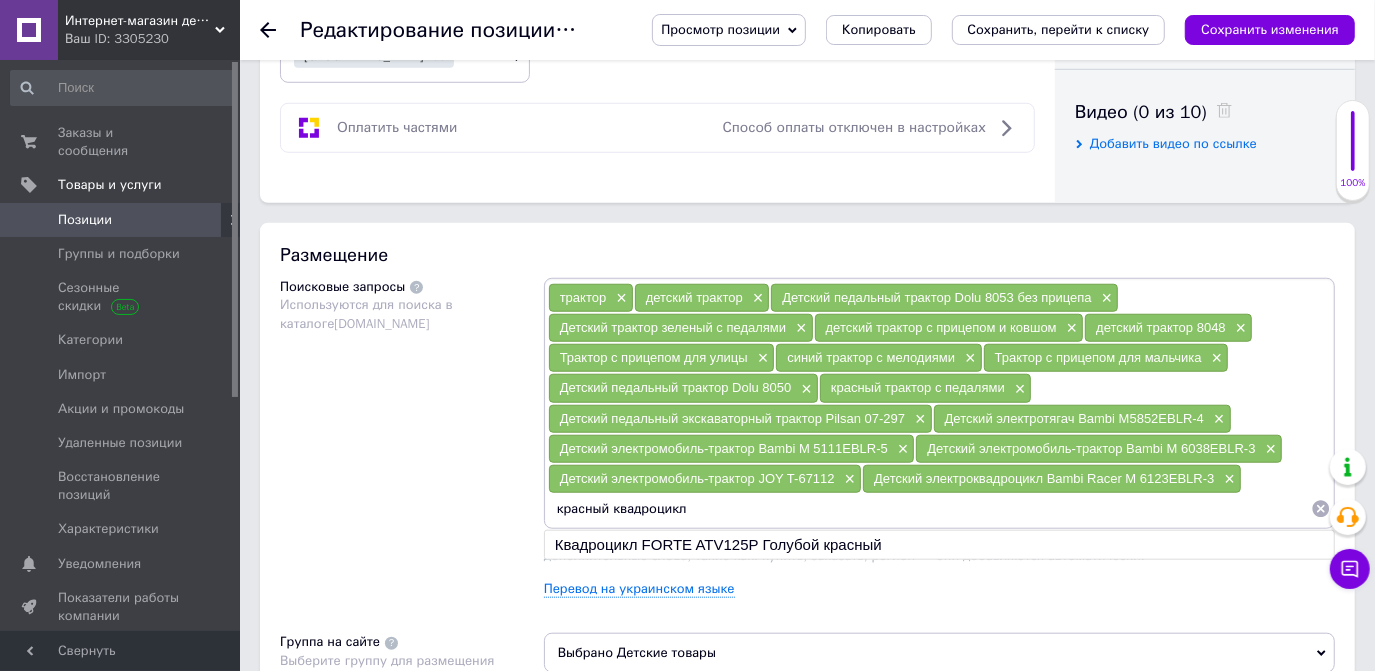 scroll, scrollTop: 1000, scrollLeft: 0, axis: vertical 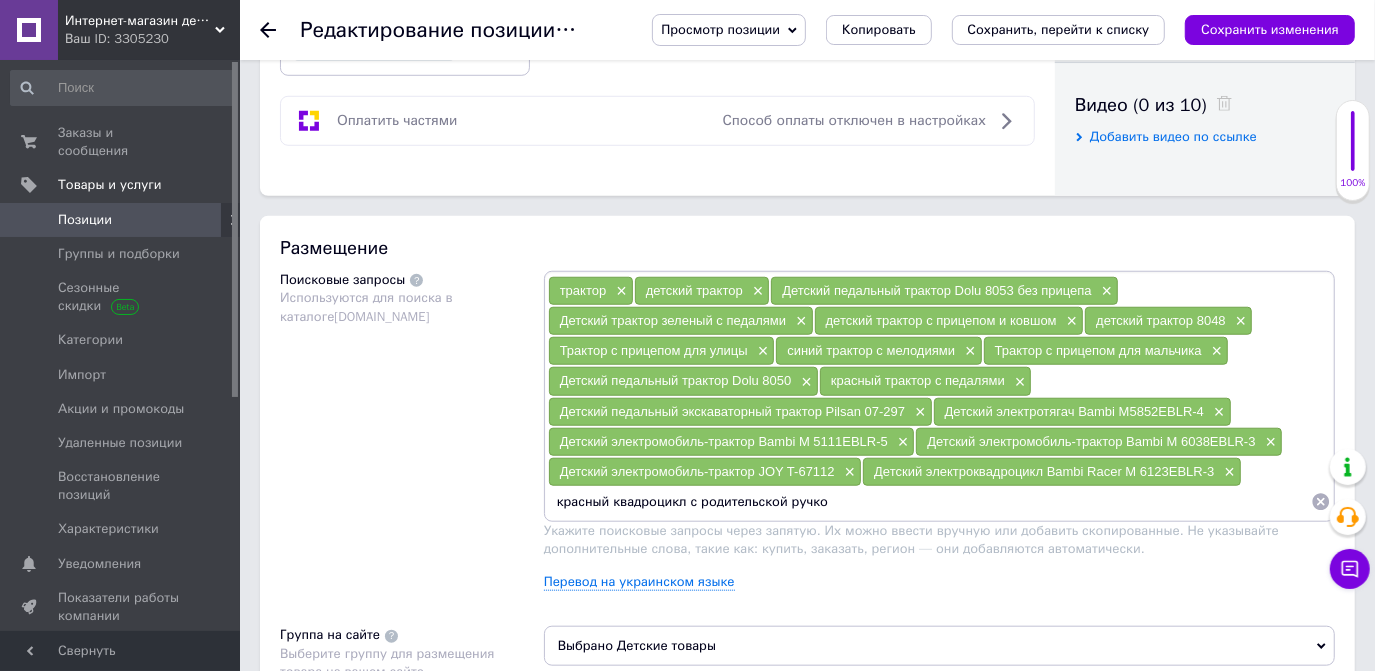 type on "красный квадроцикл с родительской ручкою" 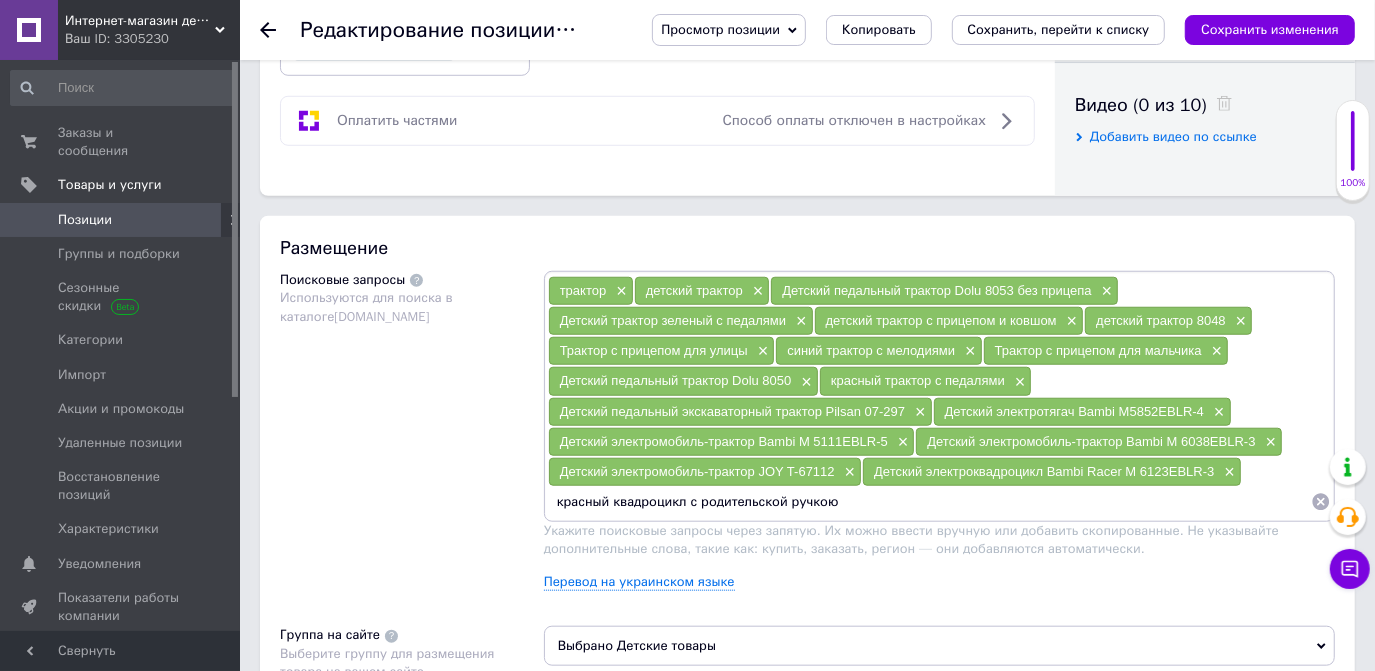 type 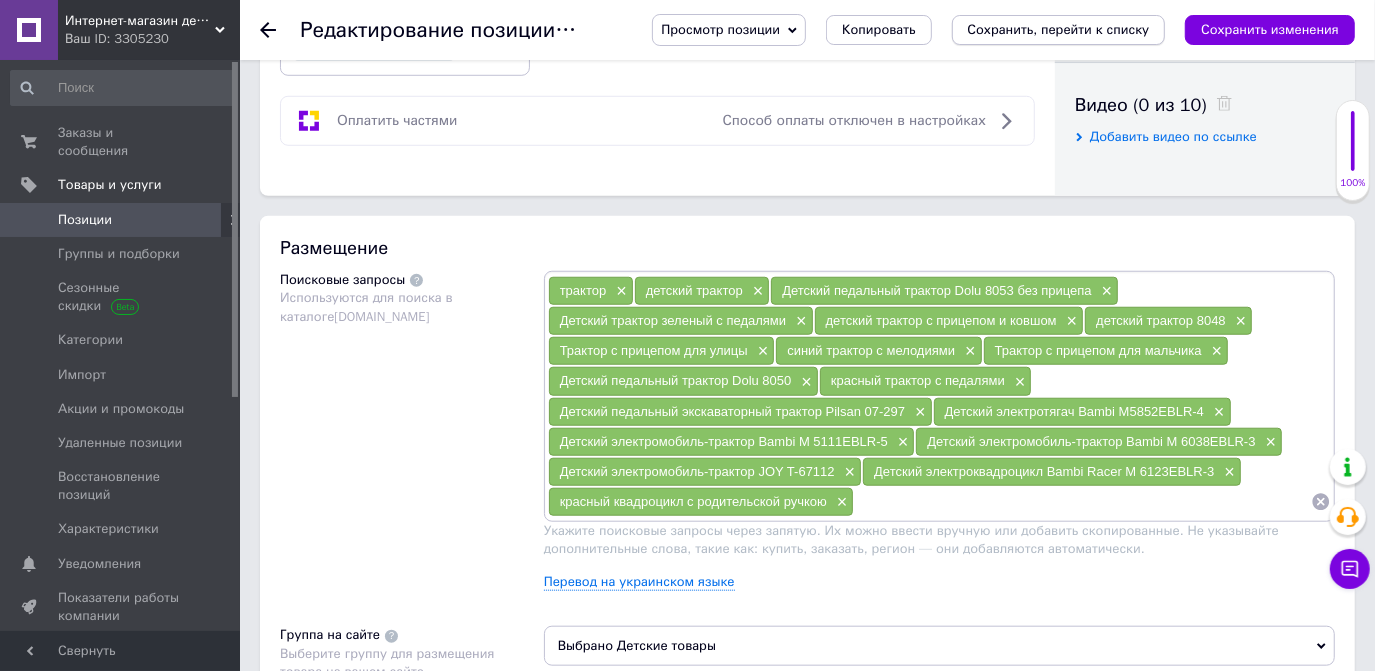 click on "Сохранить, перейти к списку" at bounding box center [1059, 29] 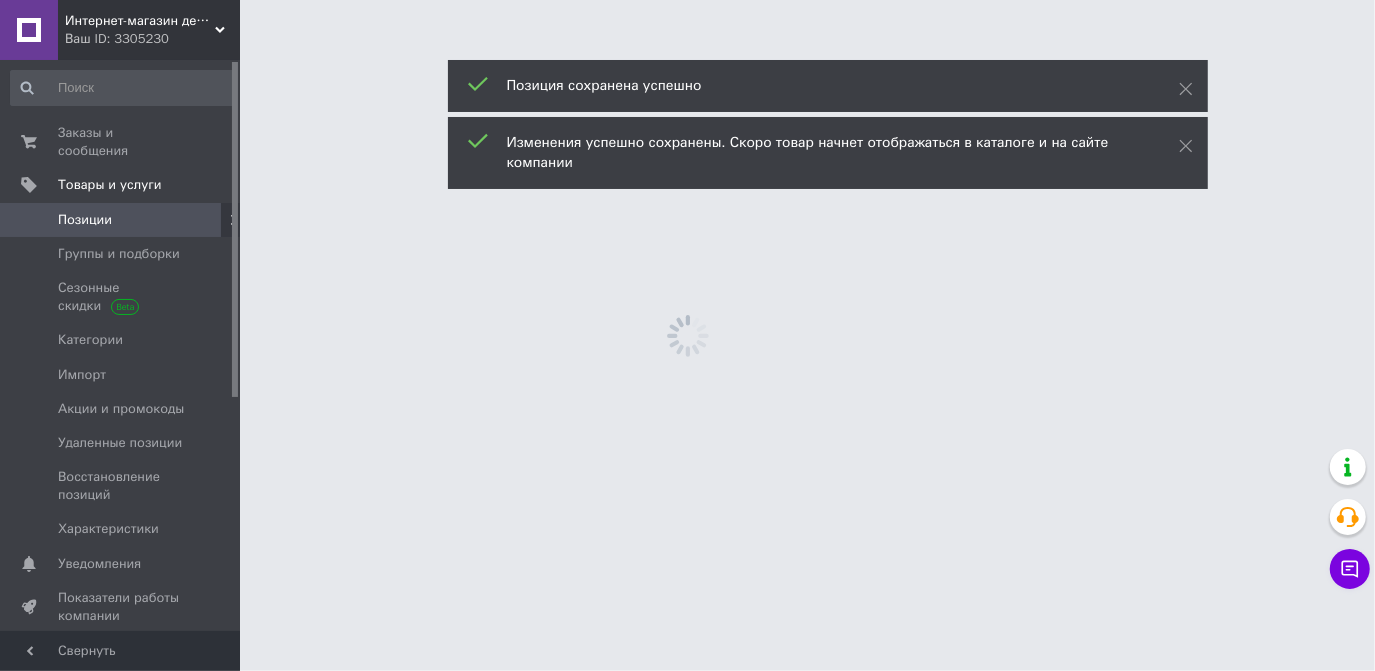 scroll, scrollTop: 0, scrollLeft: 0, axis: both 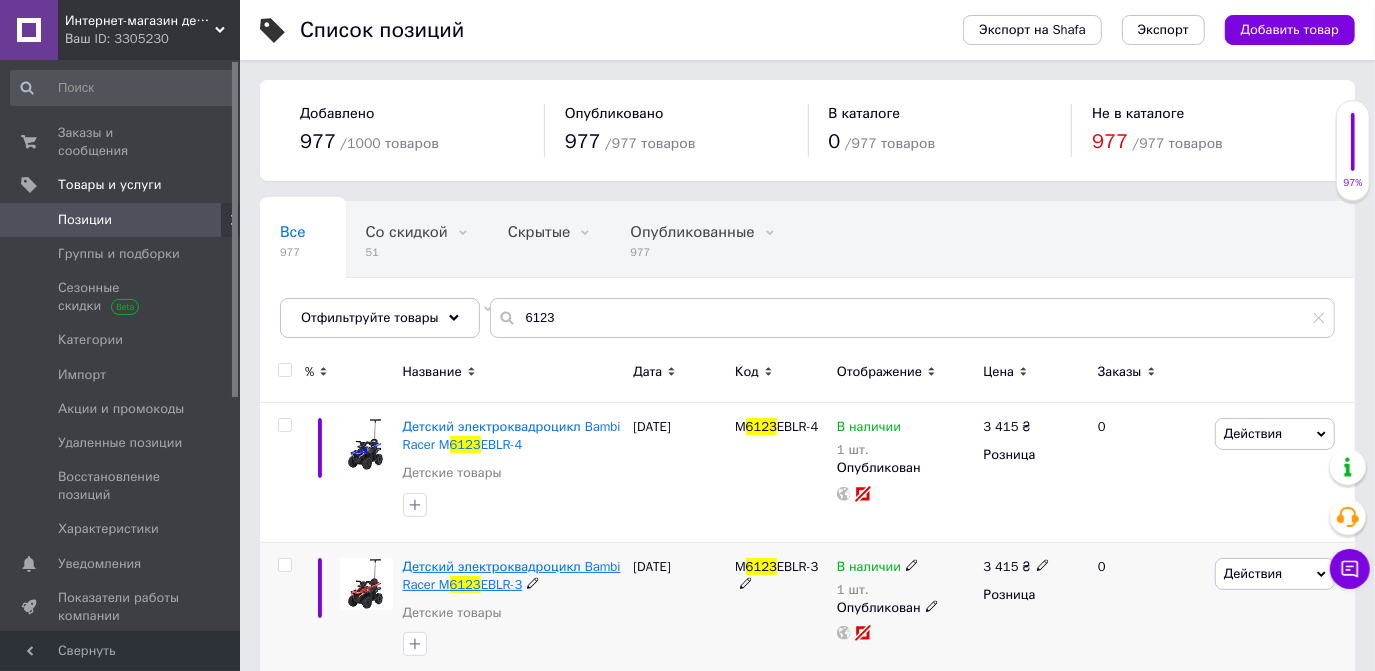 click on "Детский электроквадроцикл Bambi Racer M" at bounding box center [512, 575] 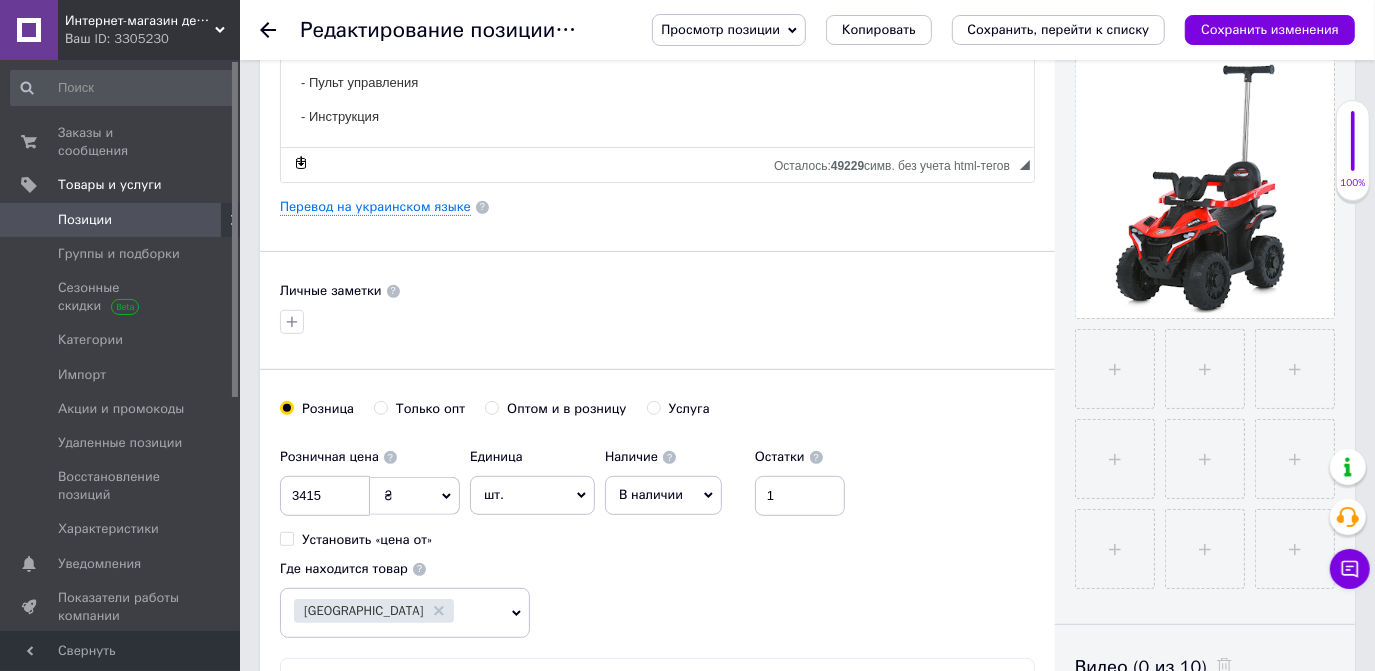 scroll, scrollTop: 181, scrollLeft: 0, axis: vertical 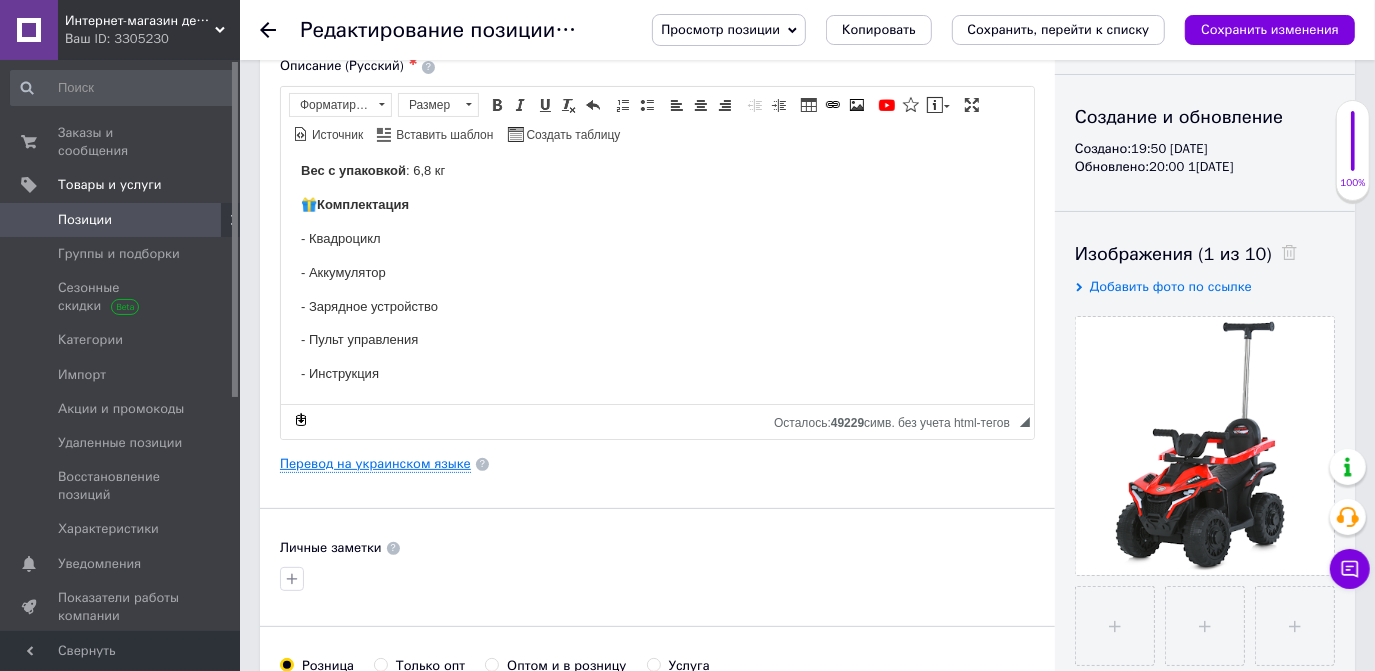 click on "Перевод на украинском языке" at bounding box center (375, 464) 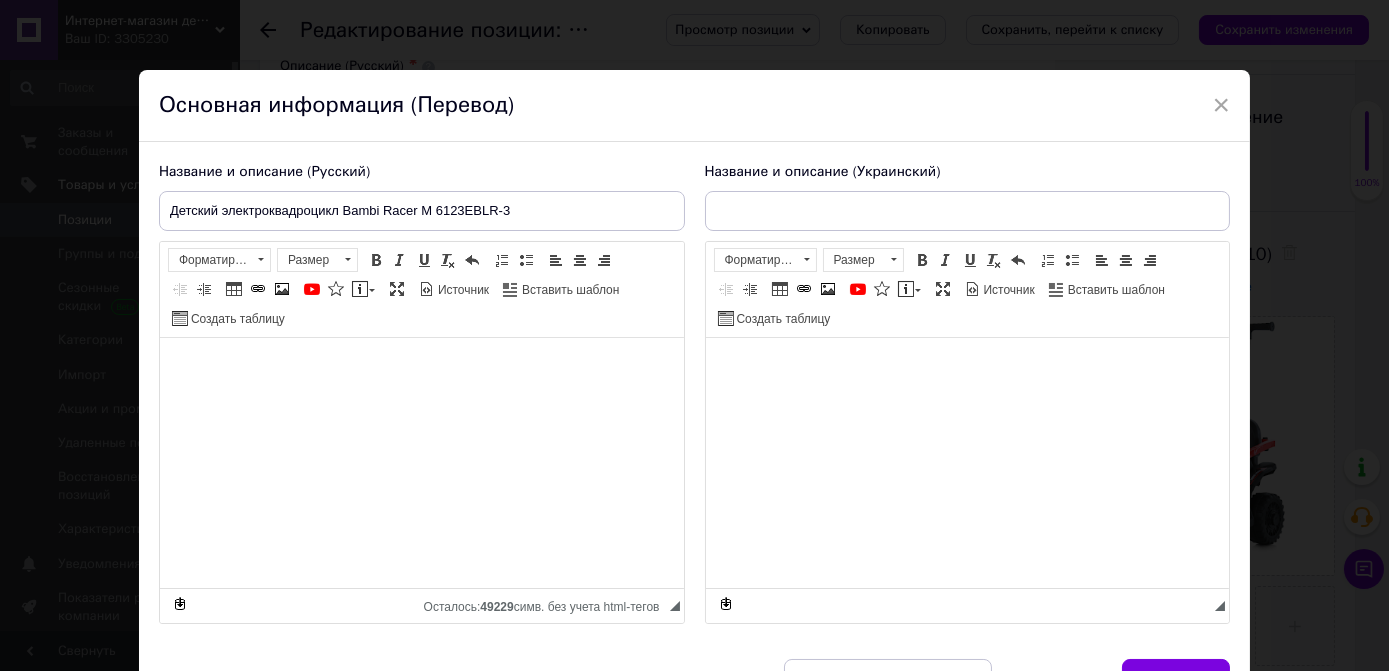 type on "Дитячий електроквадроцикл Bambi Racer M 6123EBLR-3" 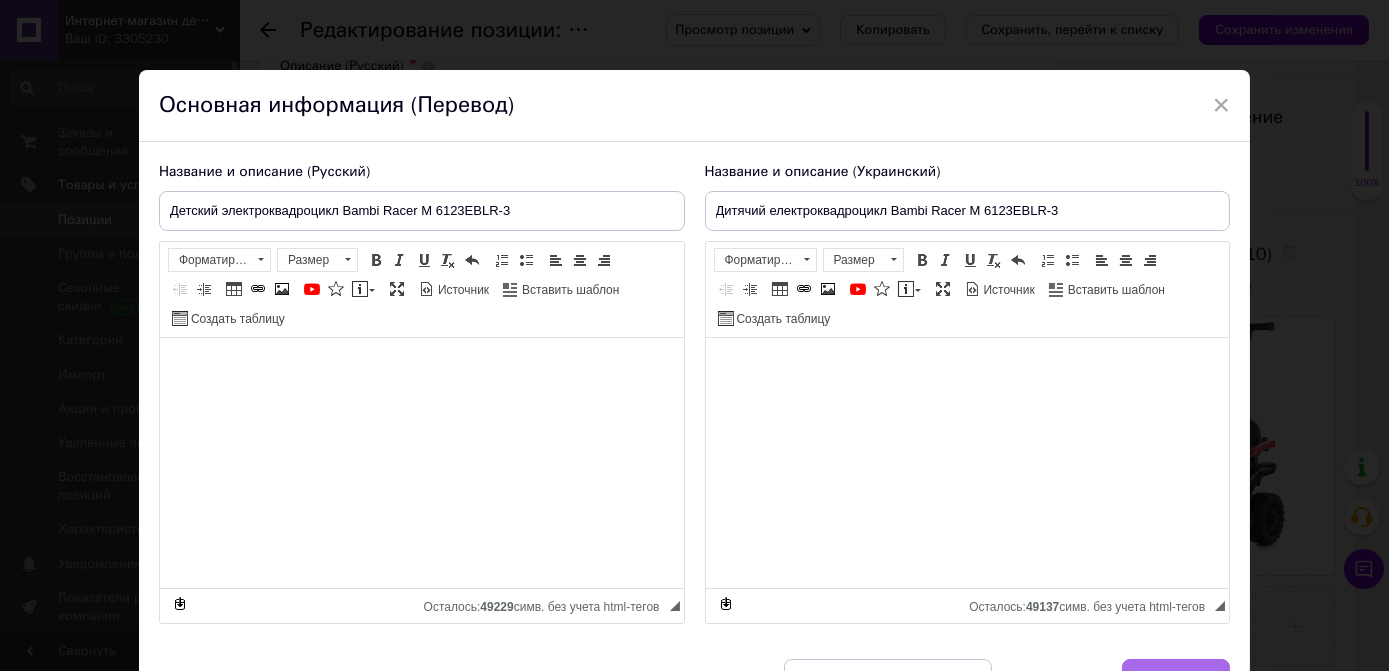 click on "Сохранить" at bounding box center (1176, 679) 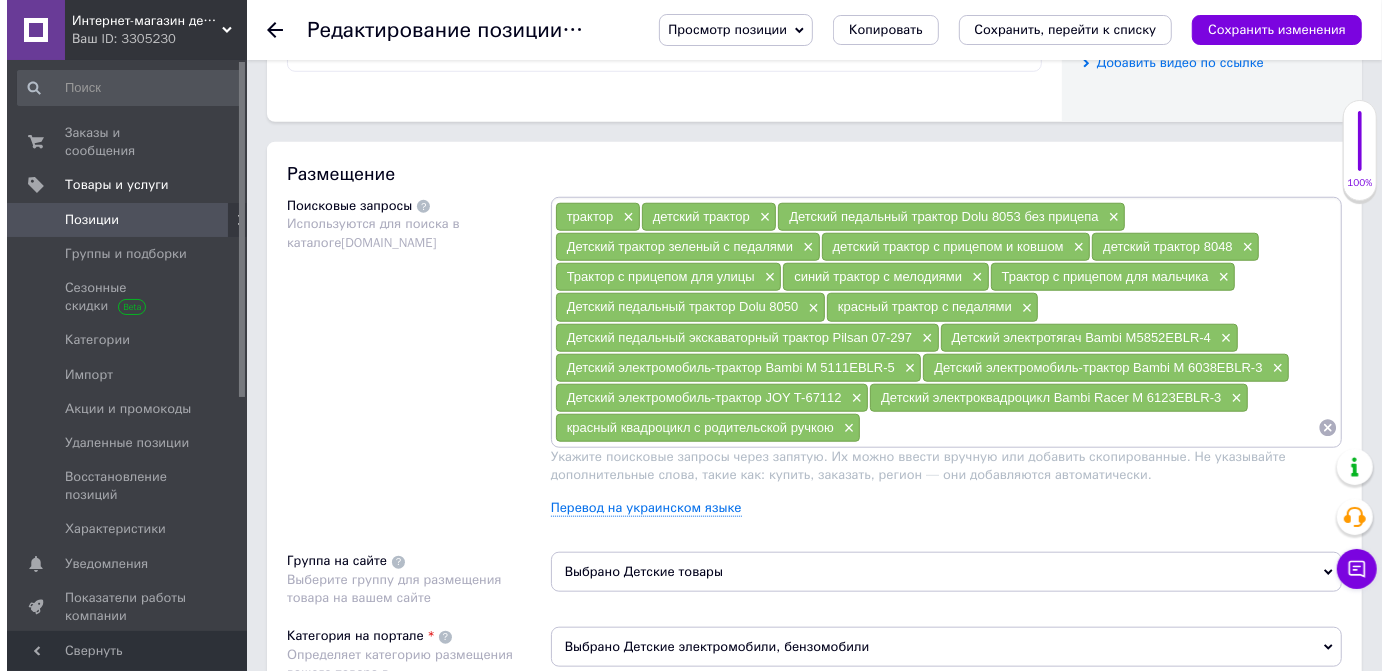 scroll, scrollTop: 1090, scrollLeft: 0, axis: vertical 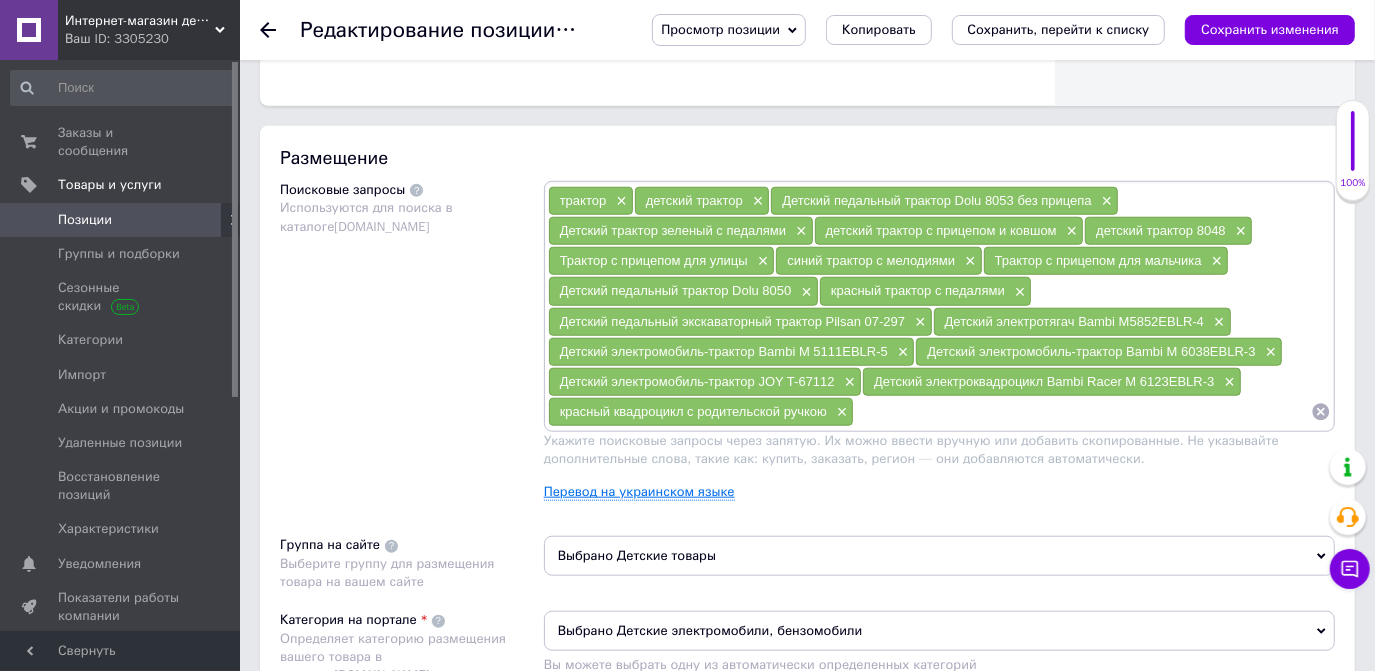 click on "Перевод на украинском языке" at bounding box center (639, 492) 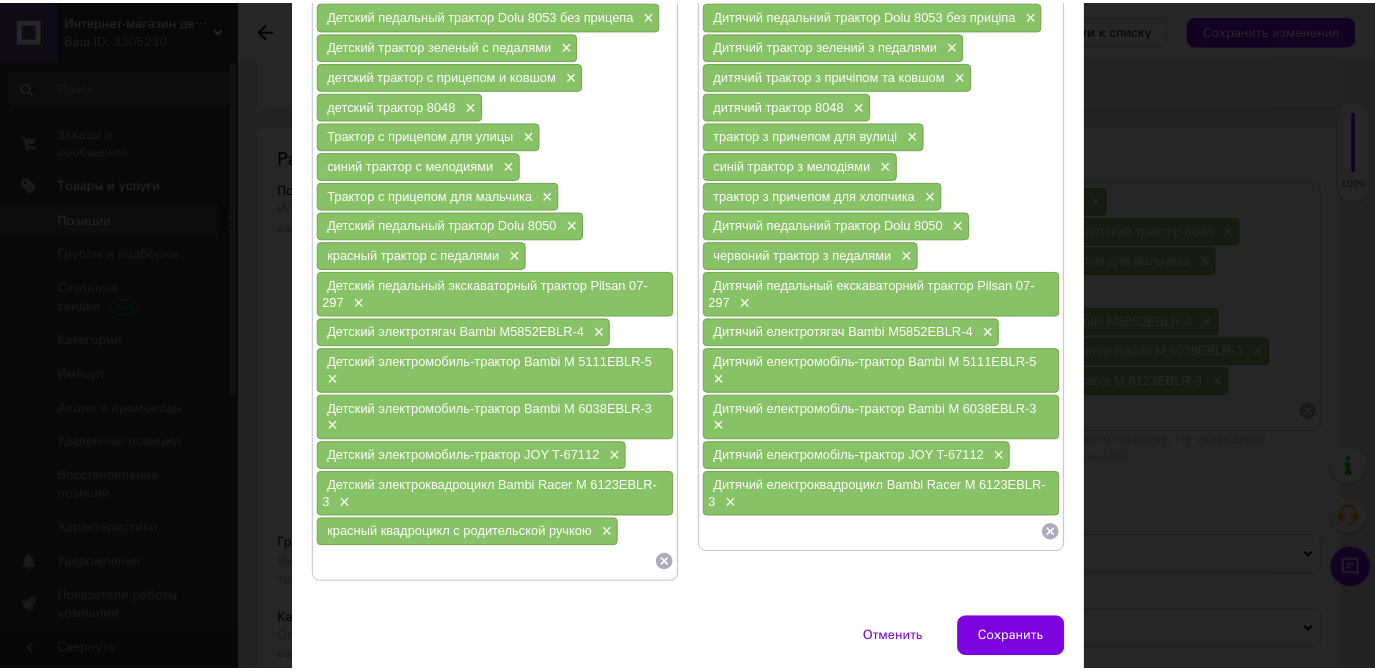 scroll, scrollTop: 284, scrollLeft: 0, axis: vertical 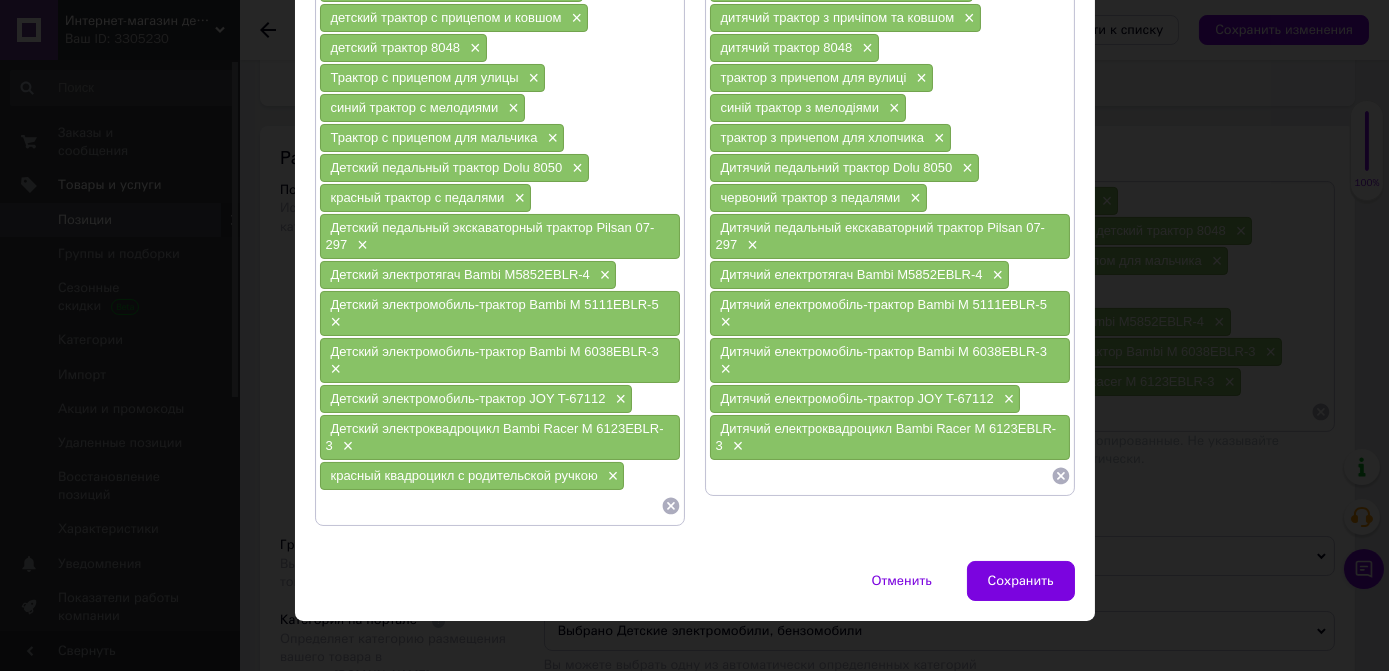 click at bounding box center [880, 476] 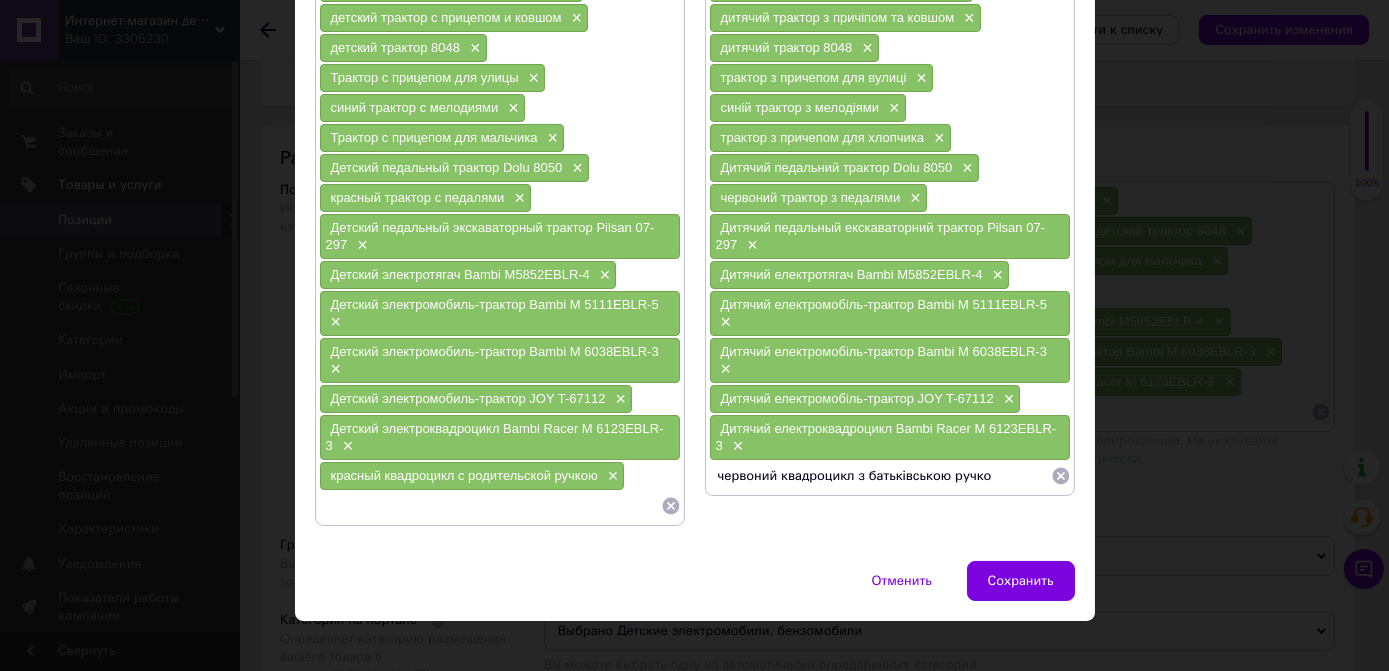 type on "червоний квадроцикл з батьківською ручкою" 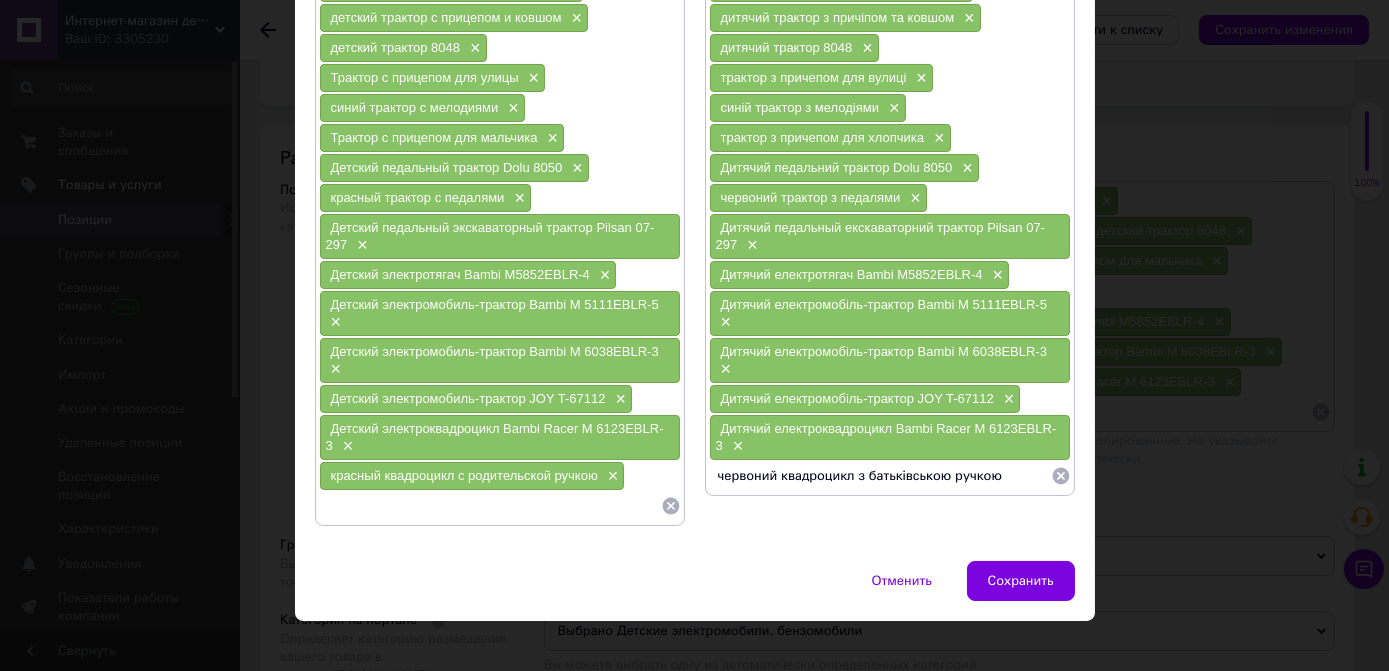 type 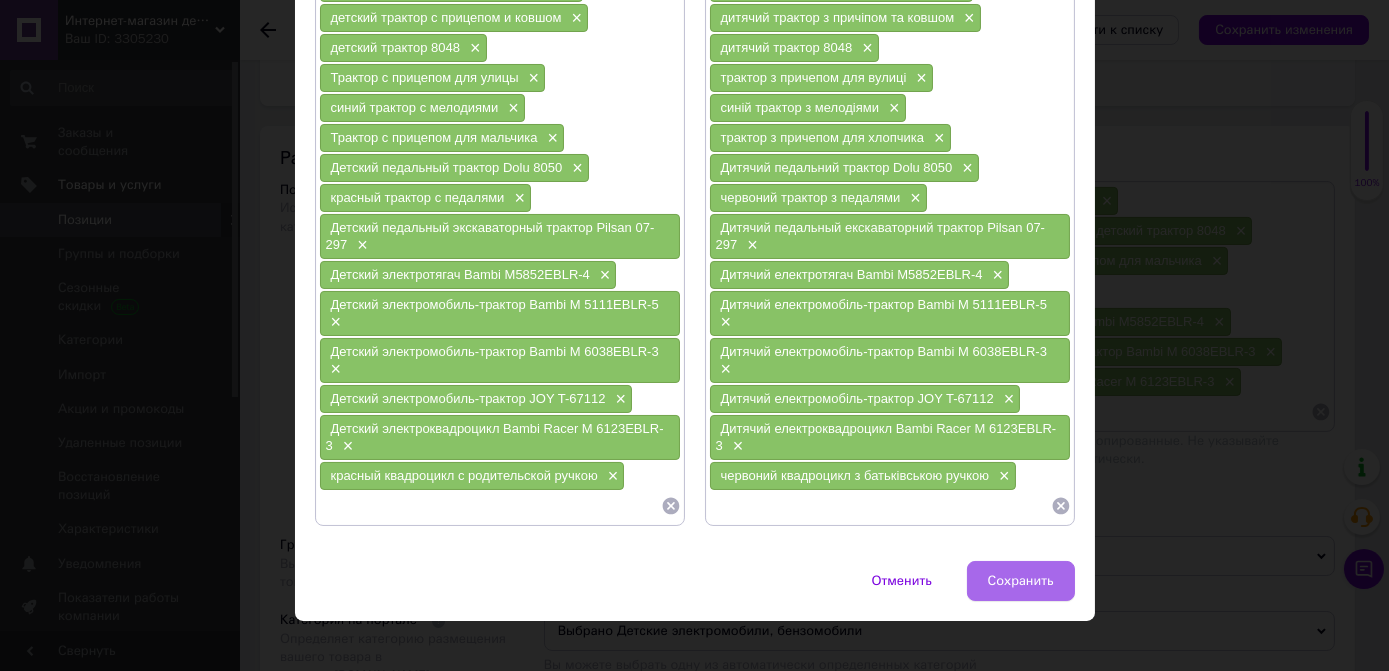 click on "Сохранить" at bounding box center [1021, 581] 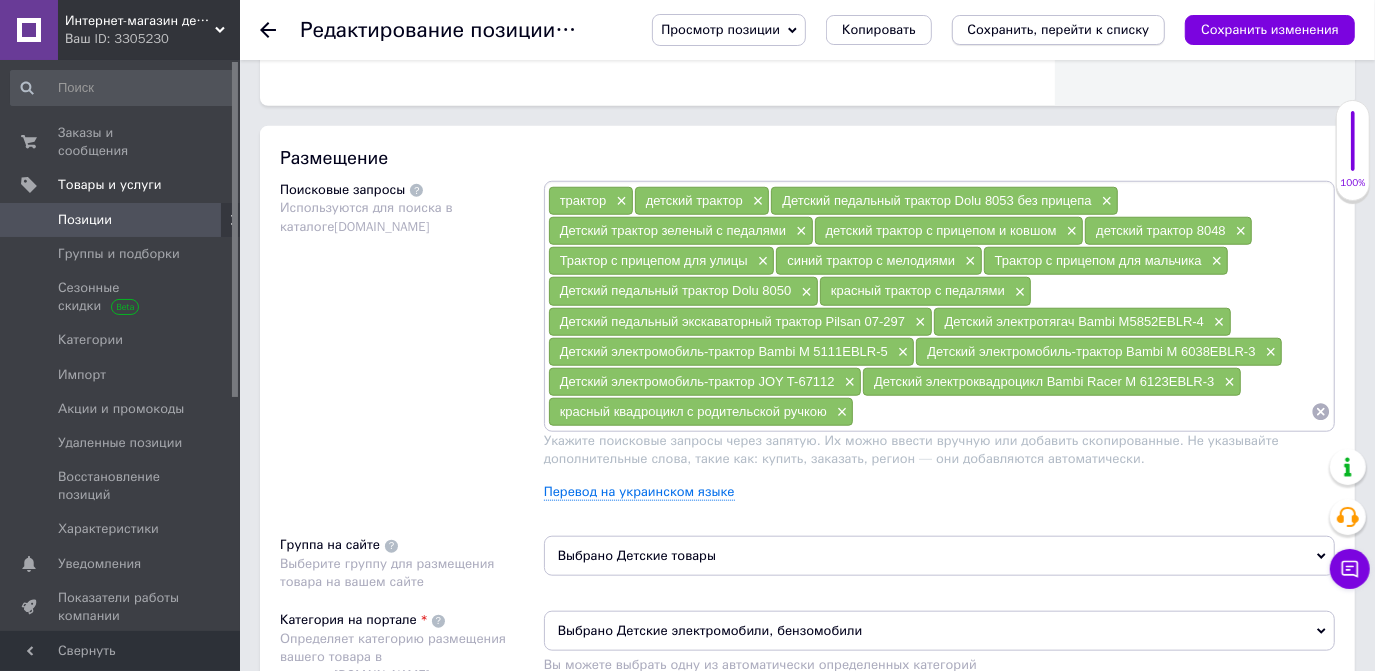 click on "Сохранить, перейти к списку" at bounding box center [1059, 29] 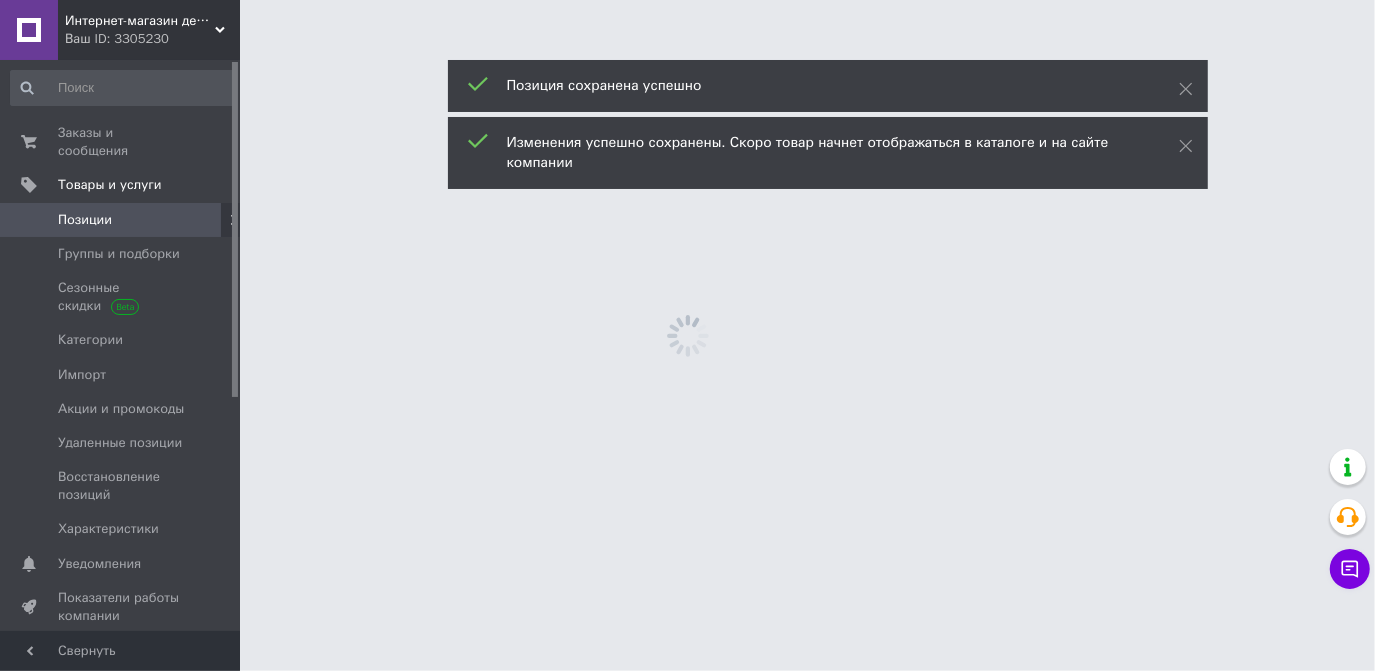 scroll, scrollTop: 0, scrollLeft: 0, axis: both 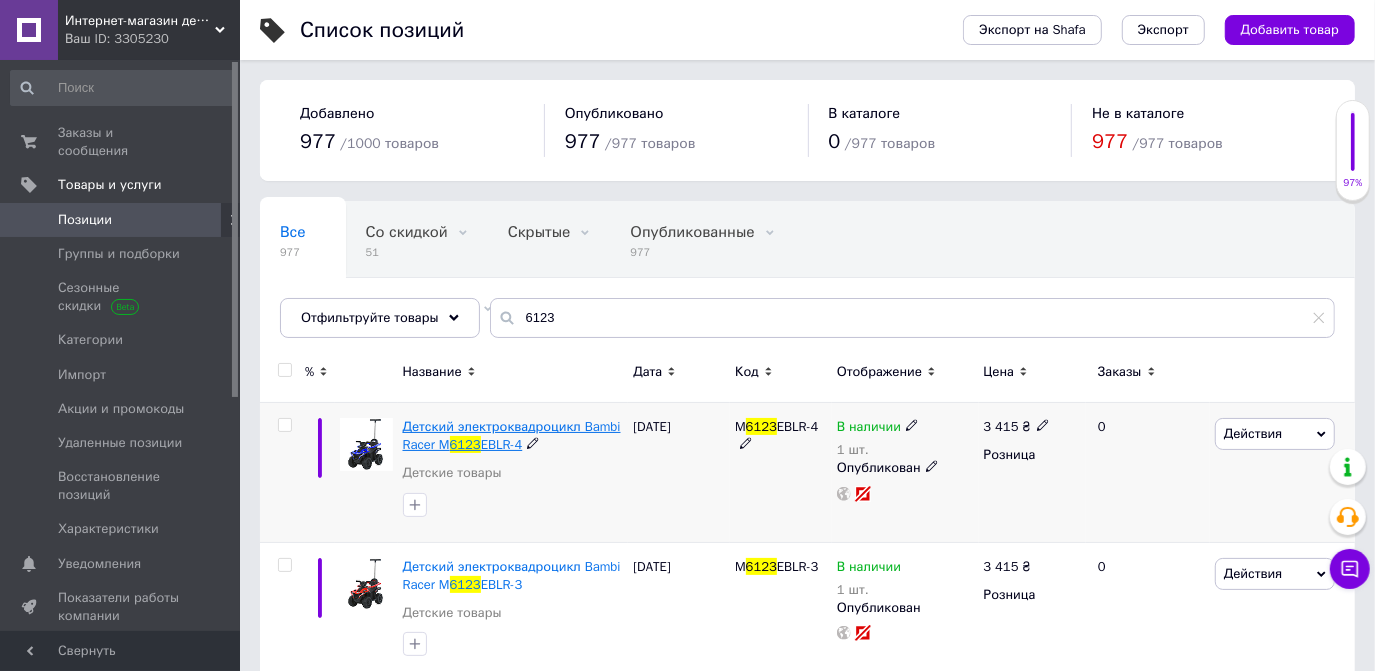 click on "Детский электроквадроцикл Bambi Racer M" at bounding box center [512, 435] 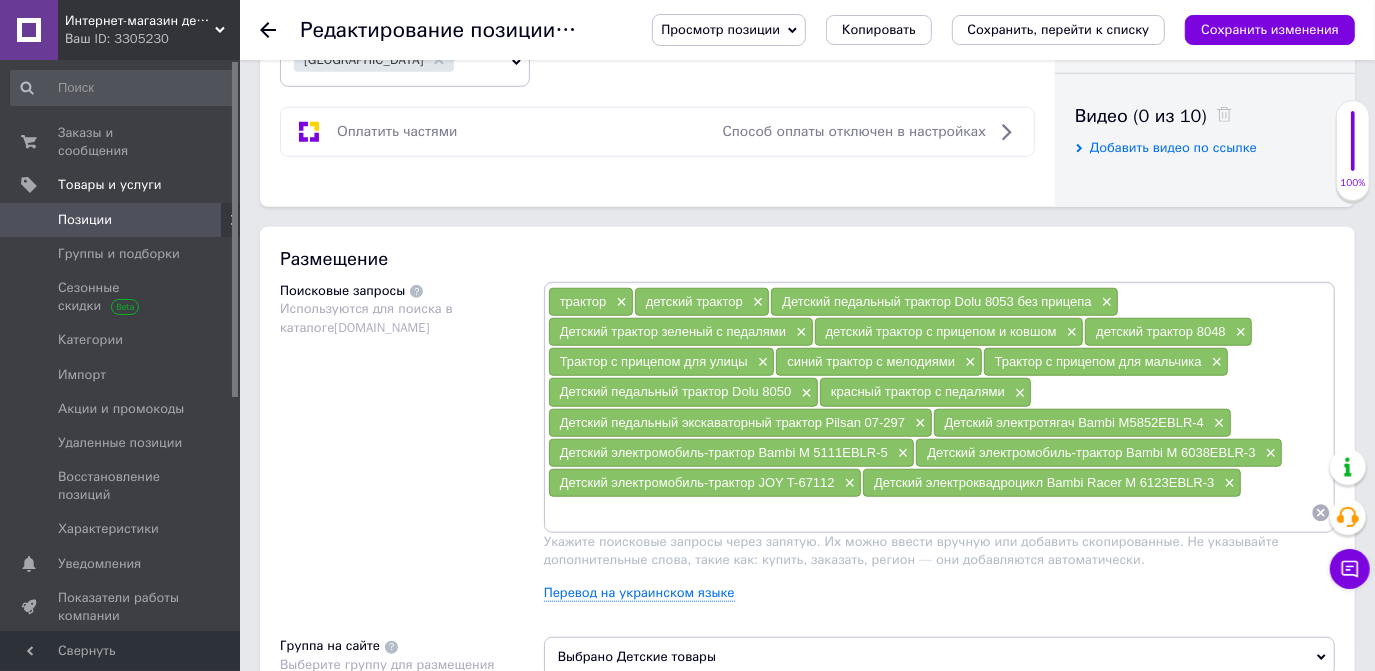 scroll, scrollTop: 1000, scrollLeft: 0, axis: vertical 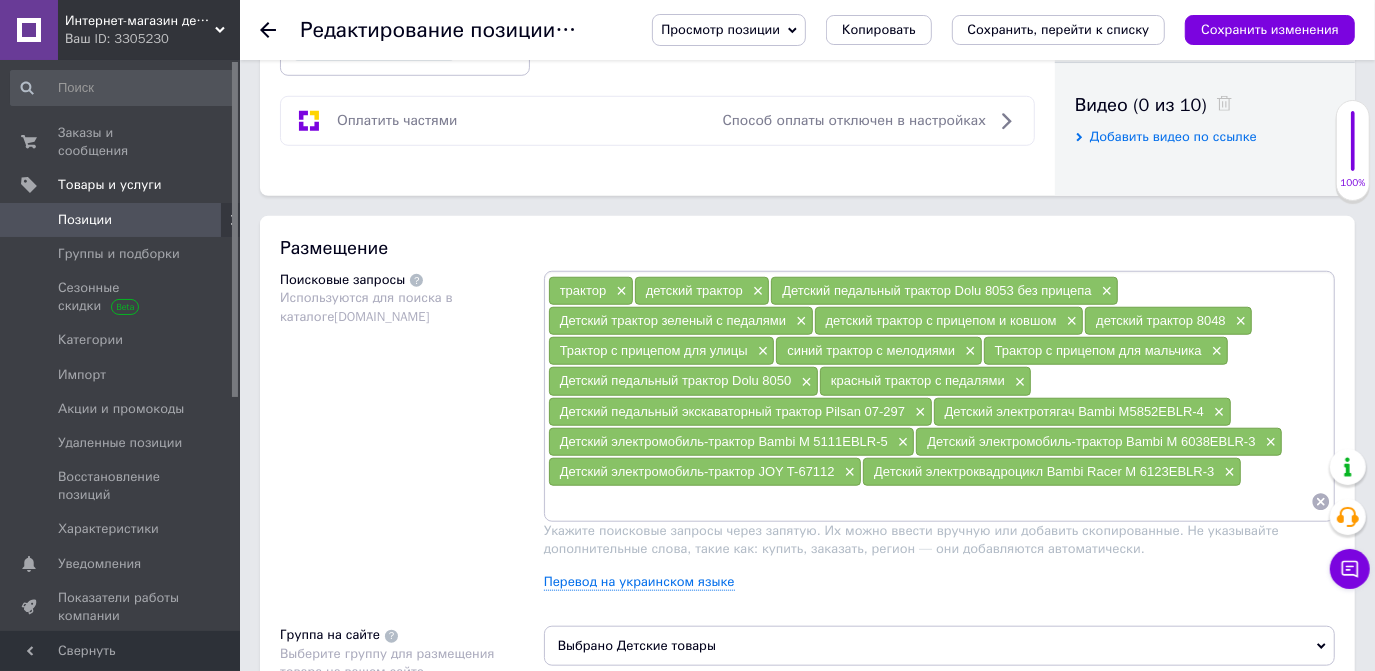 click at bounding box center (929, 502) 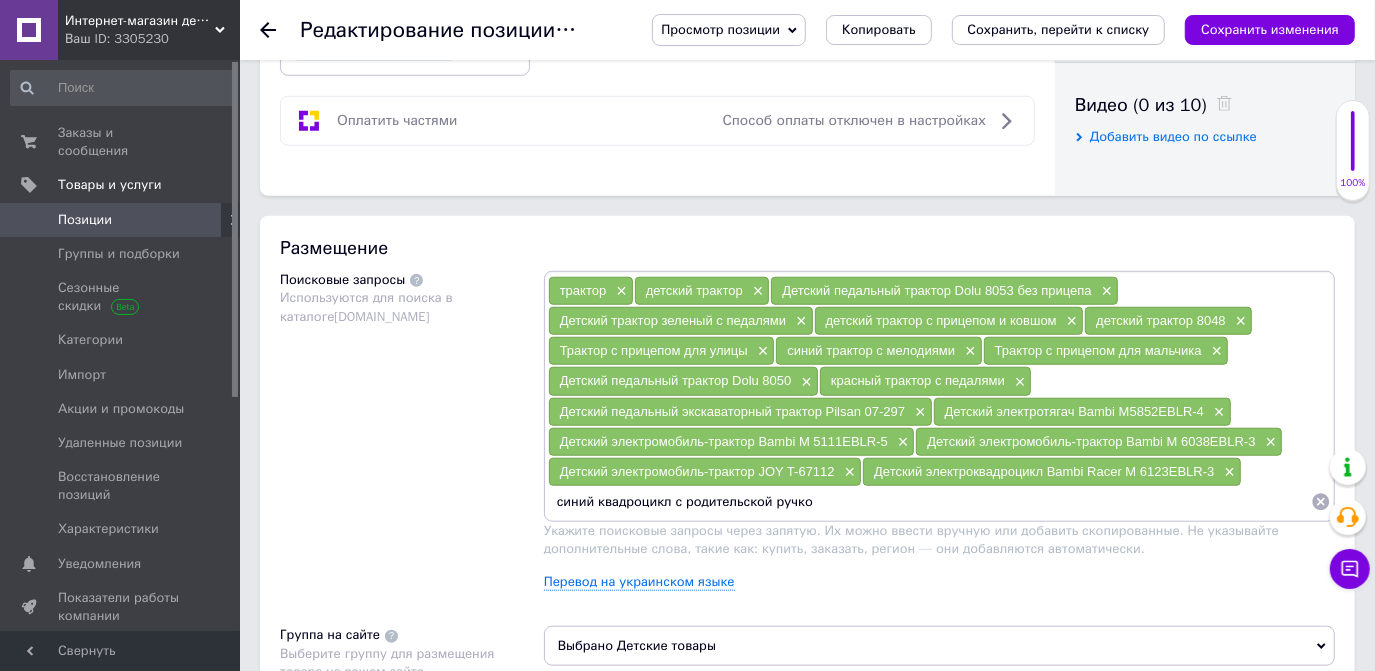 type on "синий квадроцикл с родительской ручкою" 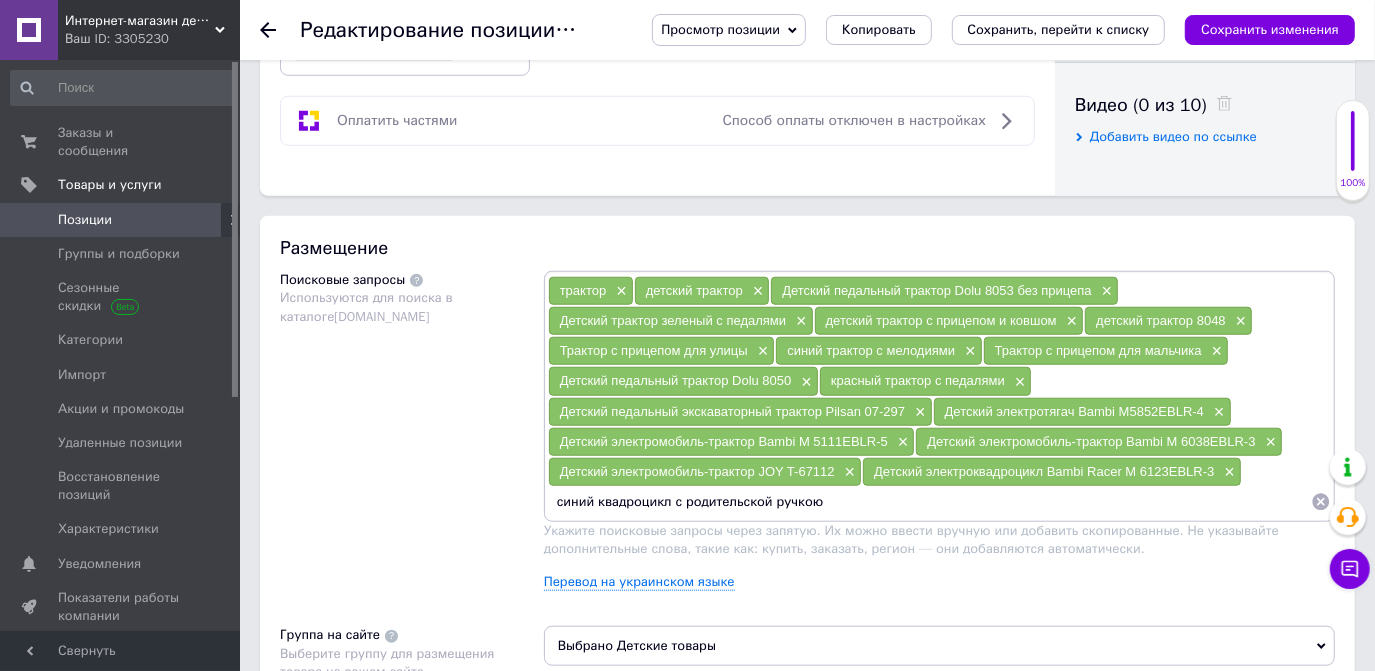 type 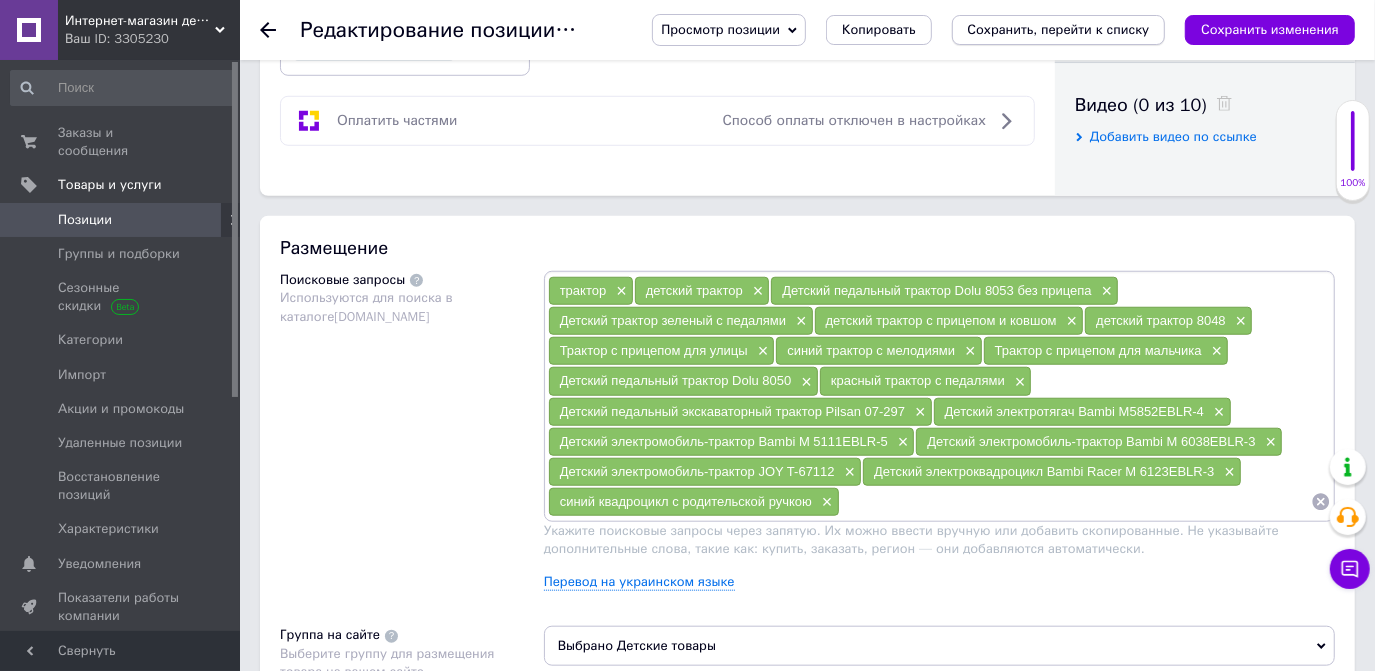 click on "Сохранить, перейти к списку" at bounding box center [1059, 29] 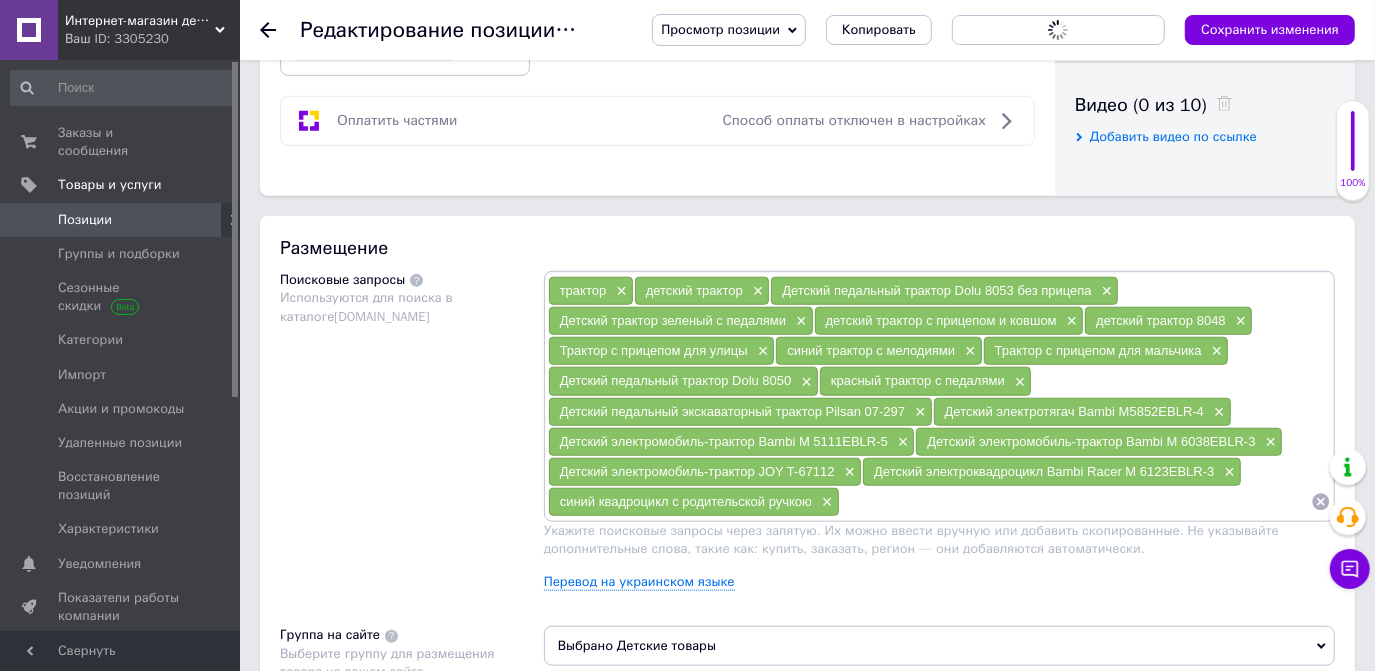 scroll, scrollTop: 0, scrollLeft: 0, axis: both 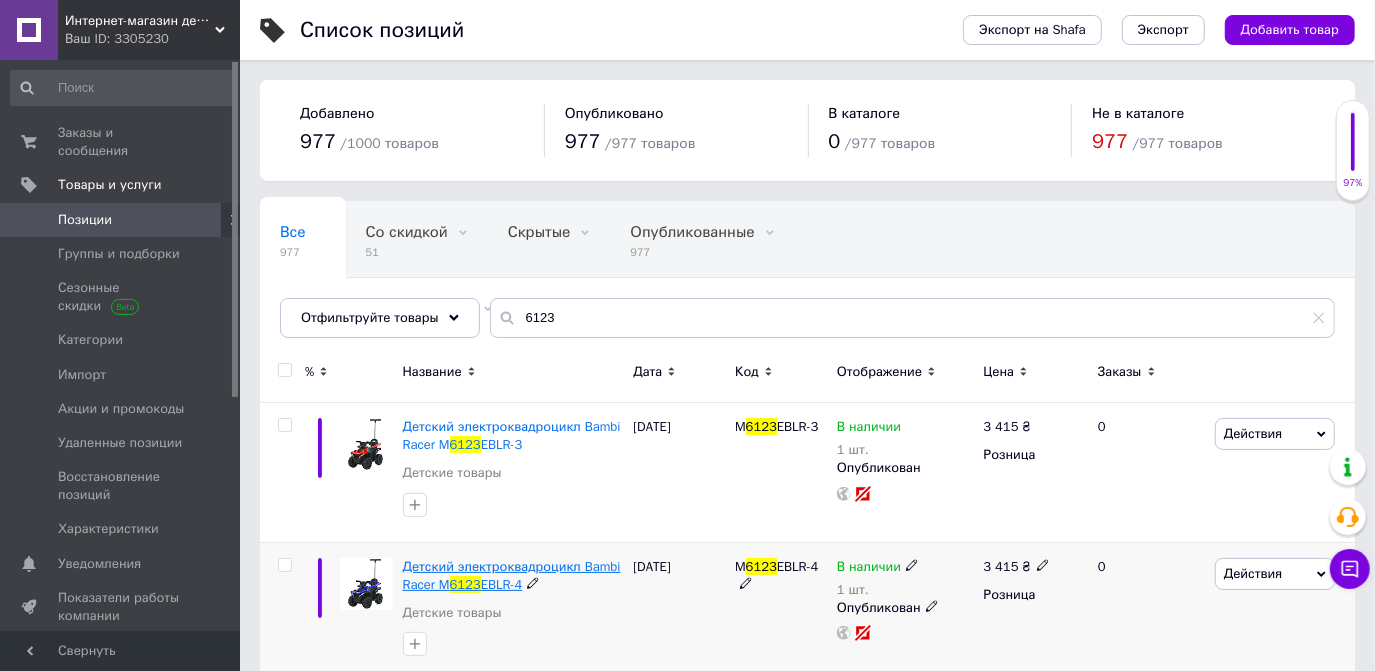 click on "Детский электроквадроцикл Bambi Racer M" at bounding box center [512, 575] 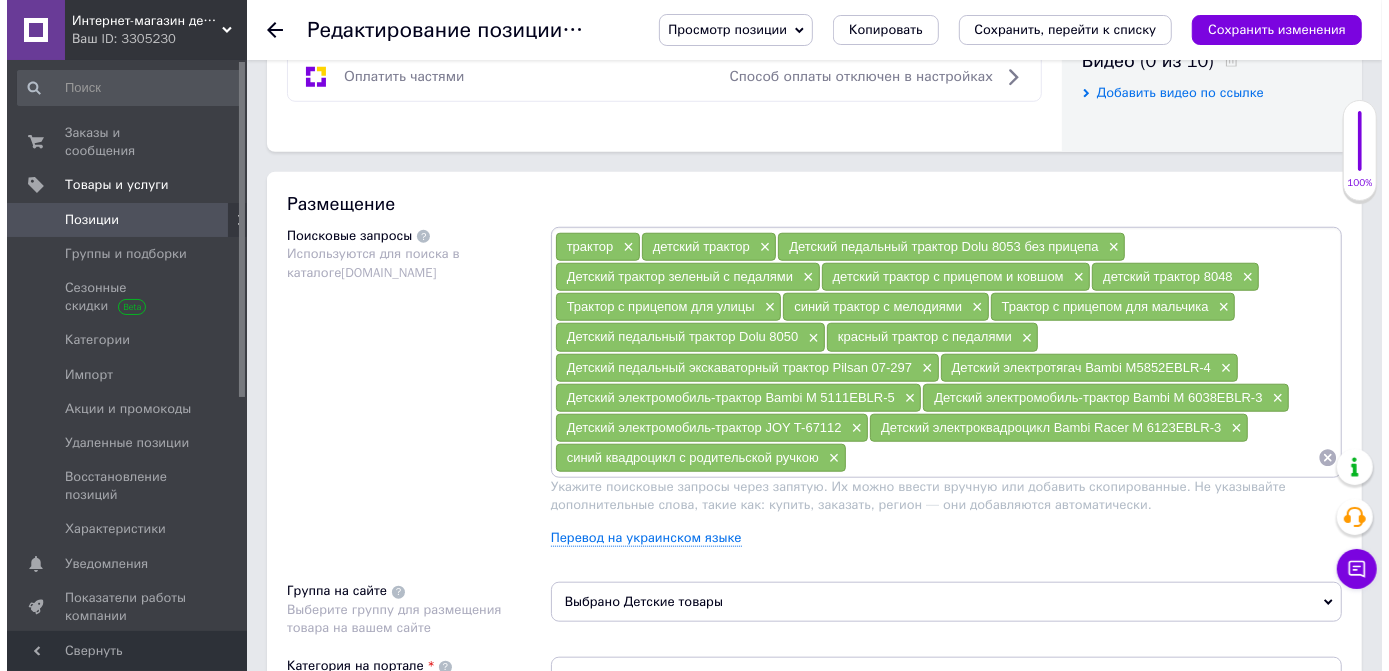 scroll, scrollTop: 1181, scrollLeft: 0, axis: vertical 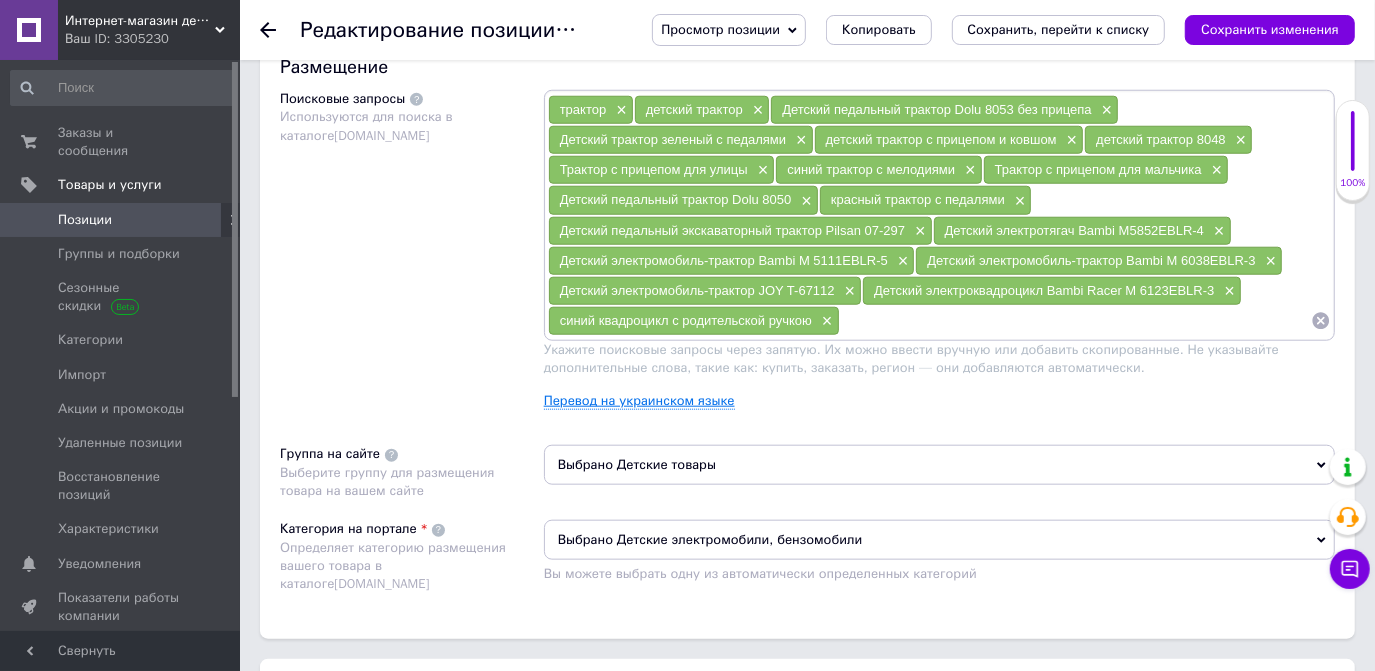 click on "Перевод на украинском языке" at bounding box center (639, 401) 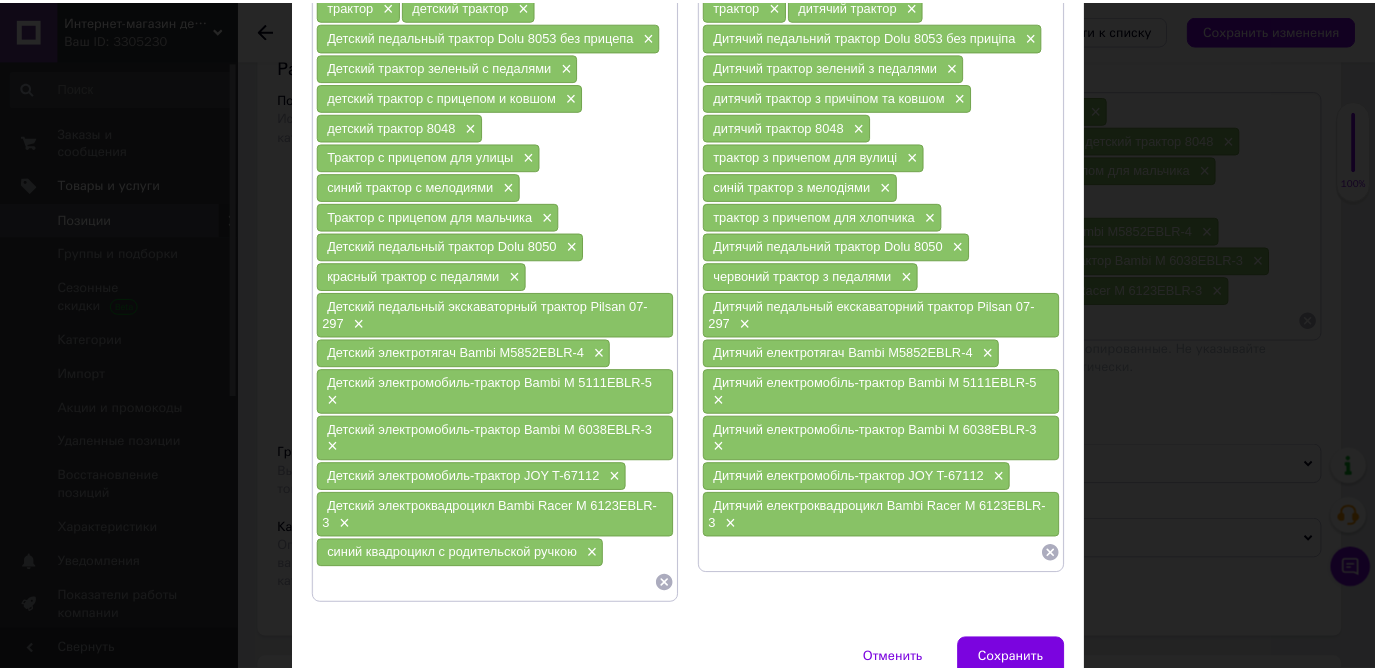 scroll, scrollTop: 284, scrollLeft: 0, axis: vertical 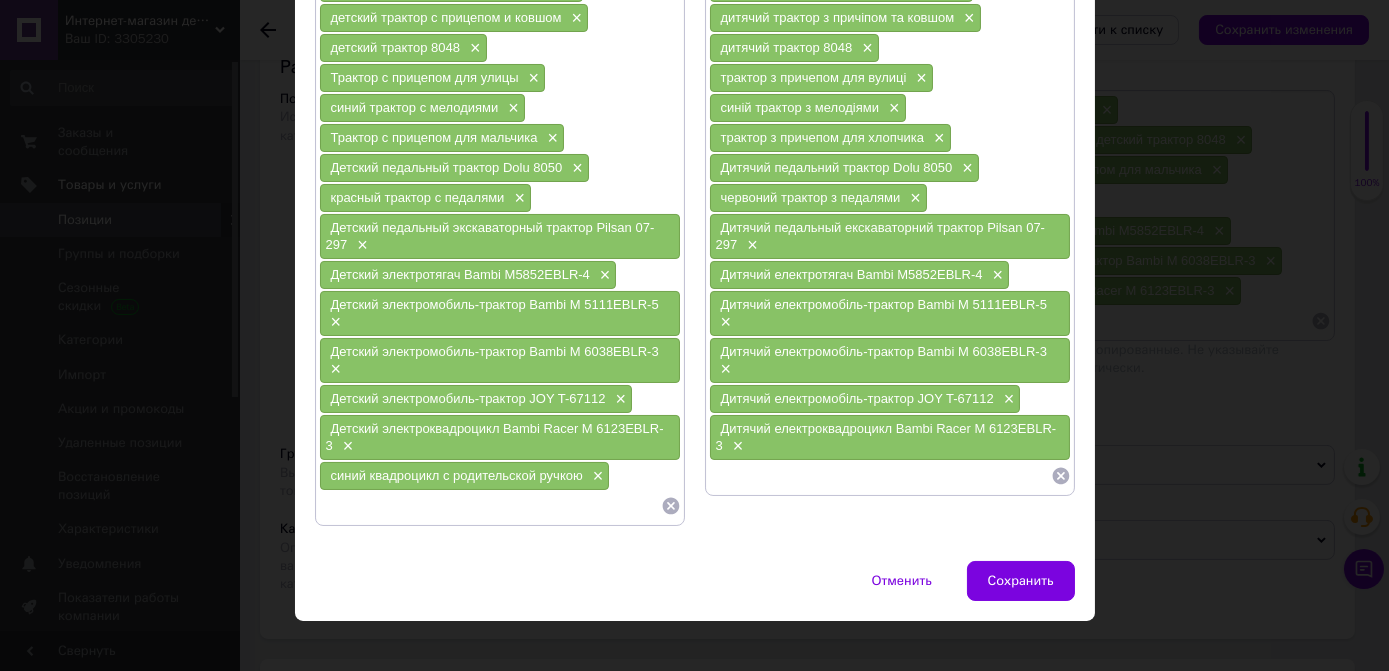 click at bounding box center (880, 476) 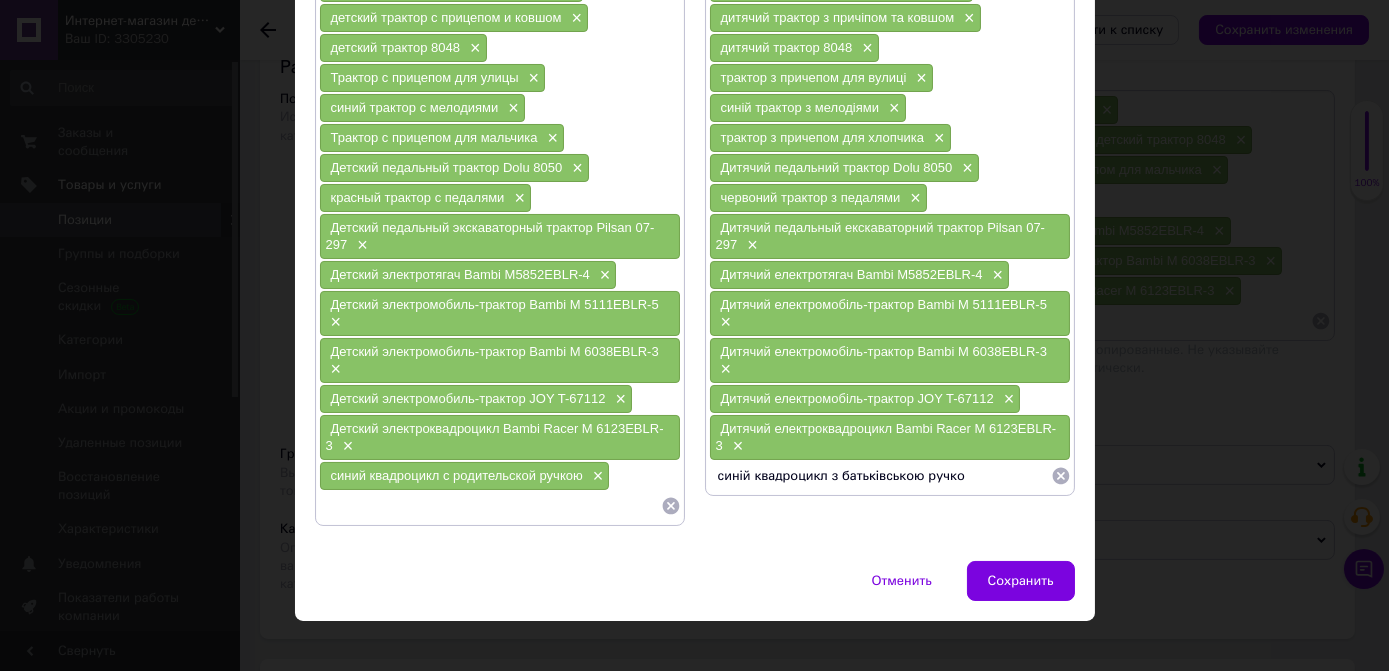 type on "синій квадроцикл з батьківською ручкою" 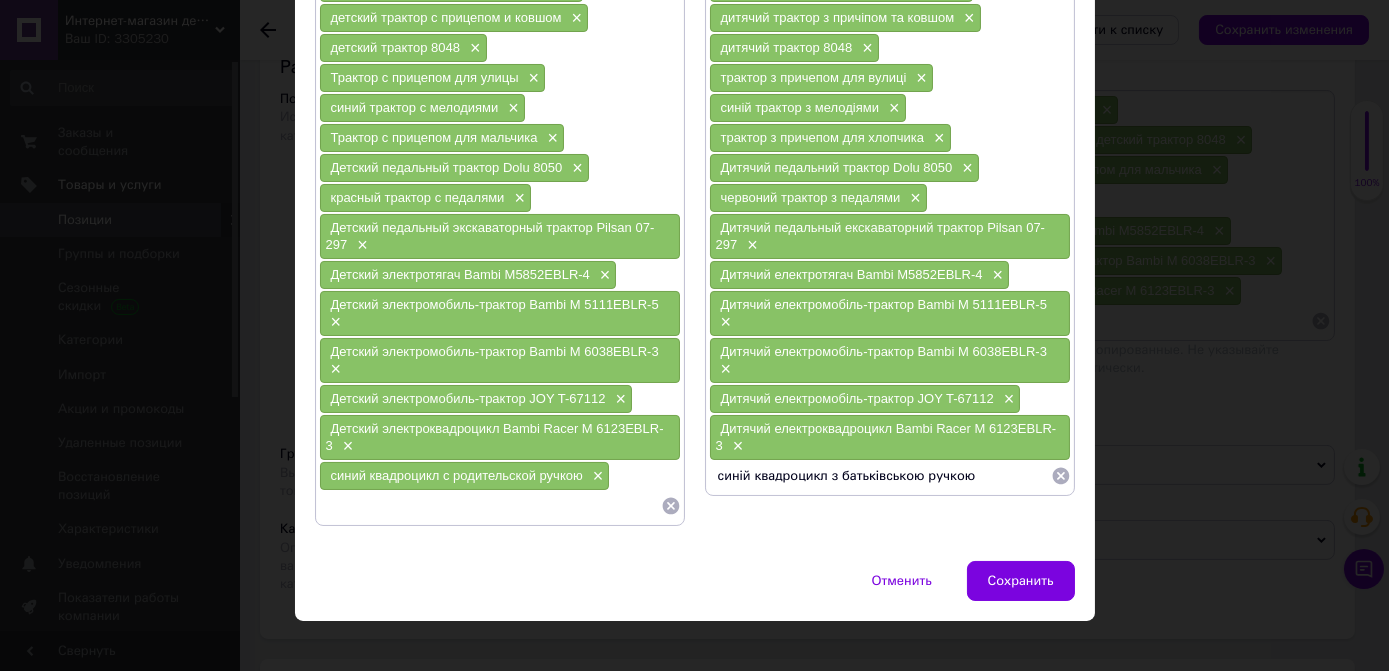 type 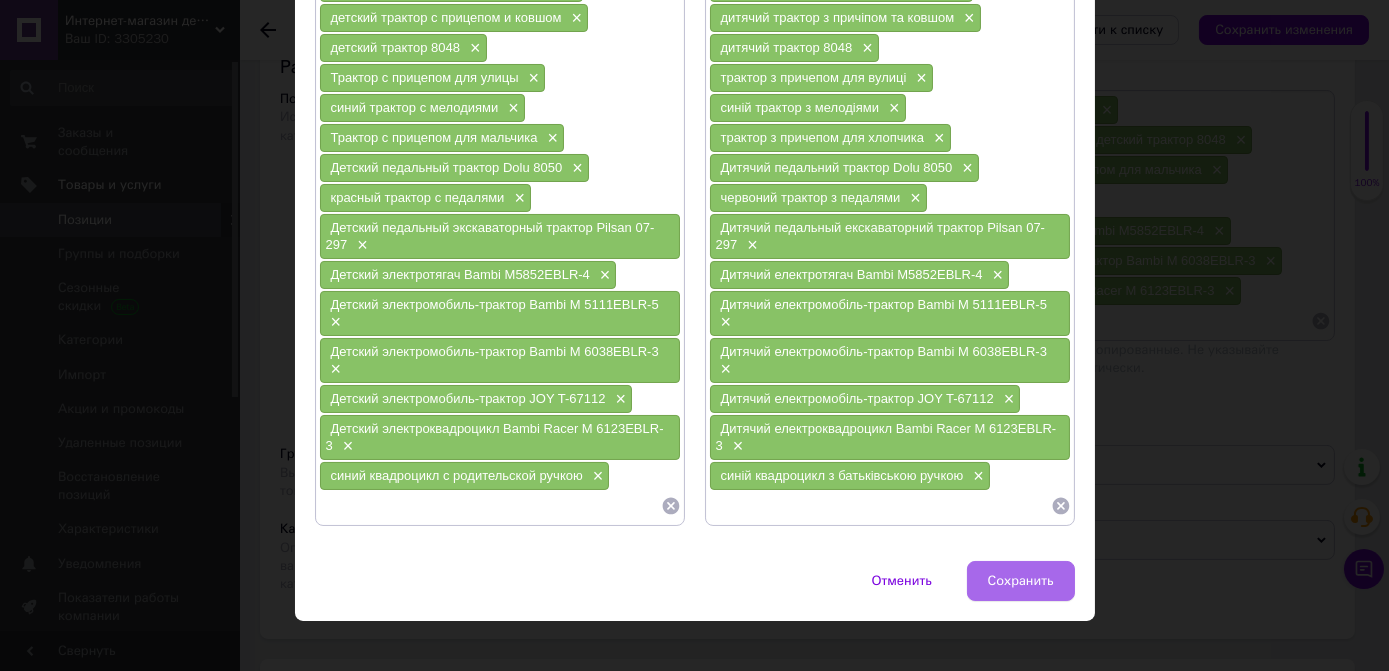 click on "Сохранить" at bounding box center [1021, 581] 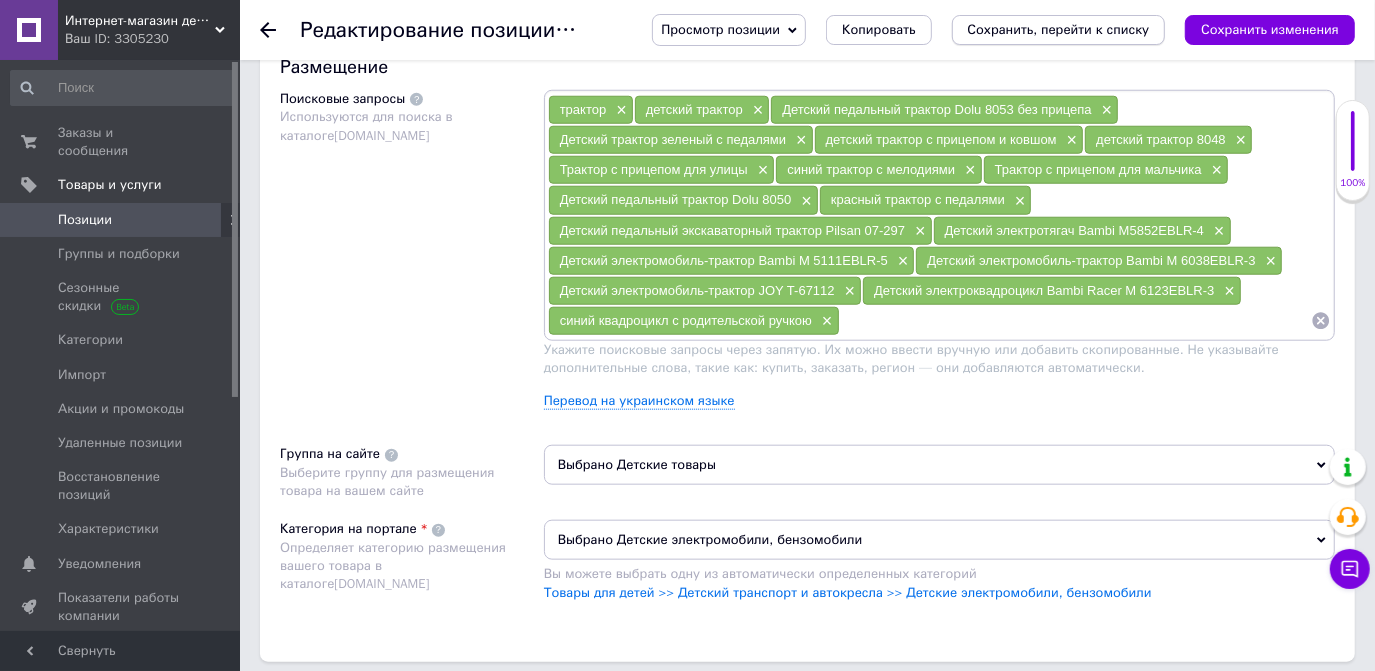 click on "Сохранить, перейти к списку" at bounding box center [1059, 29] 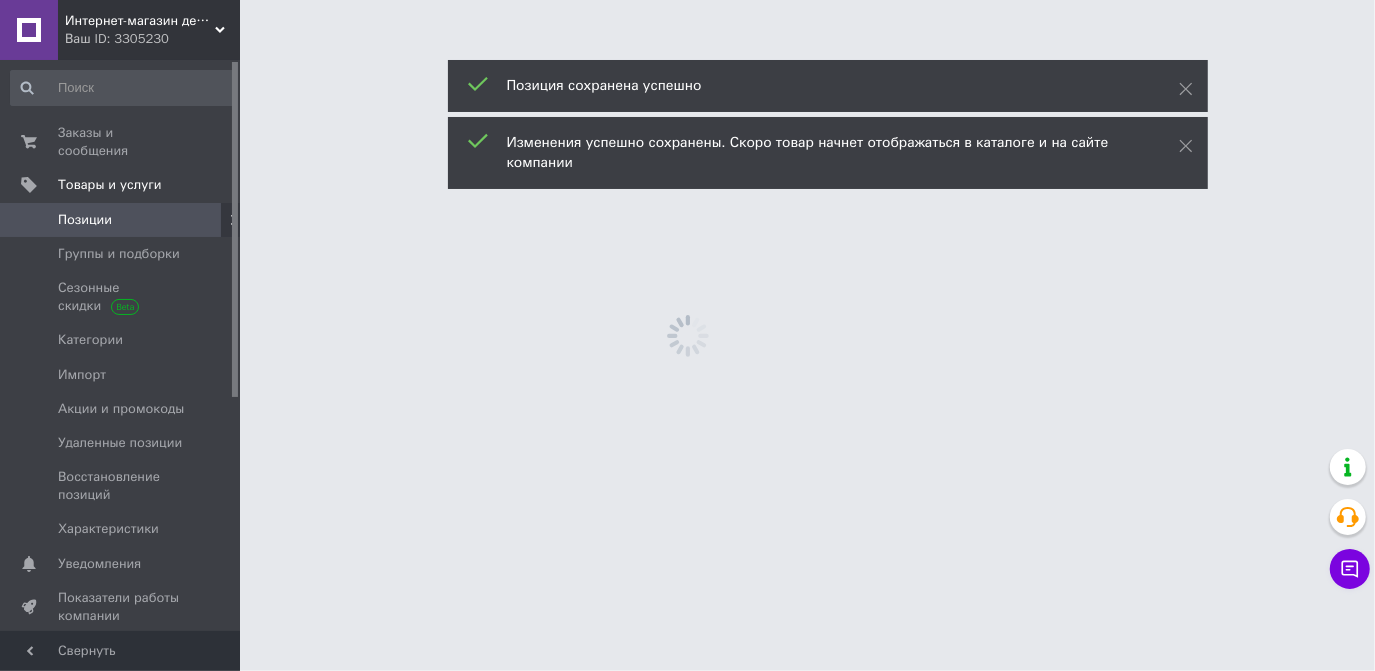 scroll, scrollTop: 0, scrollLeft: 0, axis: both 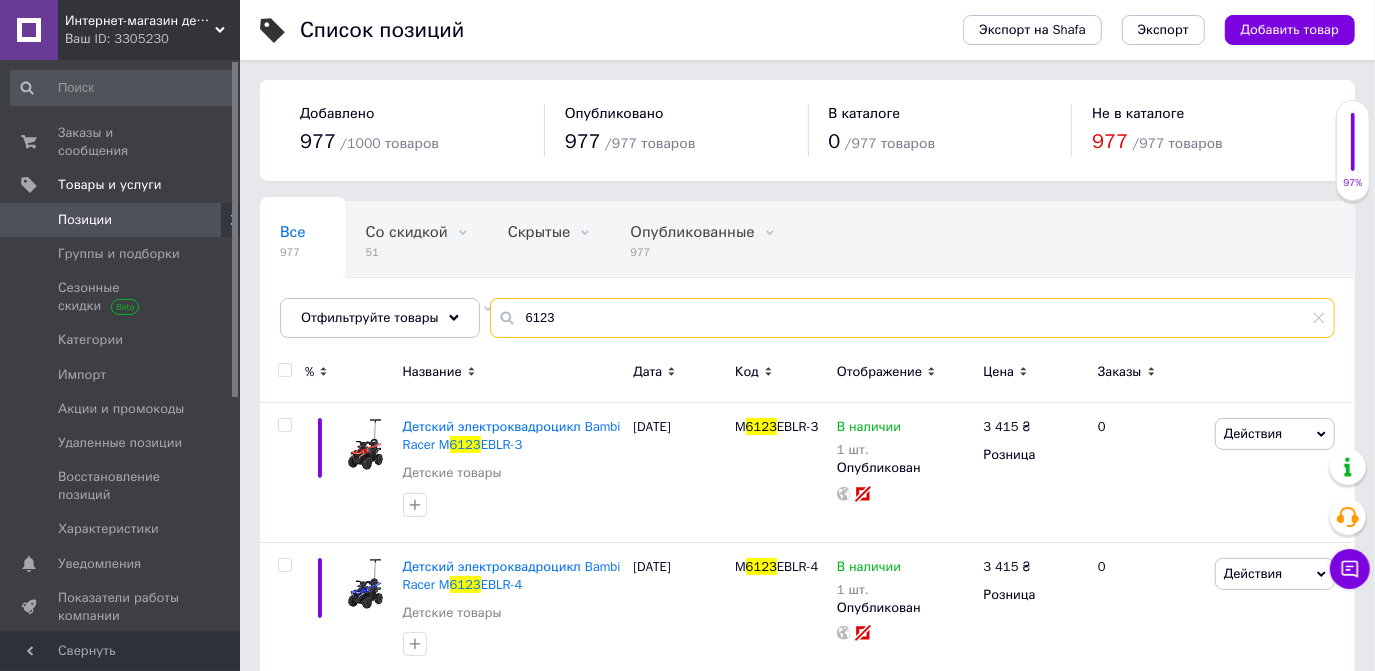 drag, startPoint x: 558, startPoint y: 313, endPoint x: 514, endPoint y: 313, distance: 44 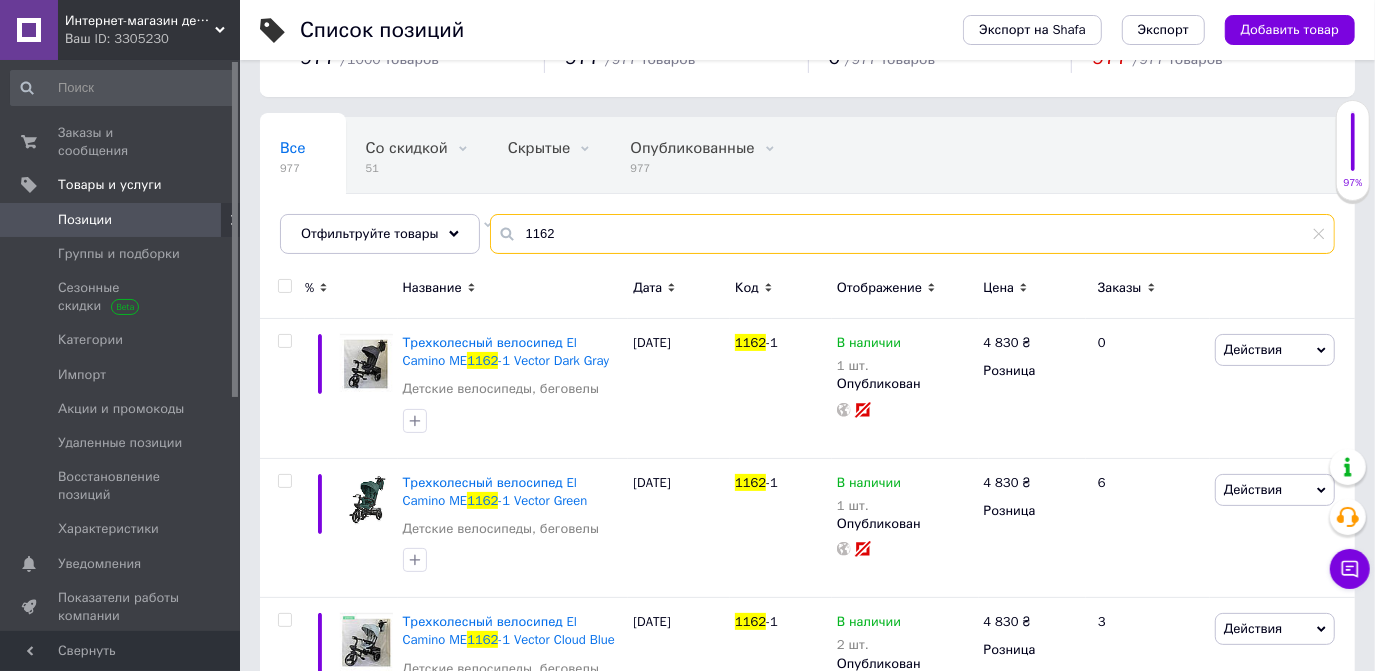 scroll, scrollTop: 90, scrollLeft: 0, axis: vertical 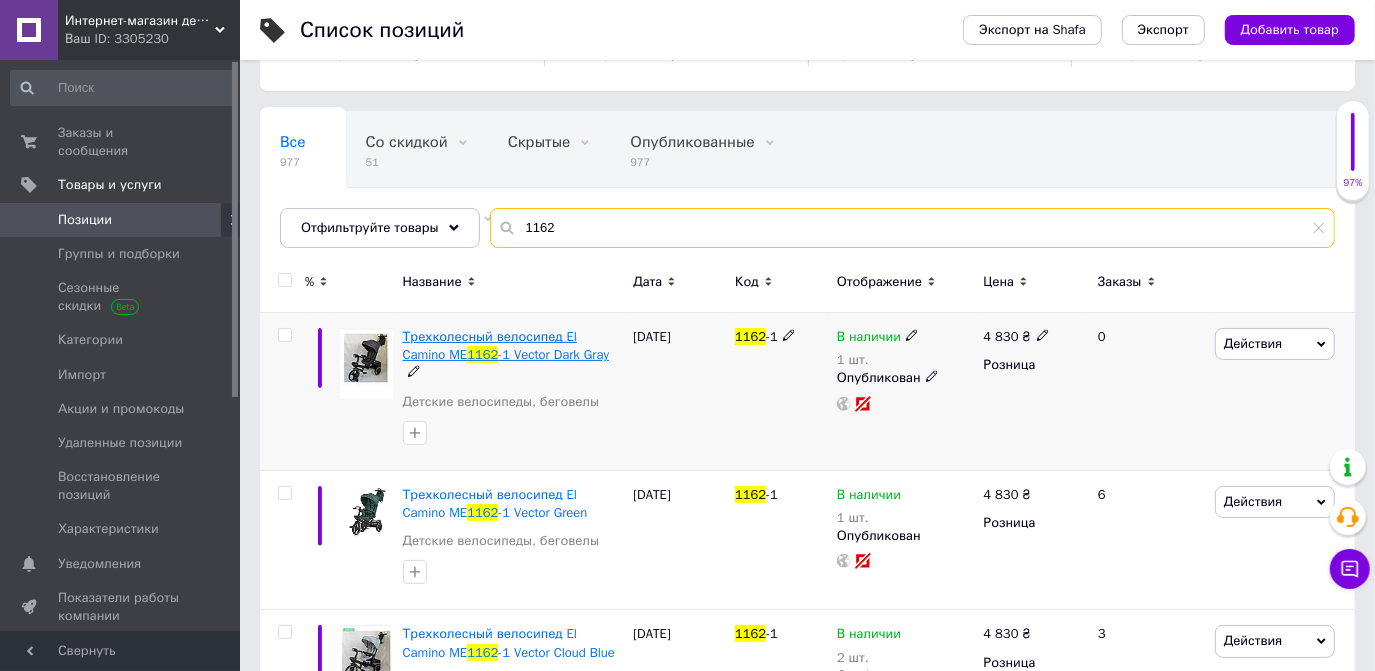 type on "1162" 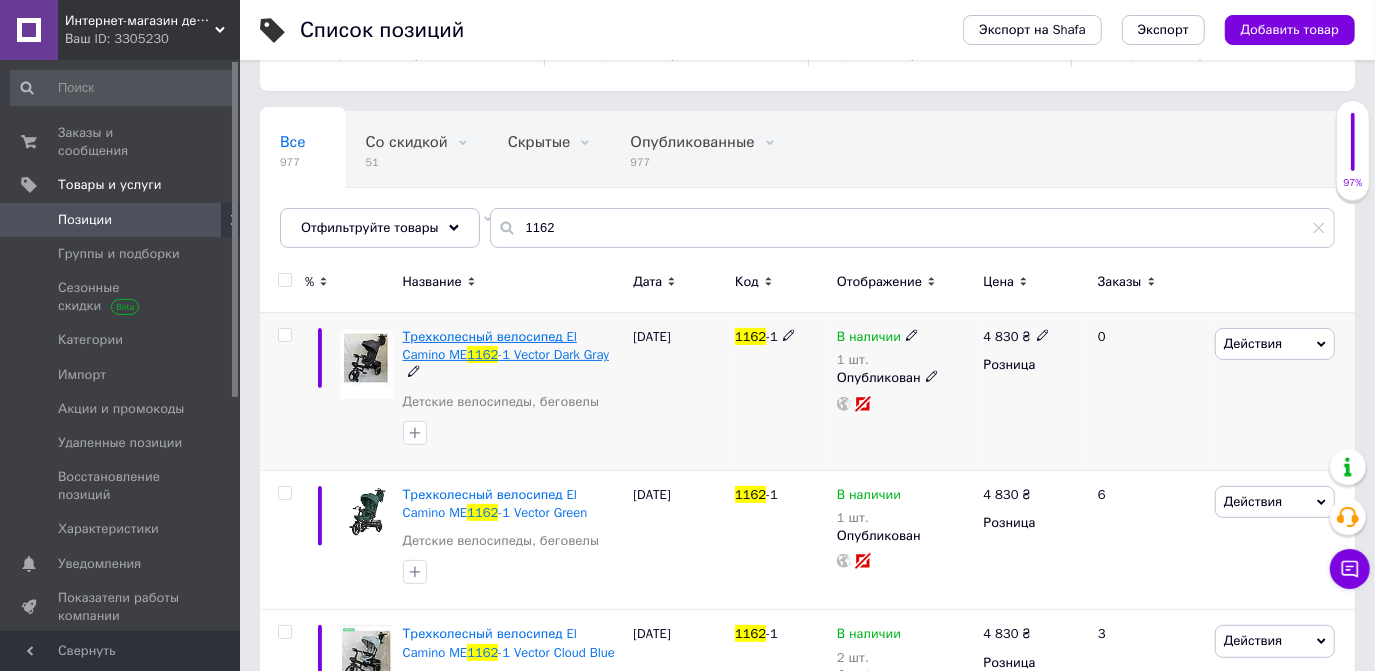 click on "Трехколесный велосипед El Camino ME" at bounding box center [490, 345] 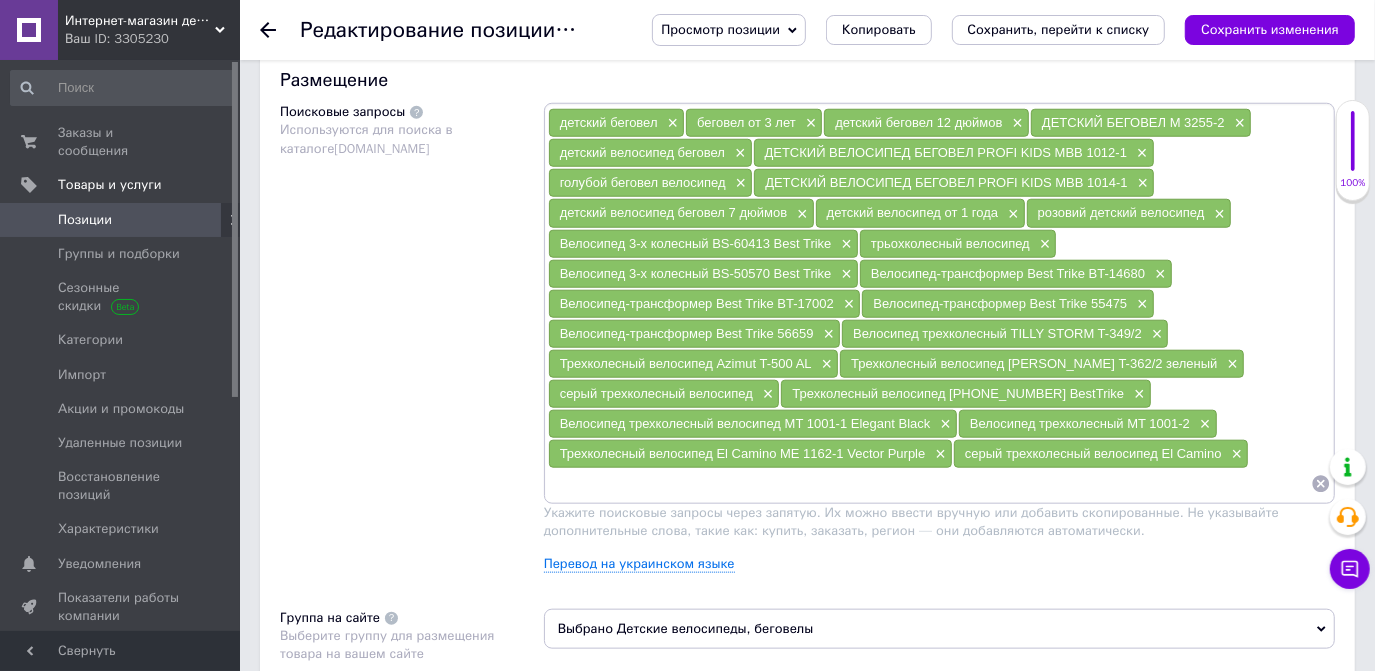scroll, scrollTop: 1181, scrollLeft: 0, axis: vertical 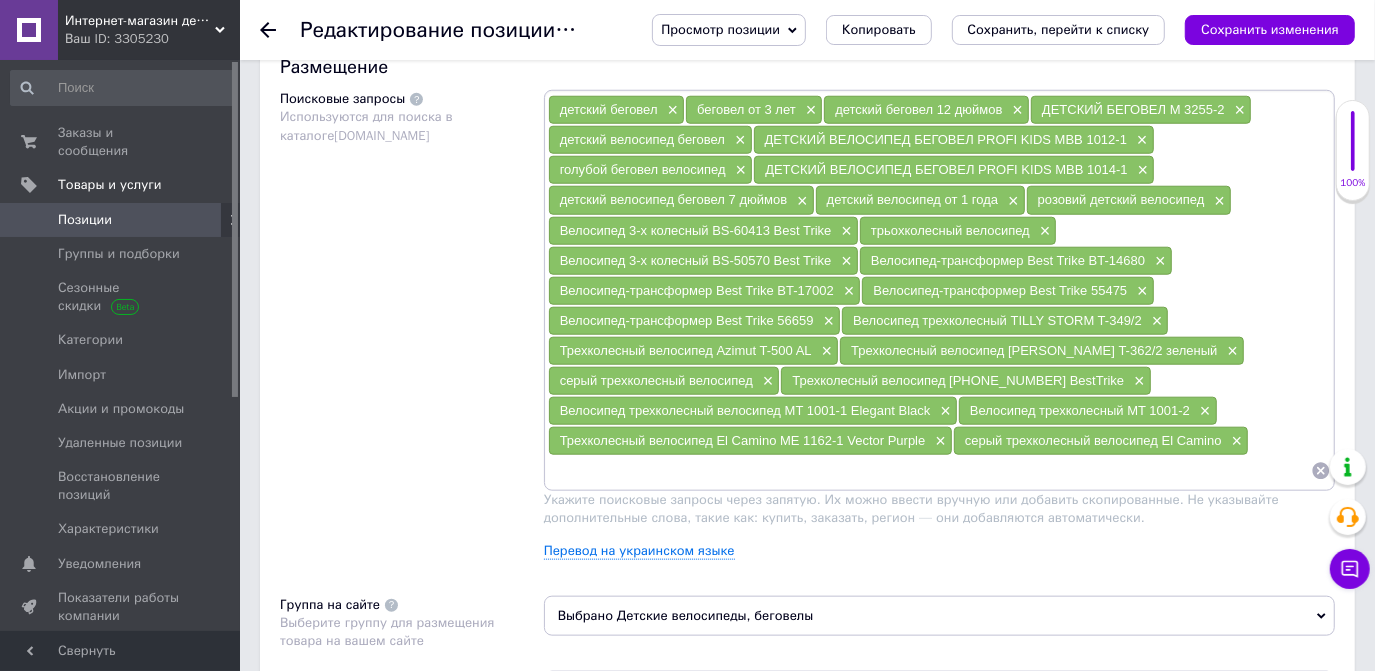 click on "детский беговел × беговел от 3 лет × детский беговел 12 дюймов × ДЕТСКИЙ БЕГОВЕЛ М 3255-2 × детский велосипед беговел × ДЕТСКИЙ ВЕЛОСИПЕД БЕГОВЕЛ PROFI KIDS МВВ 1012-1 × голубой беговел велосипед × ДЕТСКИЙ ВЕЛОСИПЕД БЕГОВЕЛ PROFI KIDS MBB 1014-1 × детский велосипед беговел 7 дюймов × детский велосипед от 1 года × розовий детский велосипед × Велосипед 3-х колесный BS-60413 Best Trike × трьохколесный велосипед × Велосипед 3-х колесный BS-50570 Best Trike × Велосипед-трансформер Best Trike BT-14680 × Велосипед-трансформер Best Trike BT-17002 × Велосипед-трансформер Best Trike 55475 × Велосипед-трансформер Best Trike 56659 × × × ×" at bounding box center (939, 290) 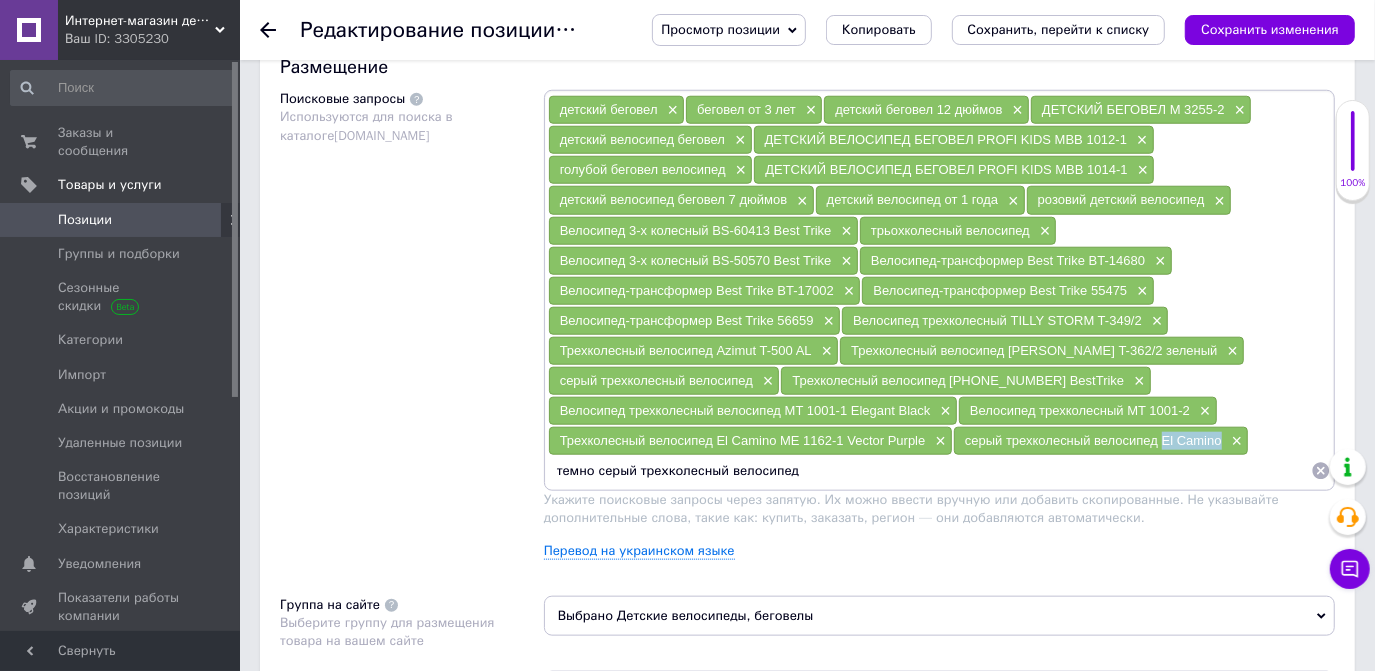 drag, startPoint x: 1159, startPoint y: 420, endPoint x: 1220, endPoint y: 429, distance: 61.66036 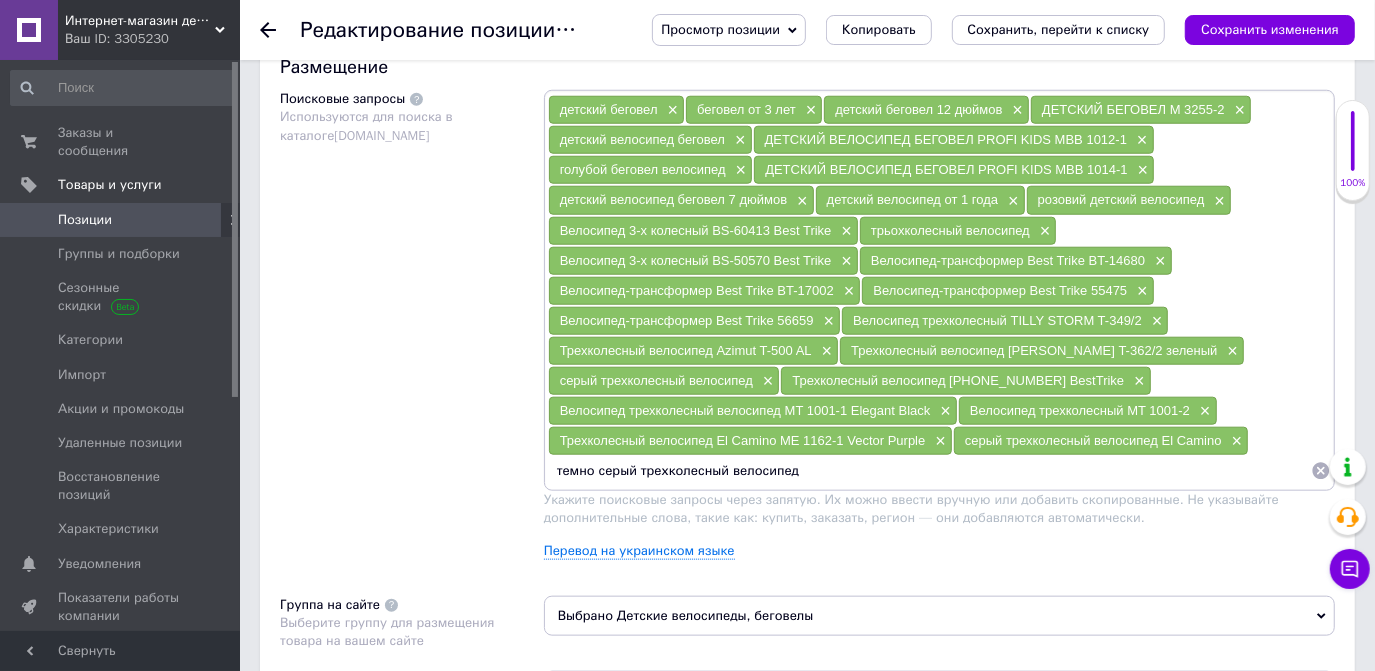click on "темно серый трехколесный велосипед" at bounding box center [929, 471] 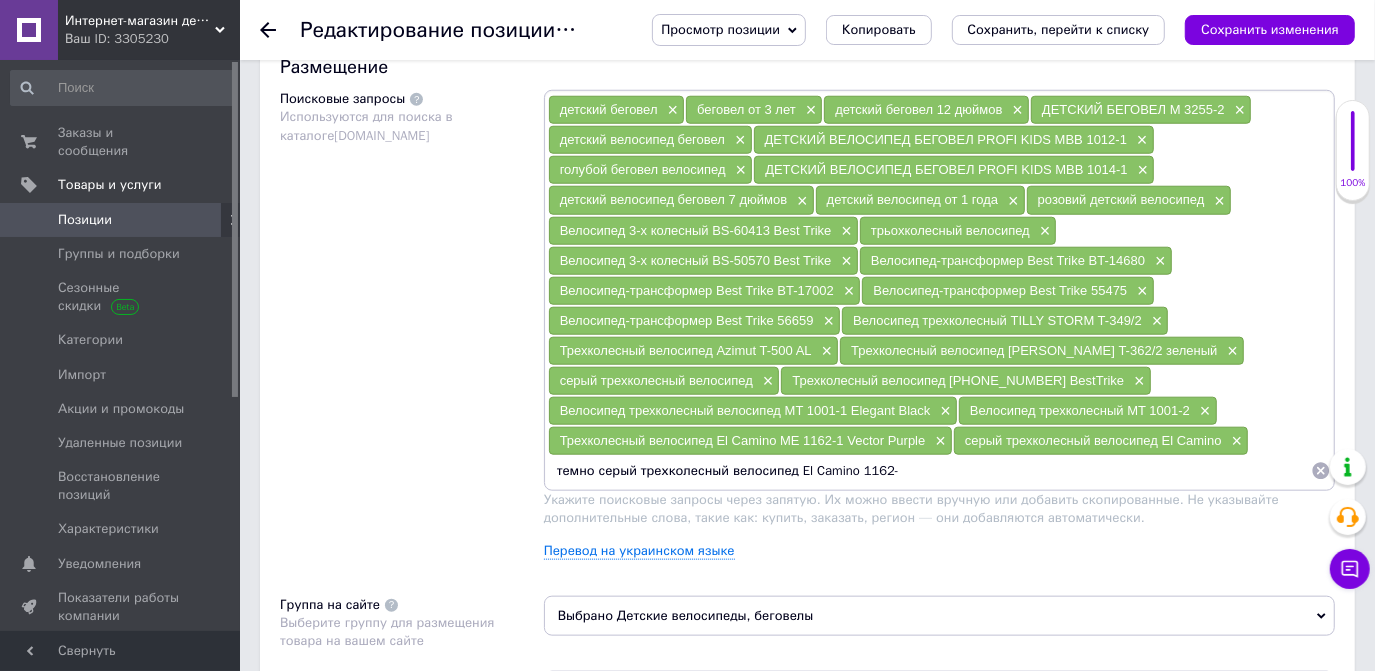 type on "темно серый трехколесный велосипед El Camino 1162-1" 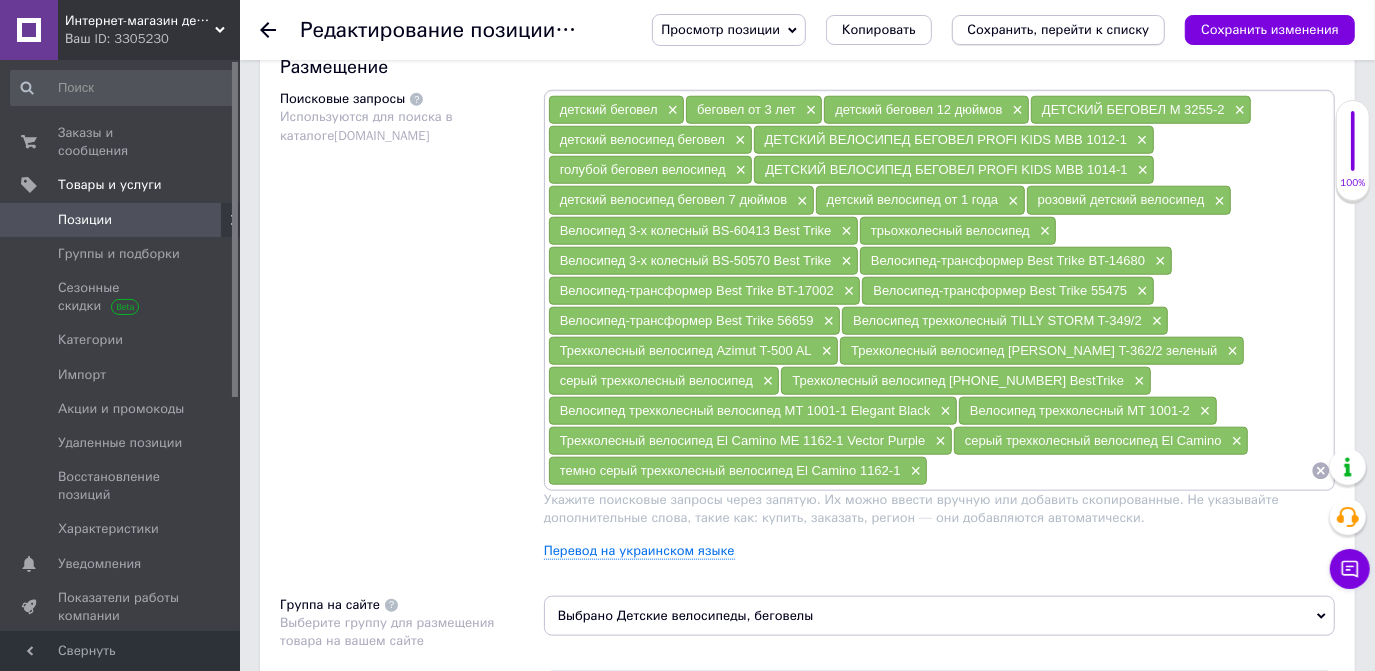 click on "Сохранить, перейти к списку" at bounding box center [1059, 29] 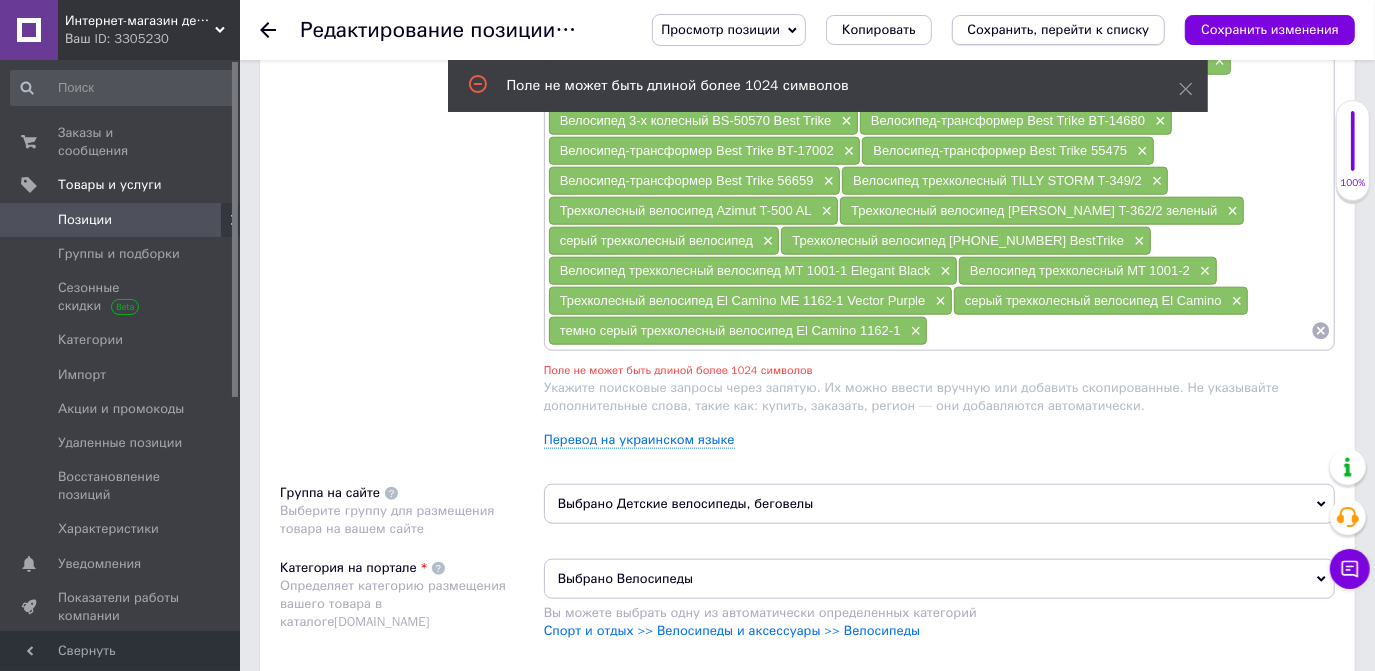 scroll, scrollTop: 1339, scrollLeft: 0, axis: vertical 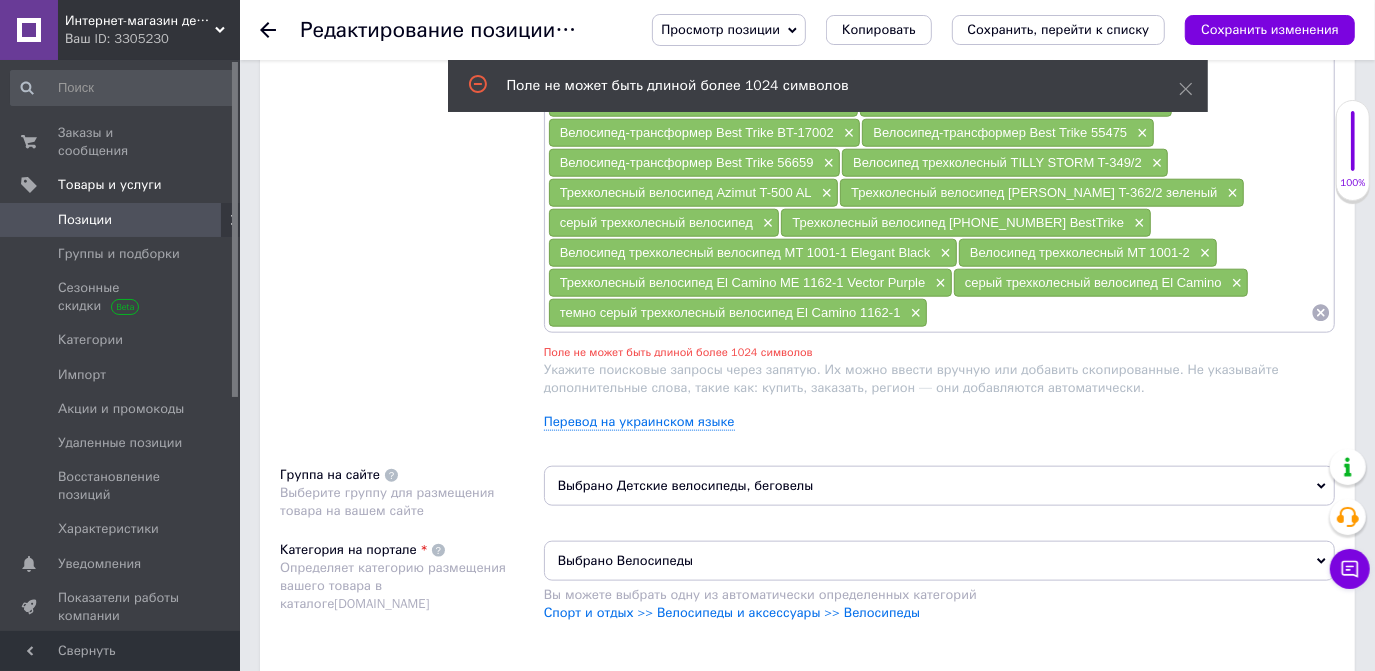 click on "темно серый трехколесный велосипед El Camino 1162-1" at bounding box center (730, 312) 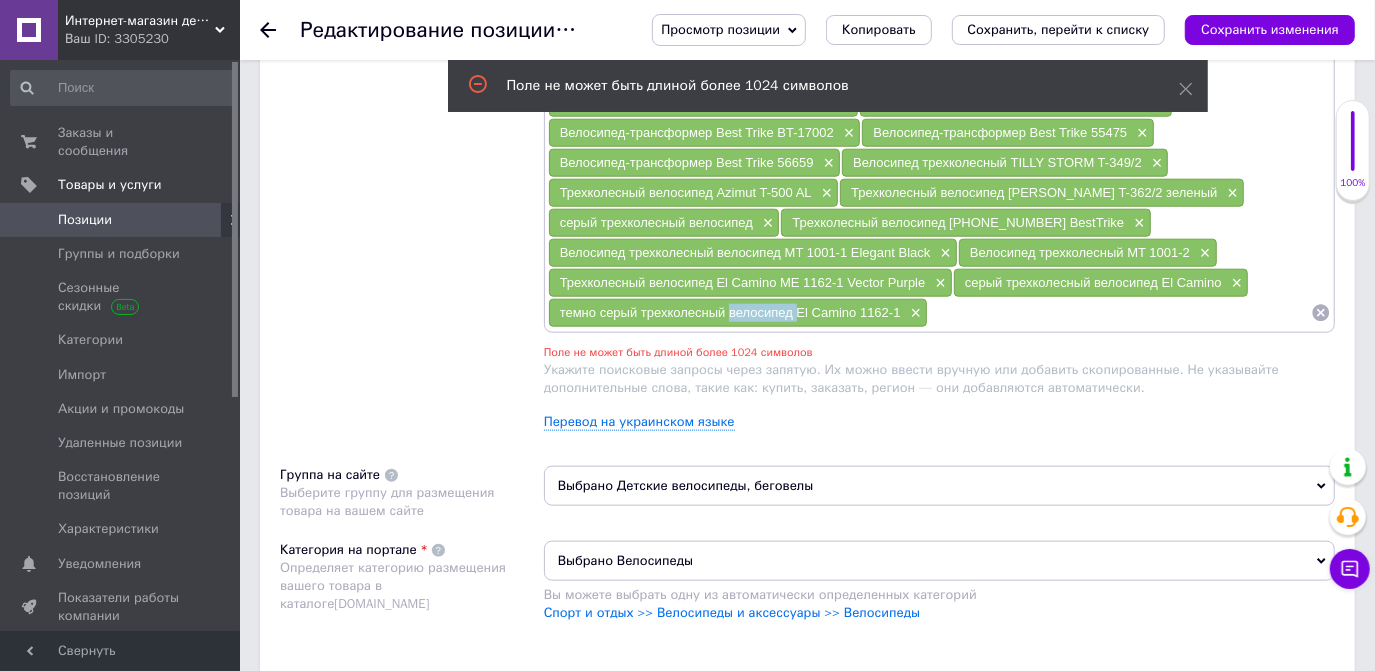 click on "темно серый трехколесный велосипед El Camino 1162-1" at bounding box center [730, 312] 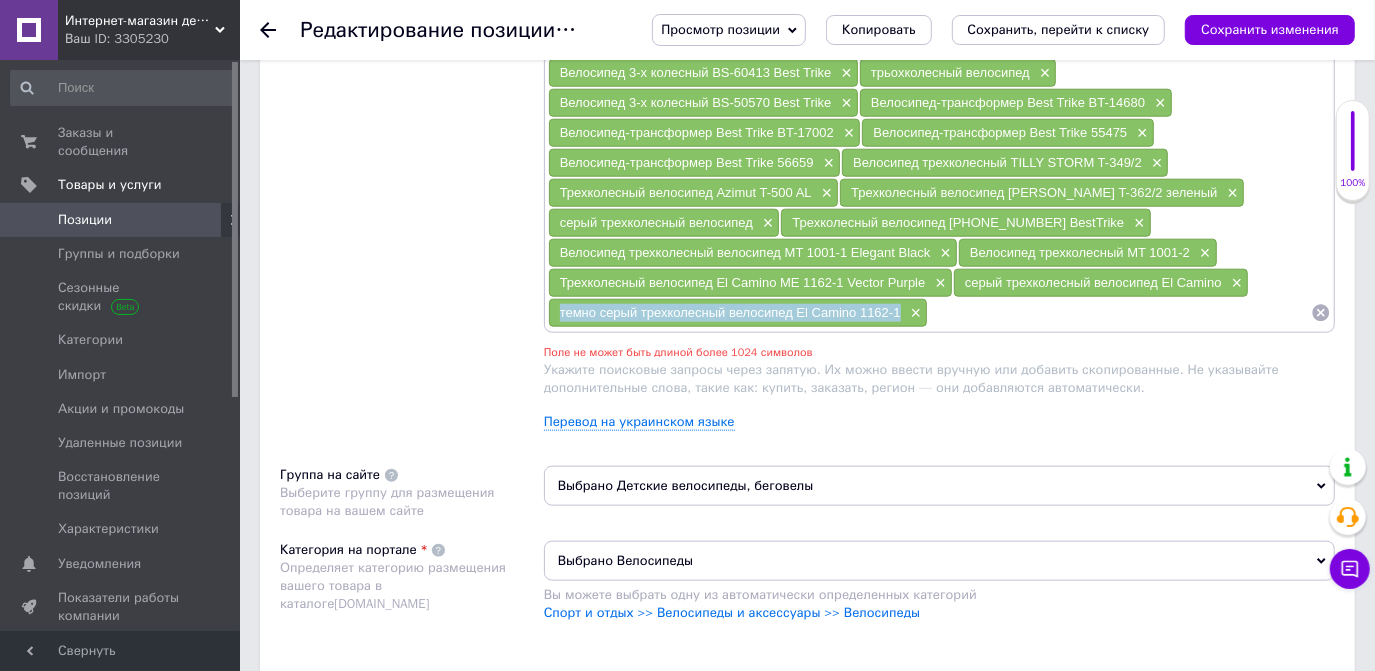 drag, startPoint x: 560, startPoint y: 292, endPoint x: 901, endPoint y: 296, distance: 341.02347 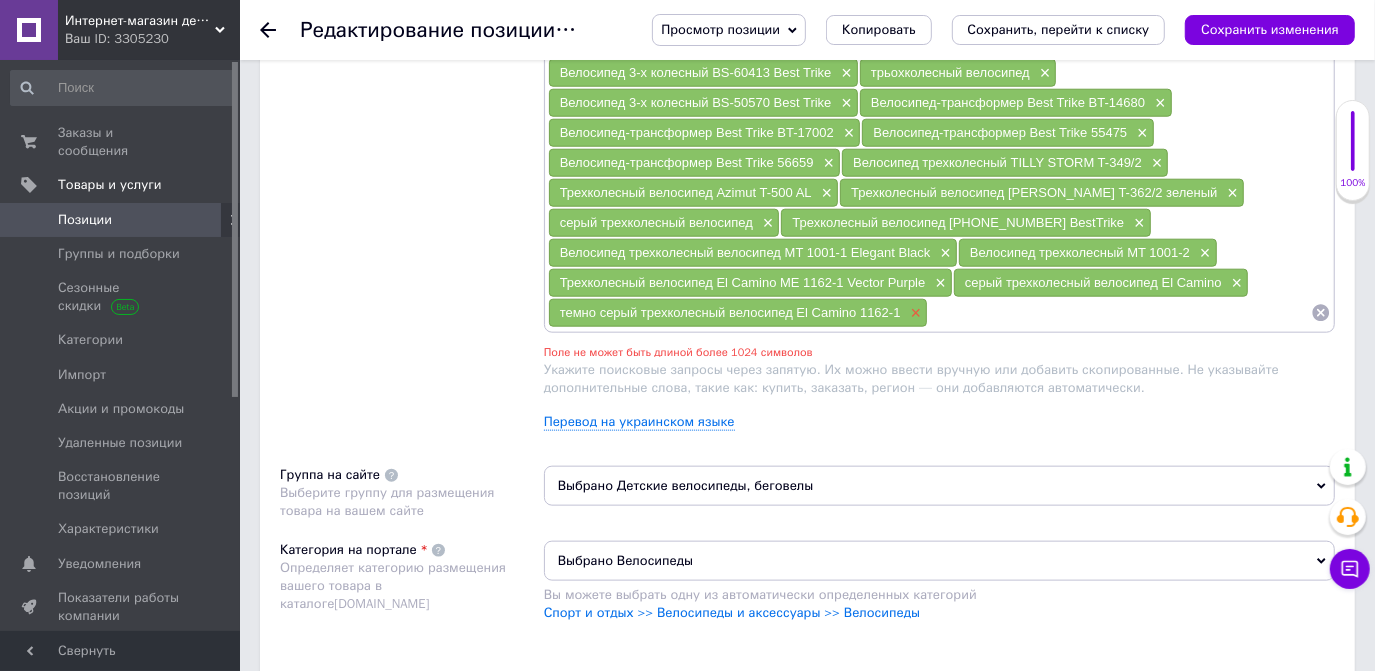 click on "×" at bounding box center (914, 313) 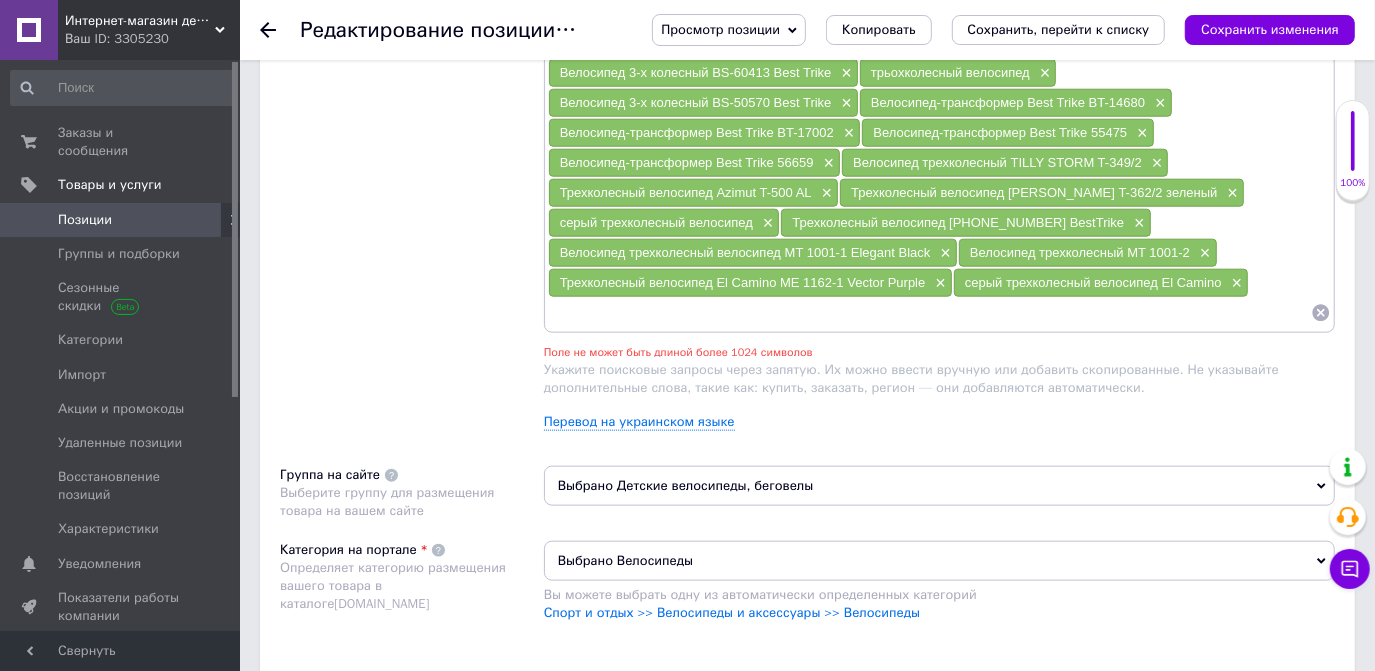 paste on "темно серый трехколесный велосипед El Camino 1162-1" 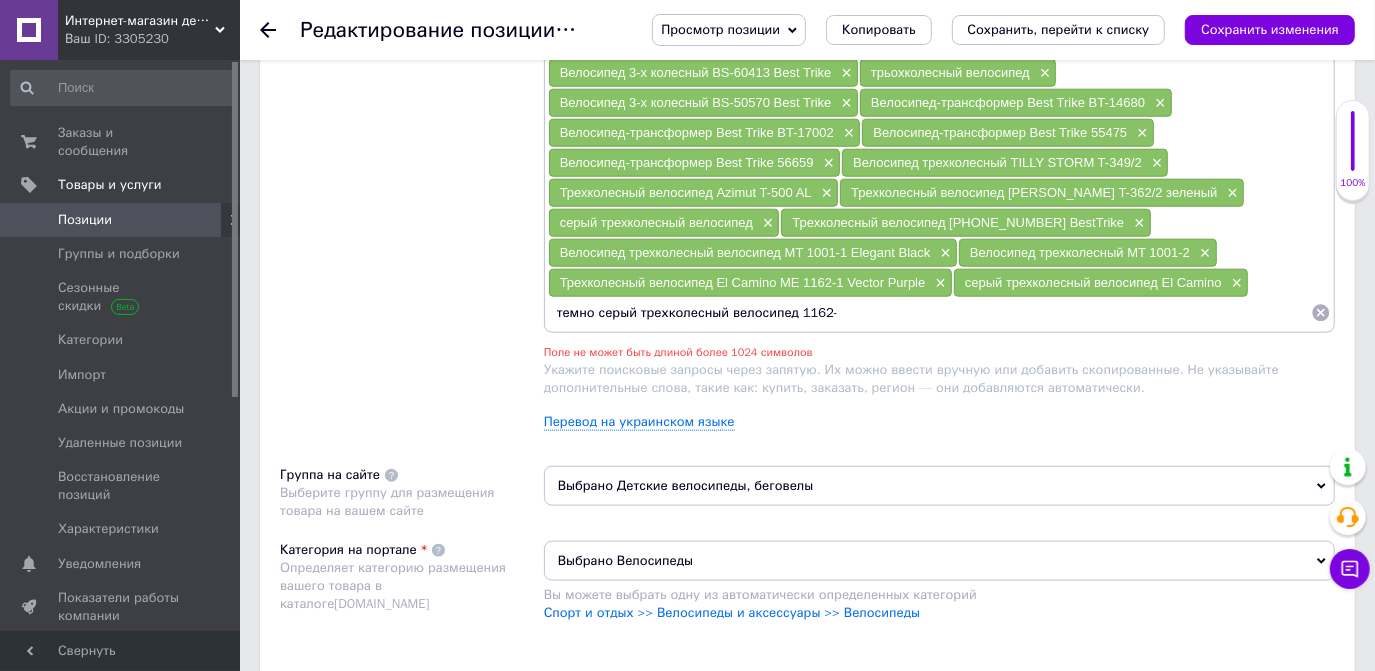 type on "темно серый трехколесный велосипед 1162-1" 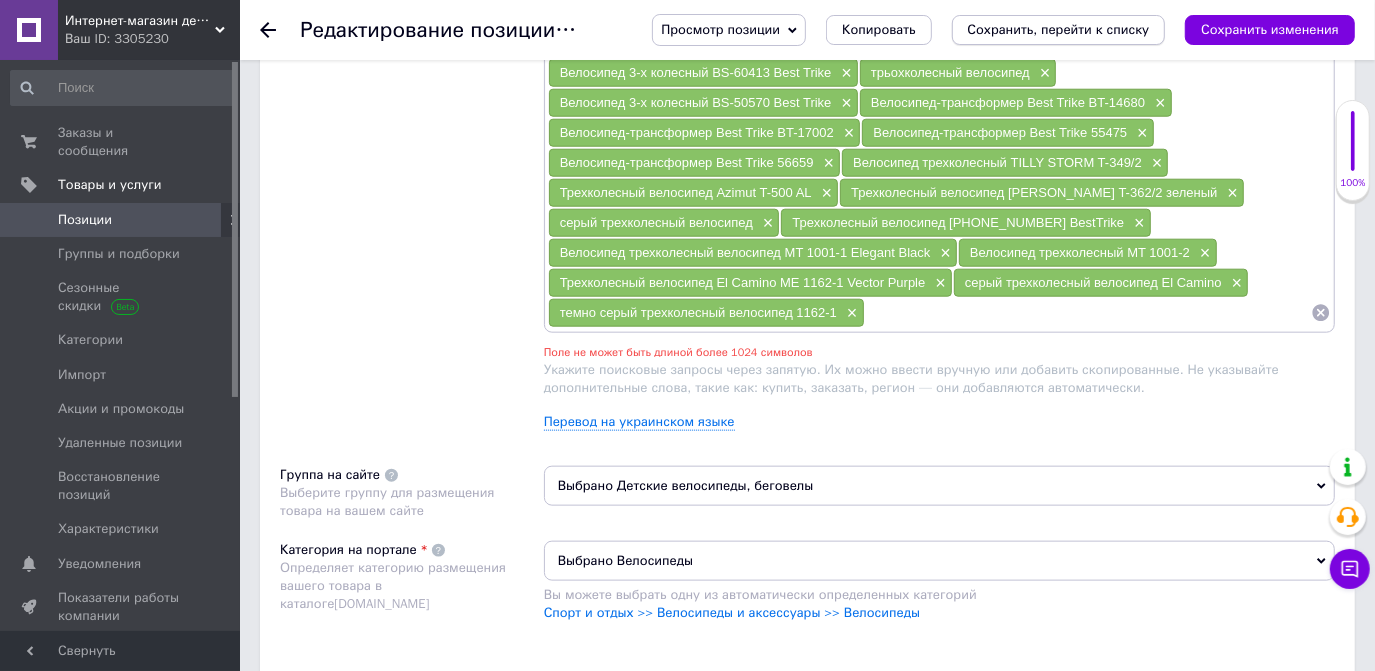 click on "Сохранить, перейти к списку" at bounding box center [1059, 29] 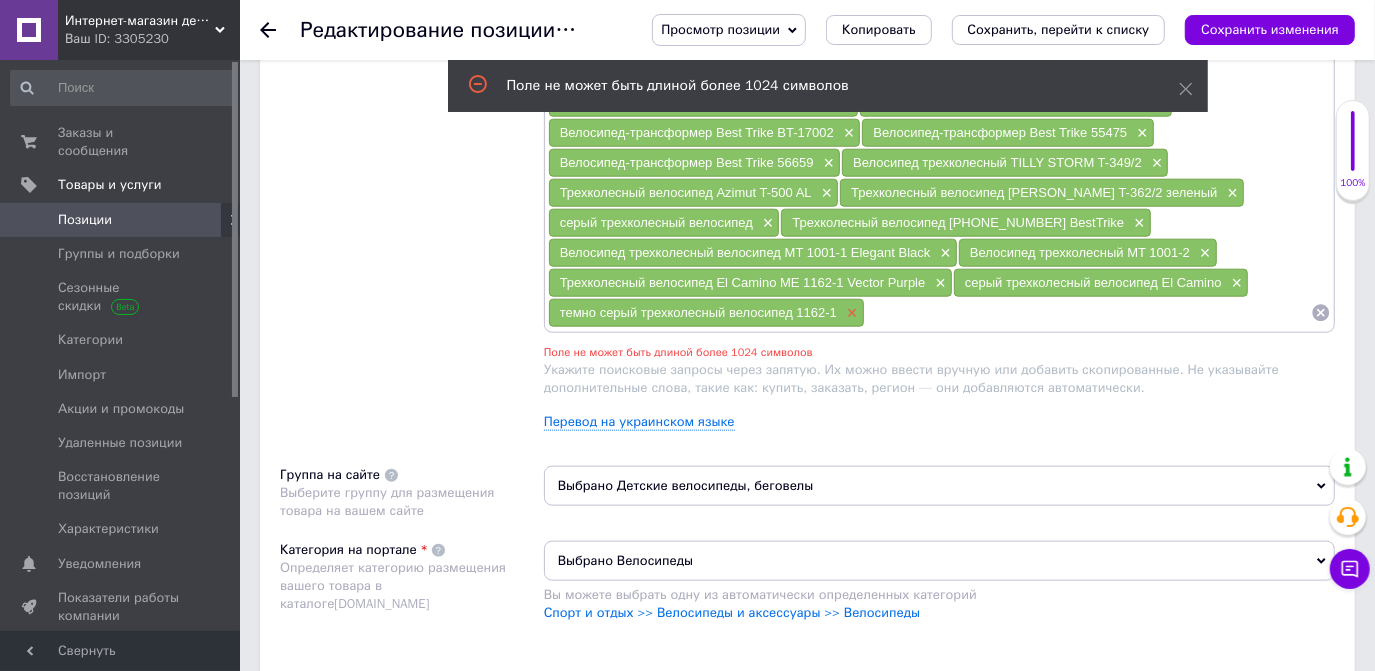 click on "×" at bounding box center (850, 313) 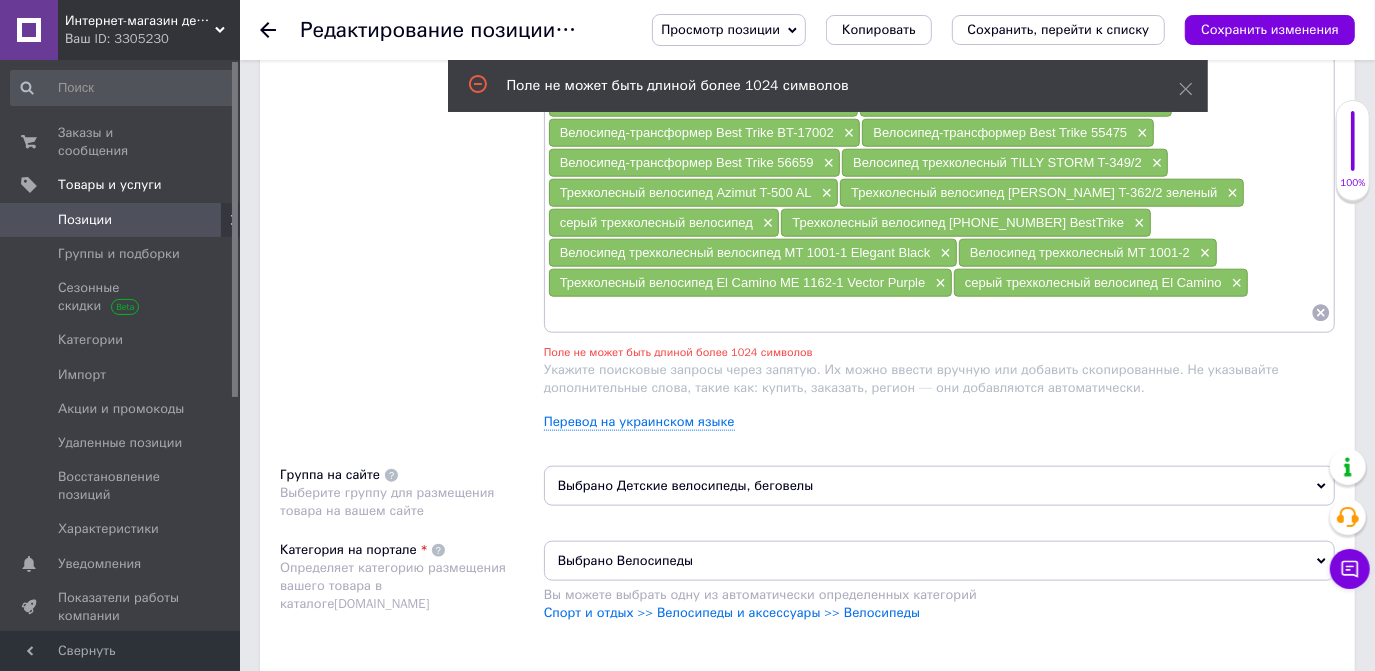 paste on "темно серый трехколесный велосипед El Camino 1162-1" 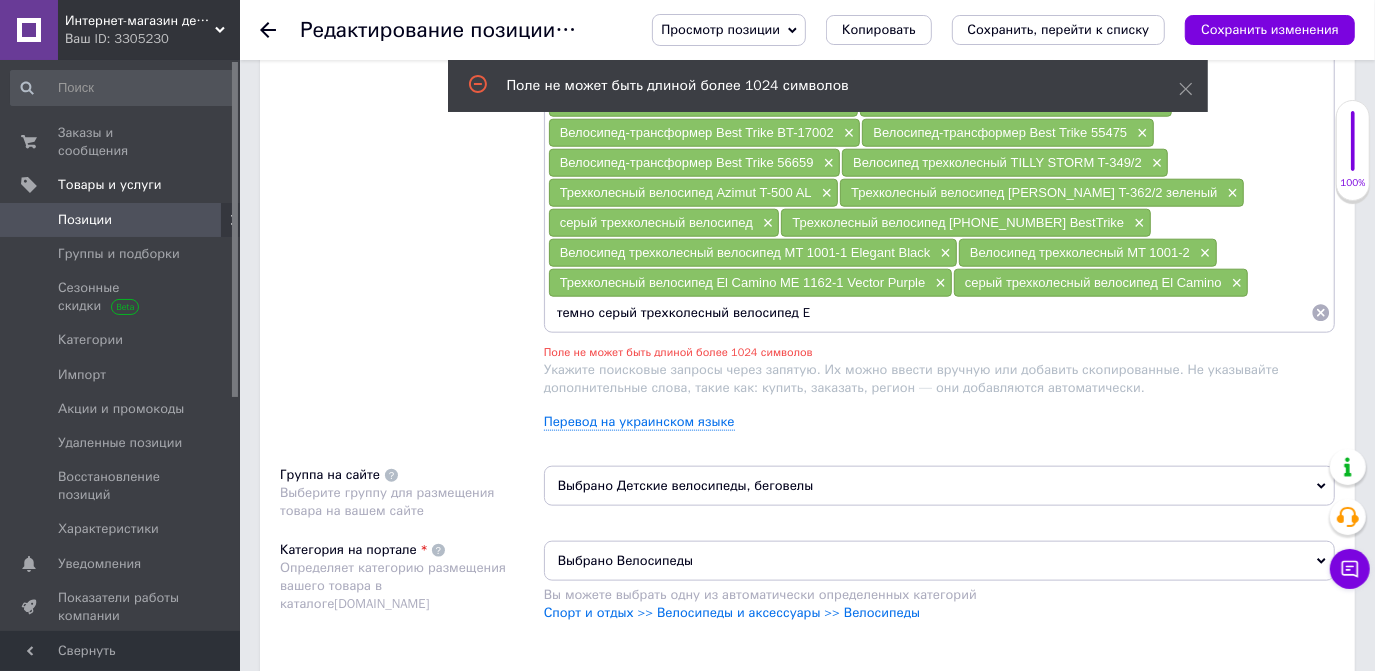 type on "темно серый трехколесный велосипед" 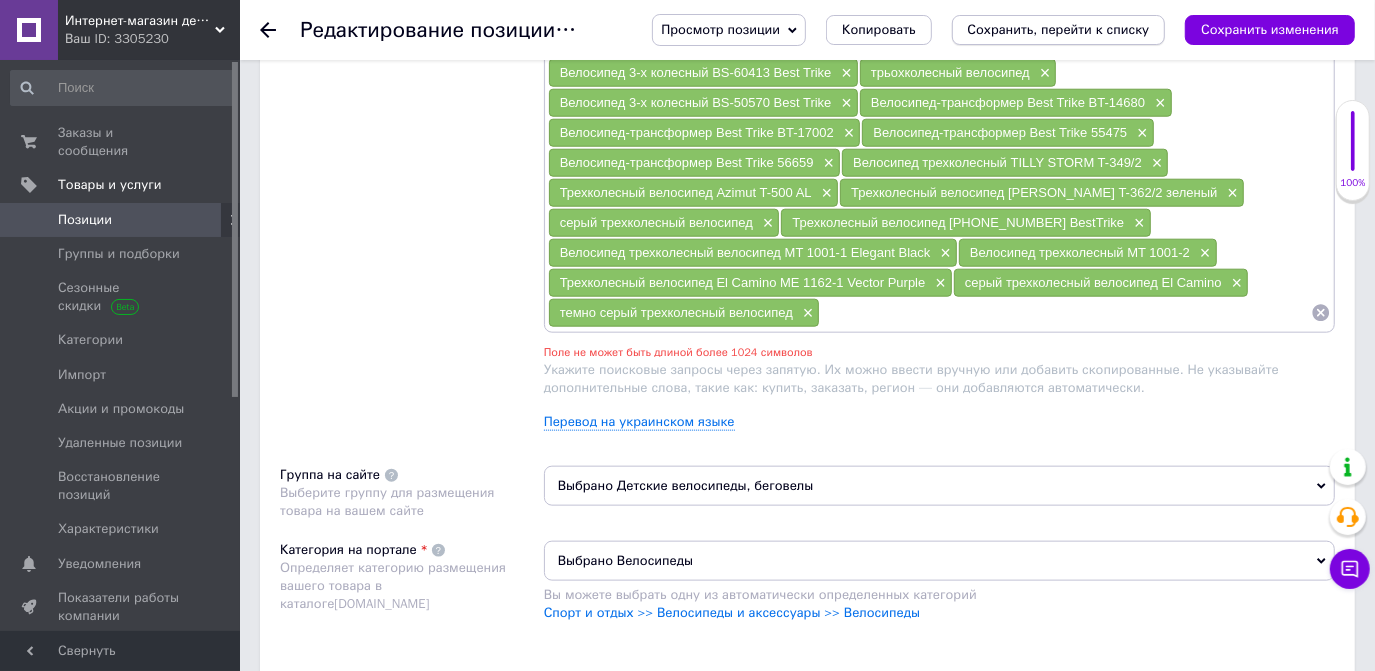 click on "Сохранить, перейти к списку" at bounding box center [1059, 29] 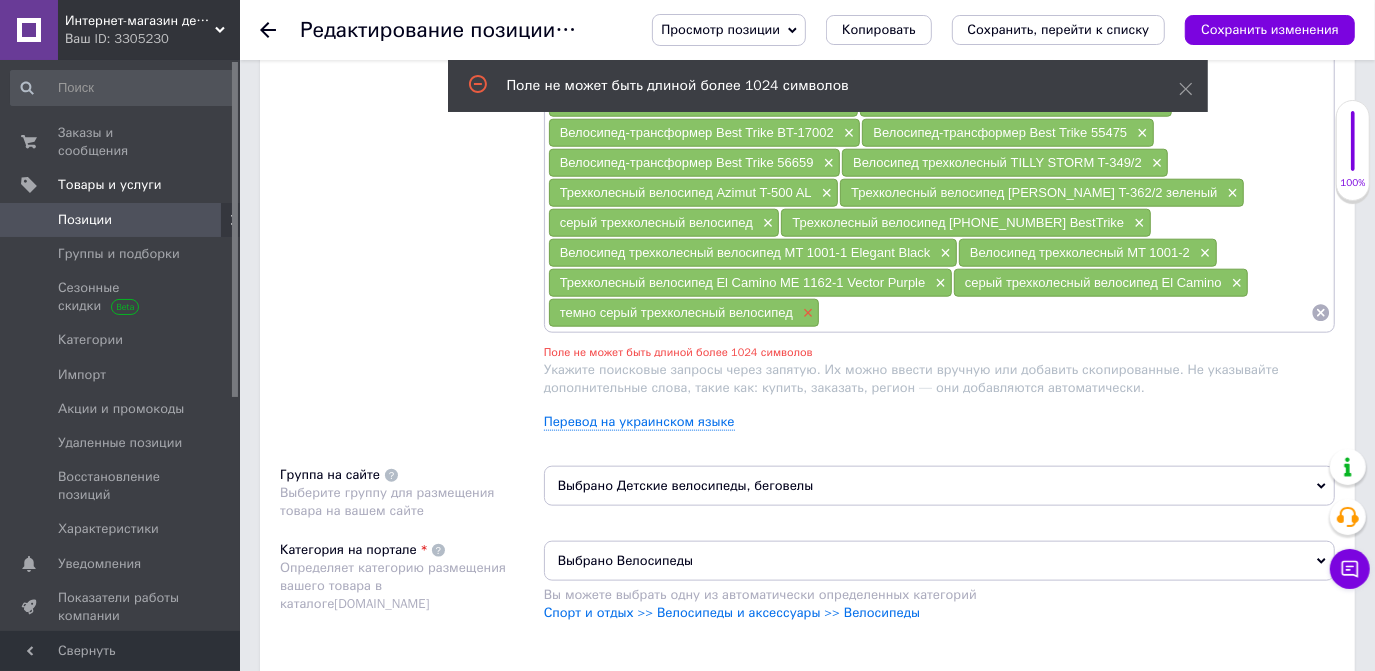 click on "×" at bounding box center [806, 313] 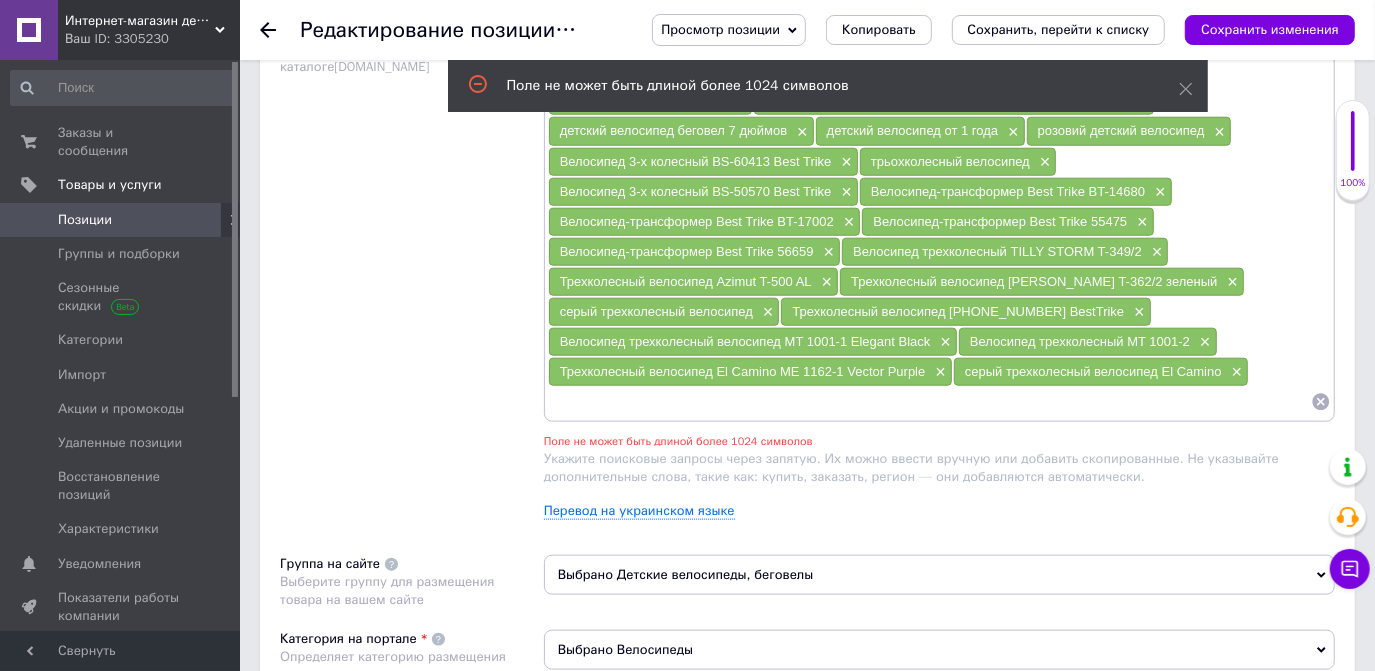 scroll, scrollTop: 1248, scrollLeft: 0, axis: vertical 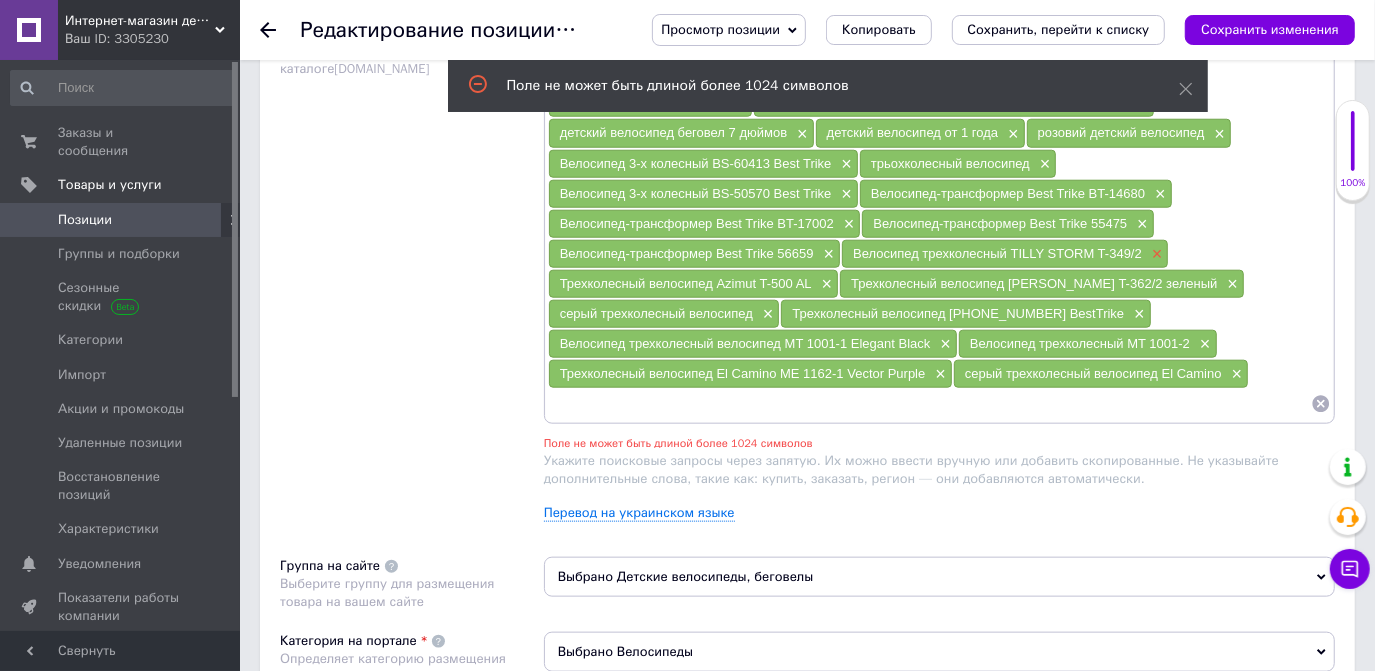click on "×" at bounding box center [1155, 254] 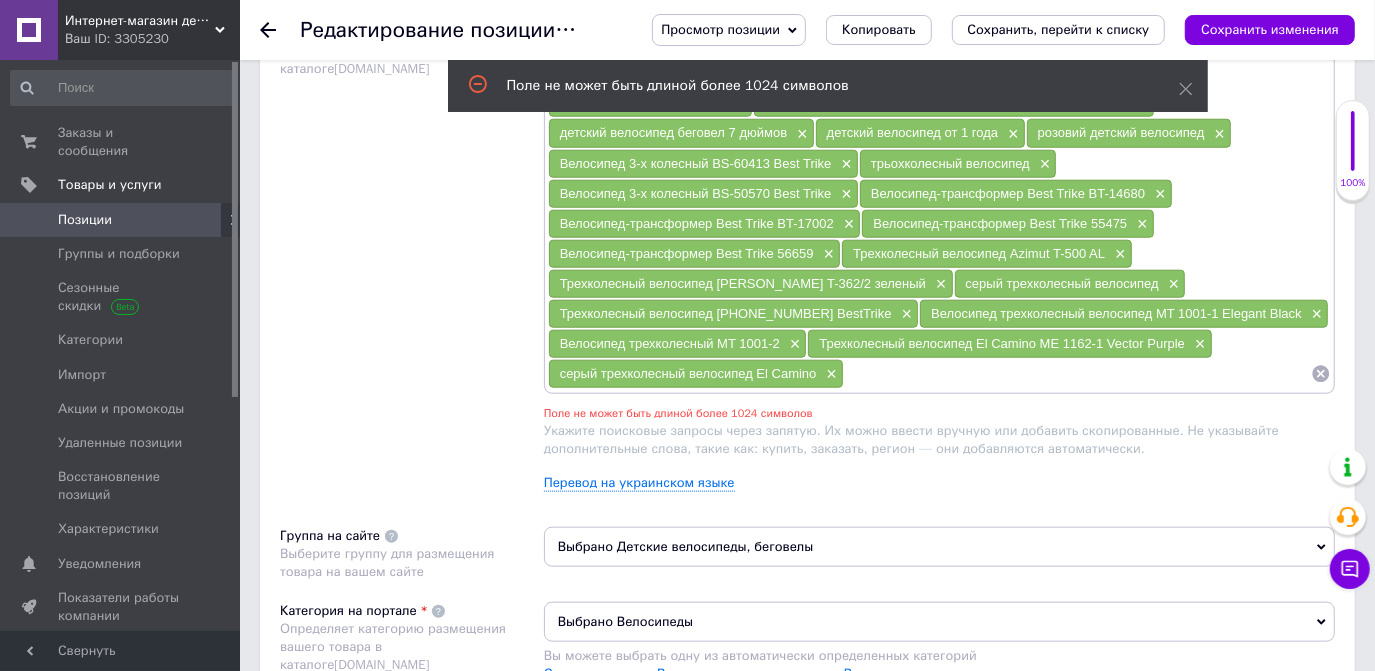 click at bounding box center [1077, 374] 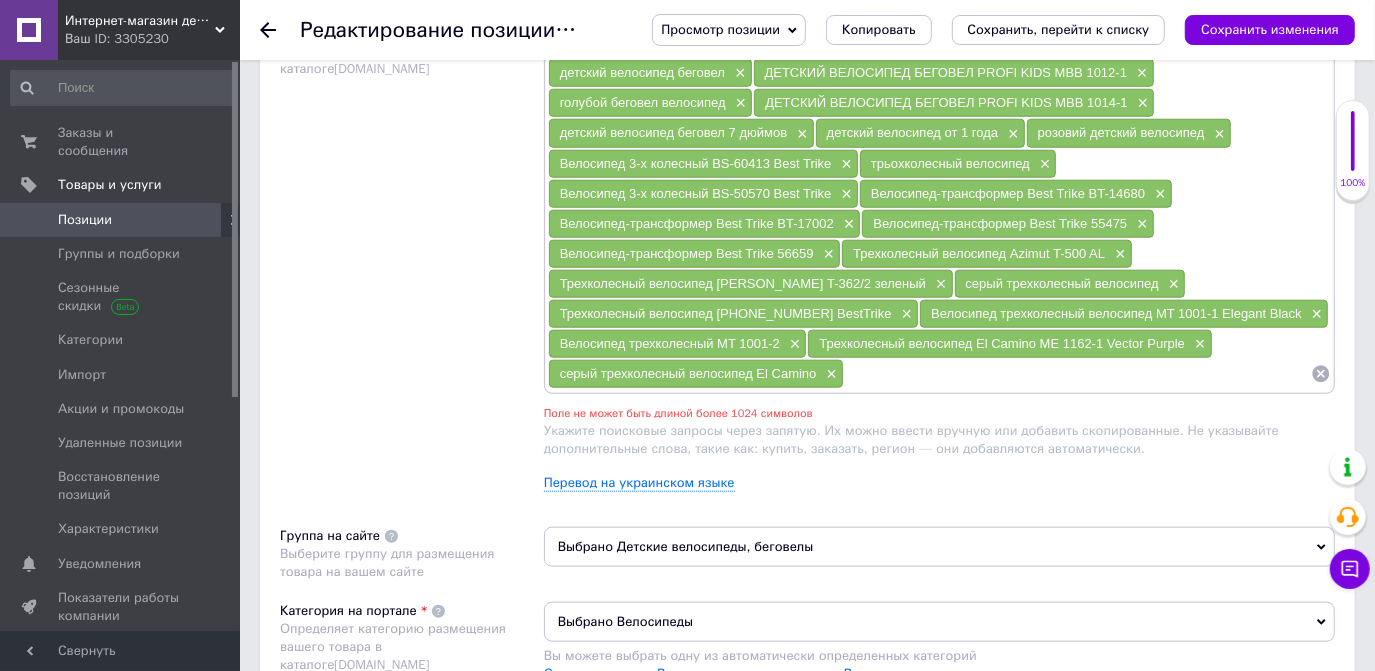 paste on "темно серый трехколесный велосипед El Camino 1162-1" 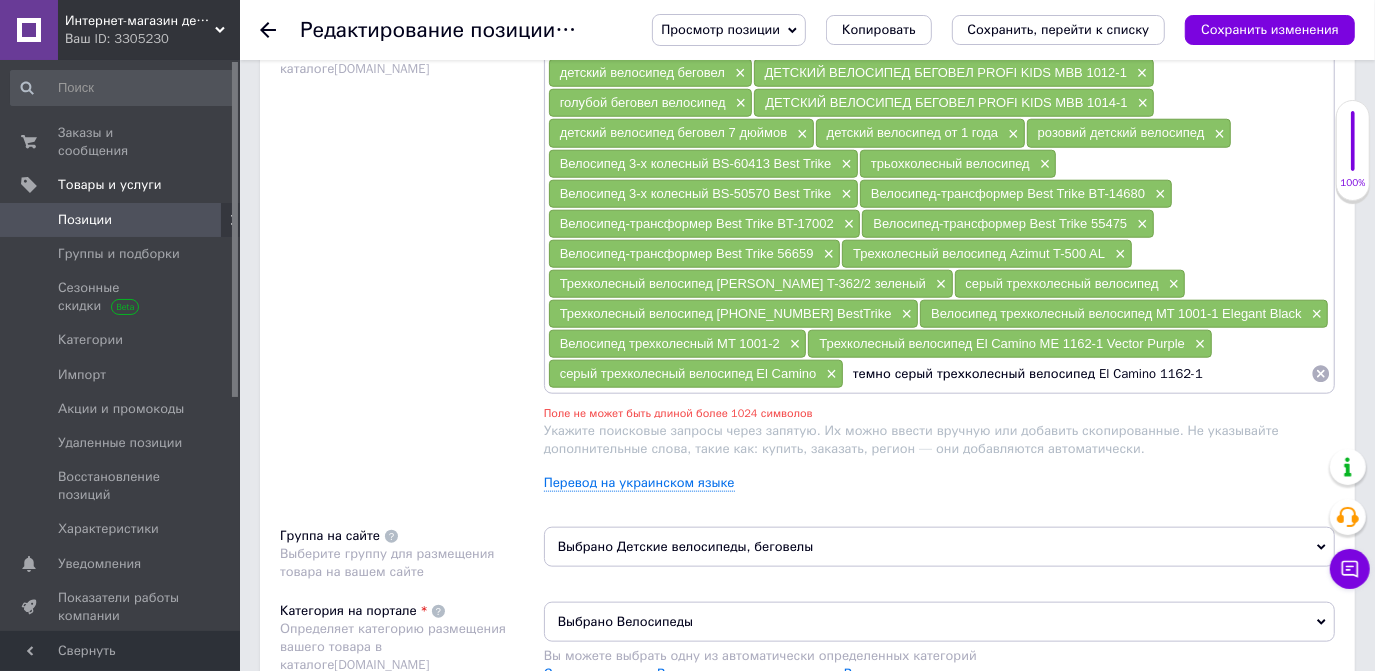 type 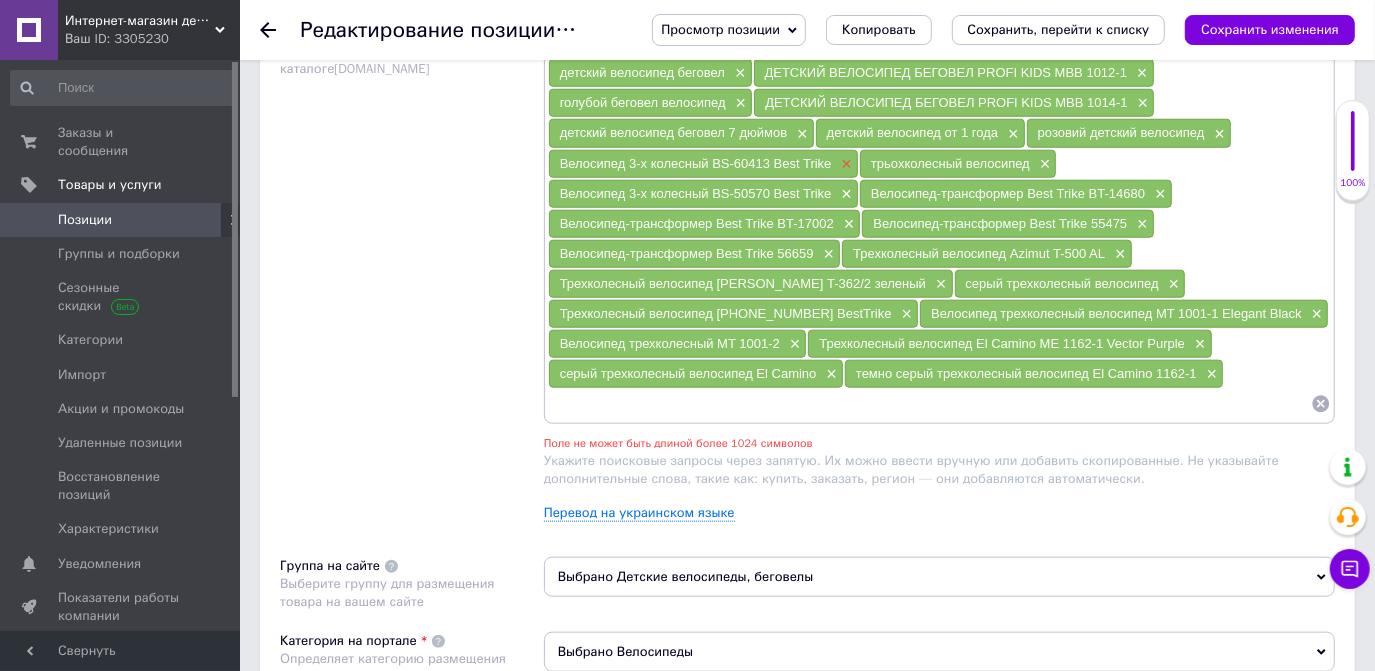 click on "×" at bounding box center (845, 164) 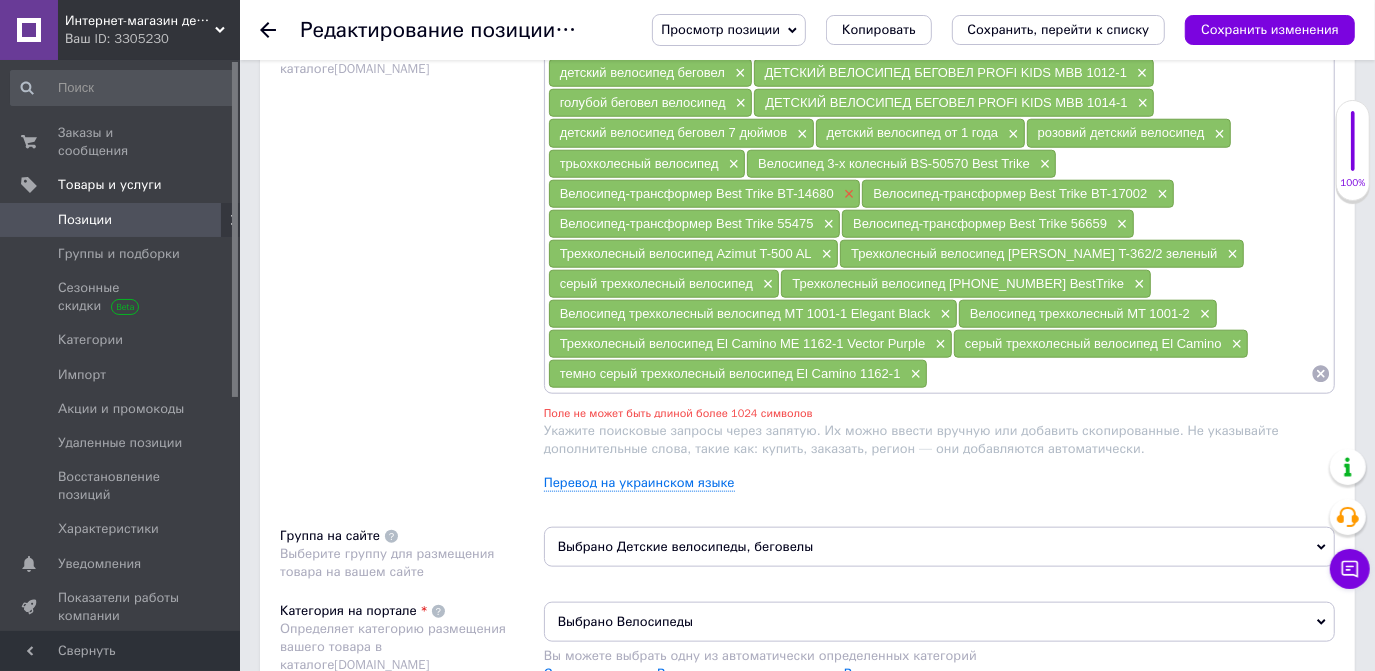 click on "×" at bounding box center [847, 194] 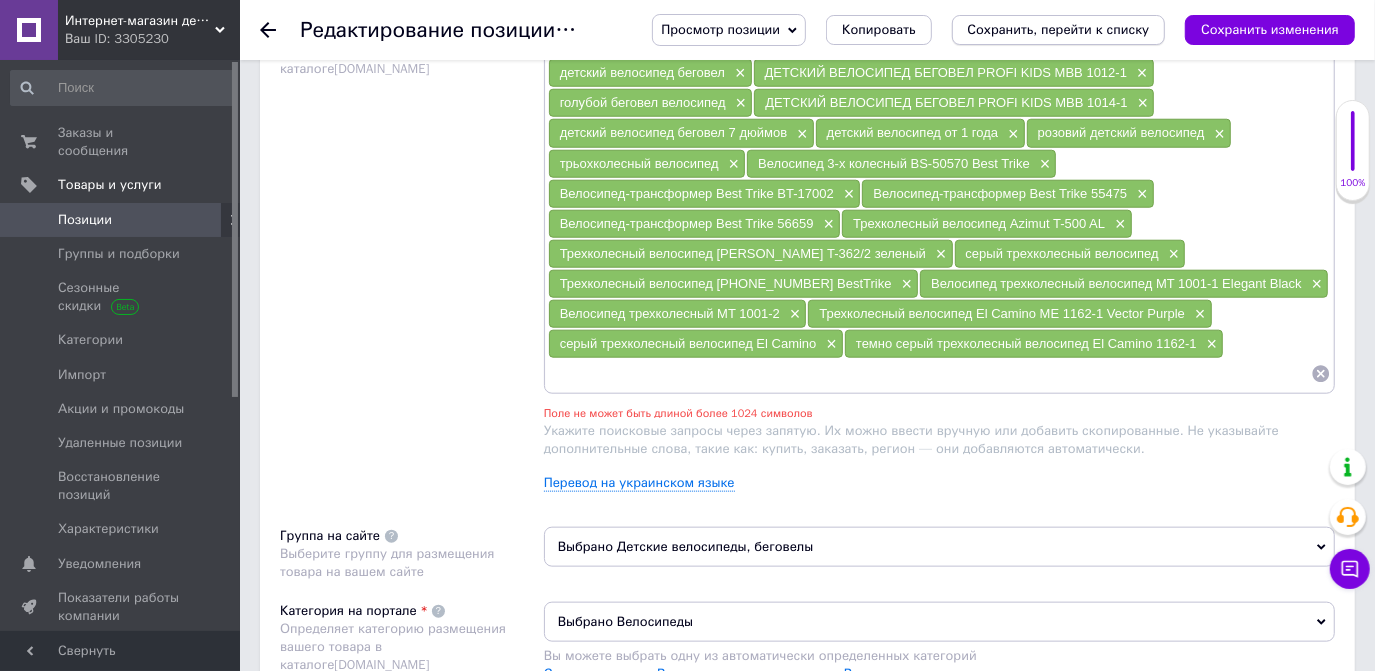 click on "Сохранить, перейти к списку" at bounding box center (1059, 29) 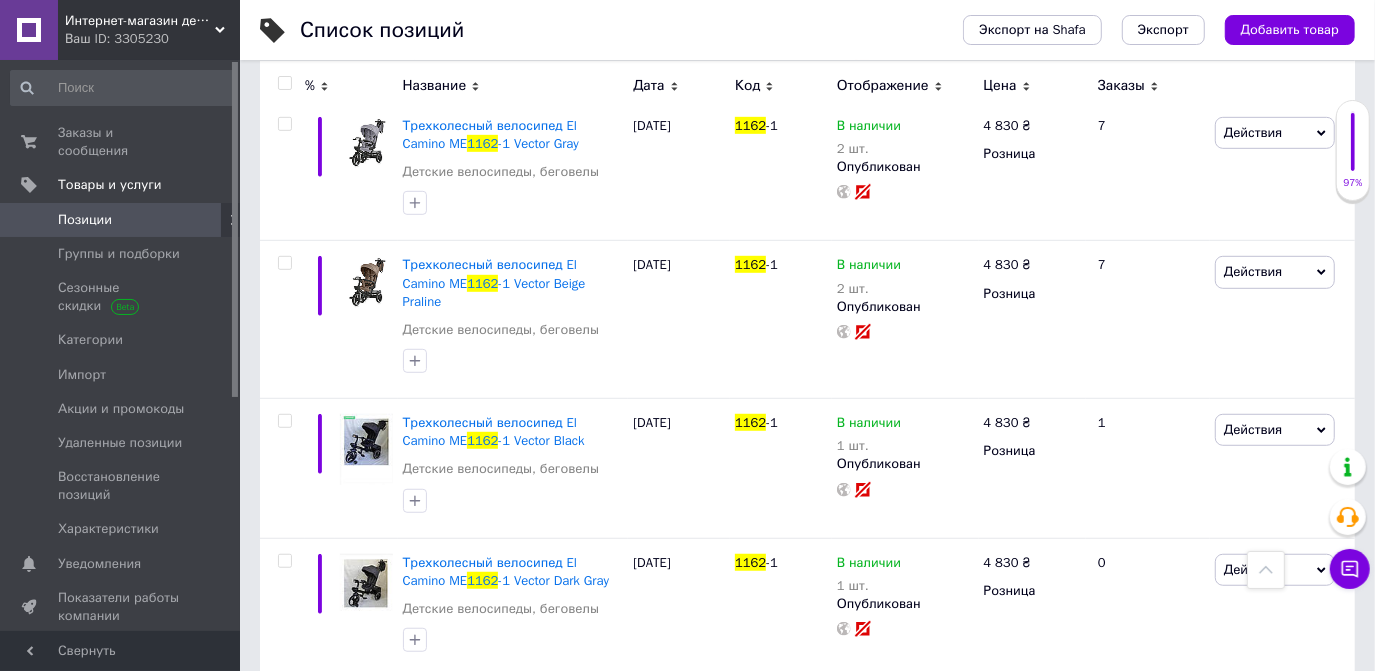 scroll, scrollTop: 727, scrollLeft: 0, axis: vertical 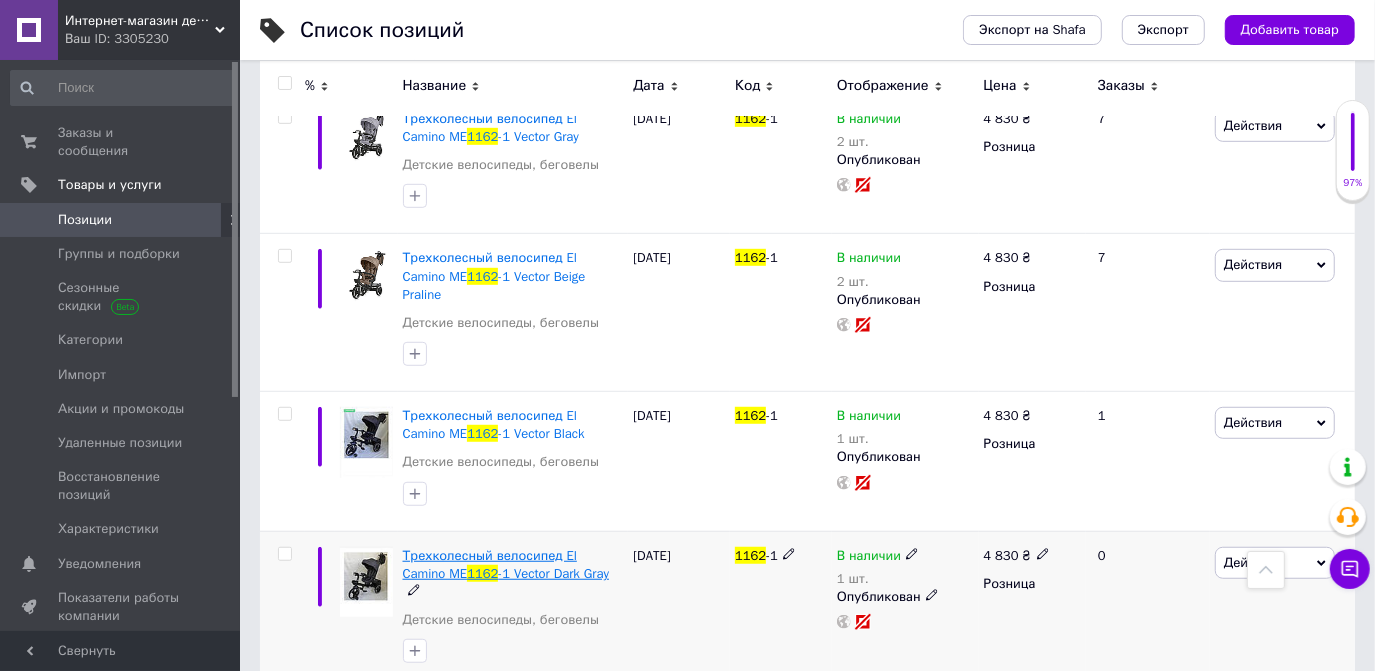 click on "Трехколесный велосипед El Camino ME" at bounding box center (490, 564) 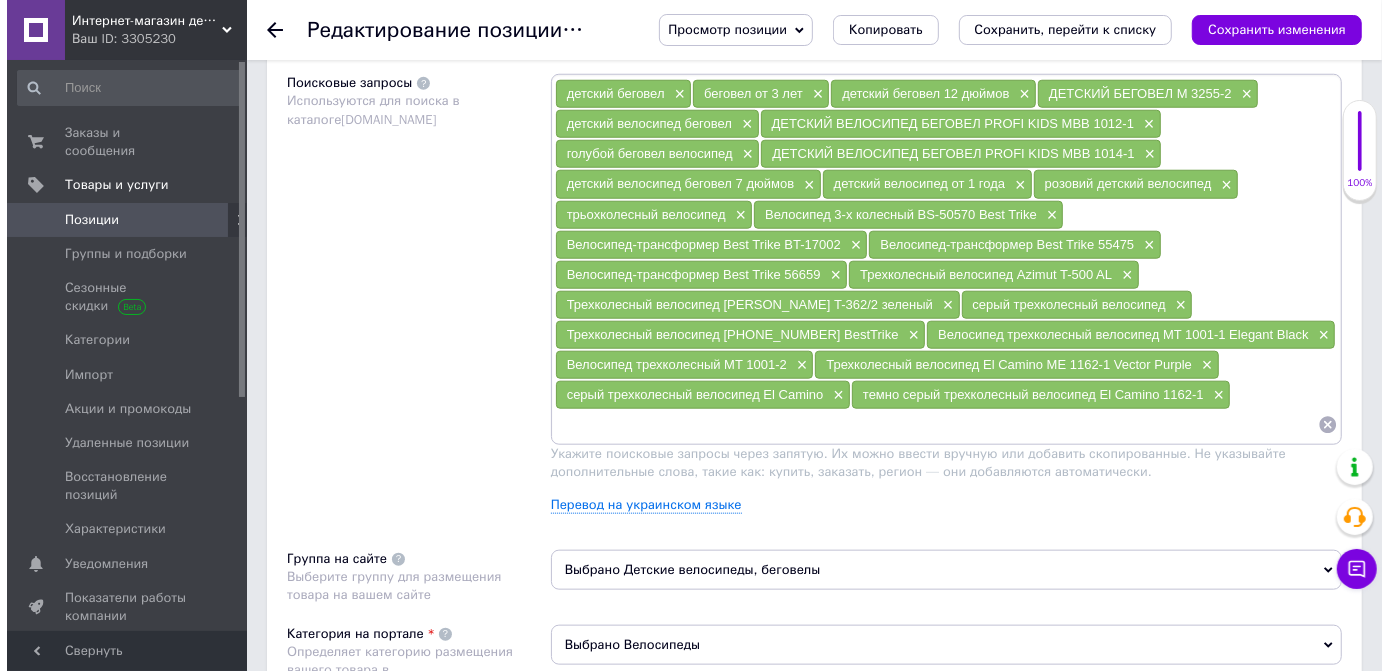 scroll, scrollTop: 1272, scrollLeft: 0, axis: vertical 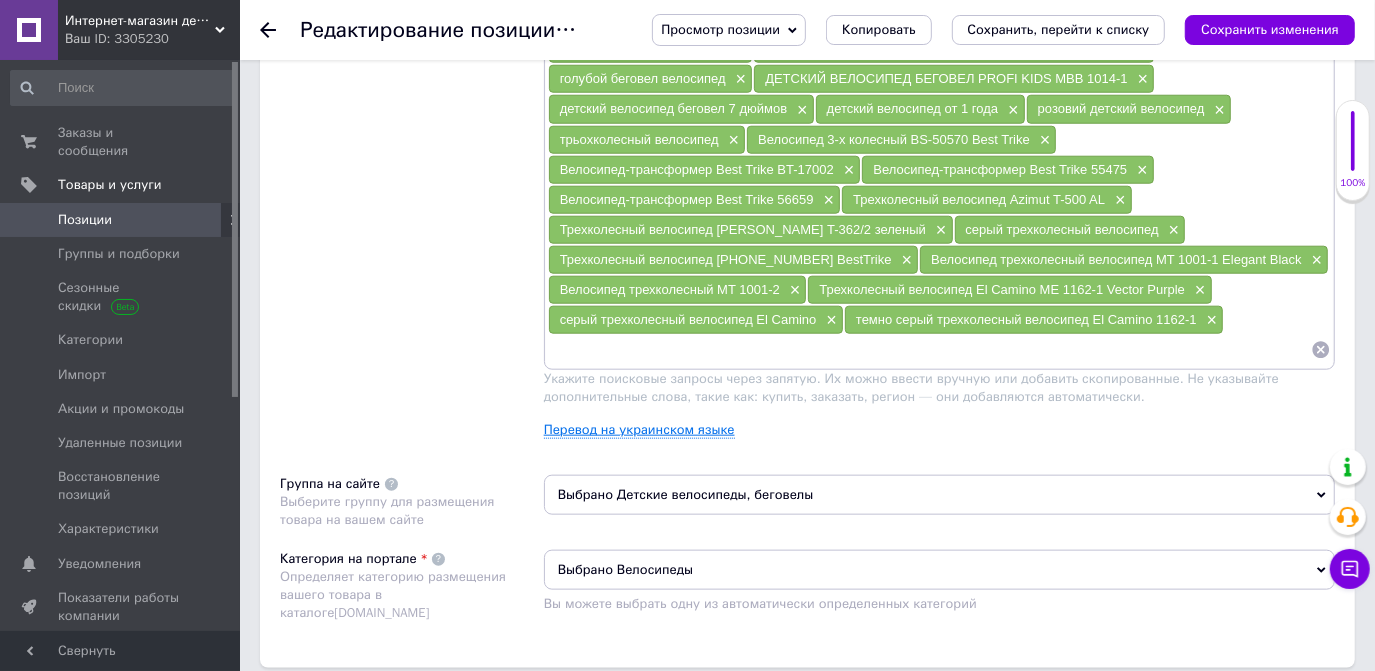 click on "Перевод на украинском языке" at bounding box center (639, 430) 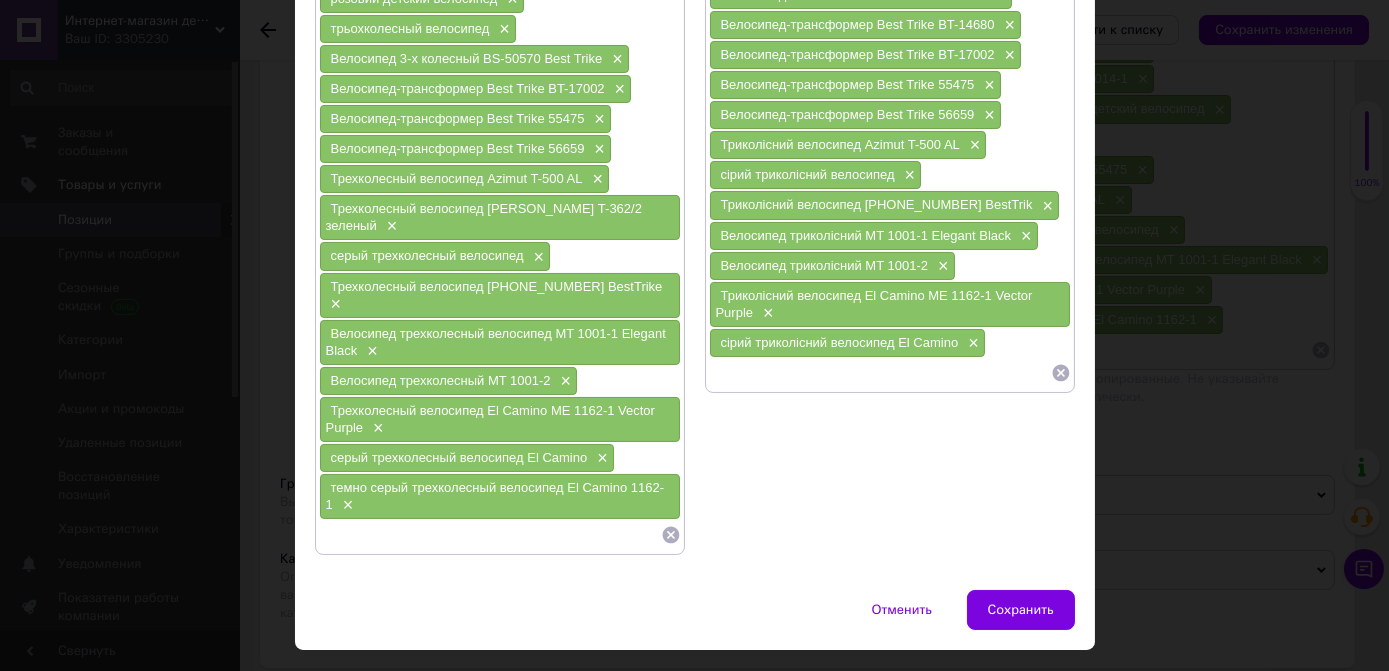 scroll, scrollTop: 520, scrollLeft: 0, axis: vertical 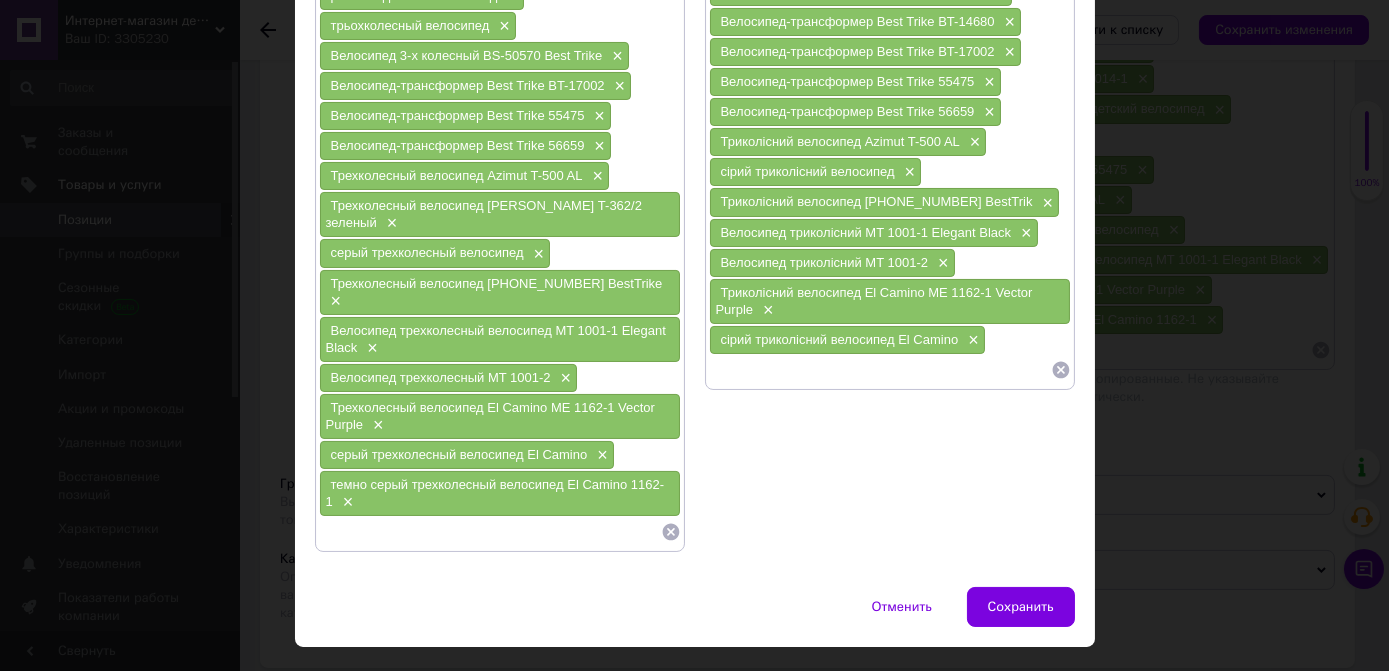 click at bounding box center [880, 370] 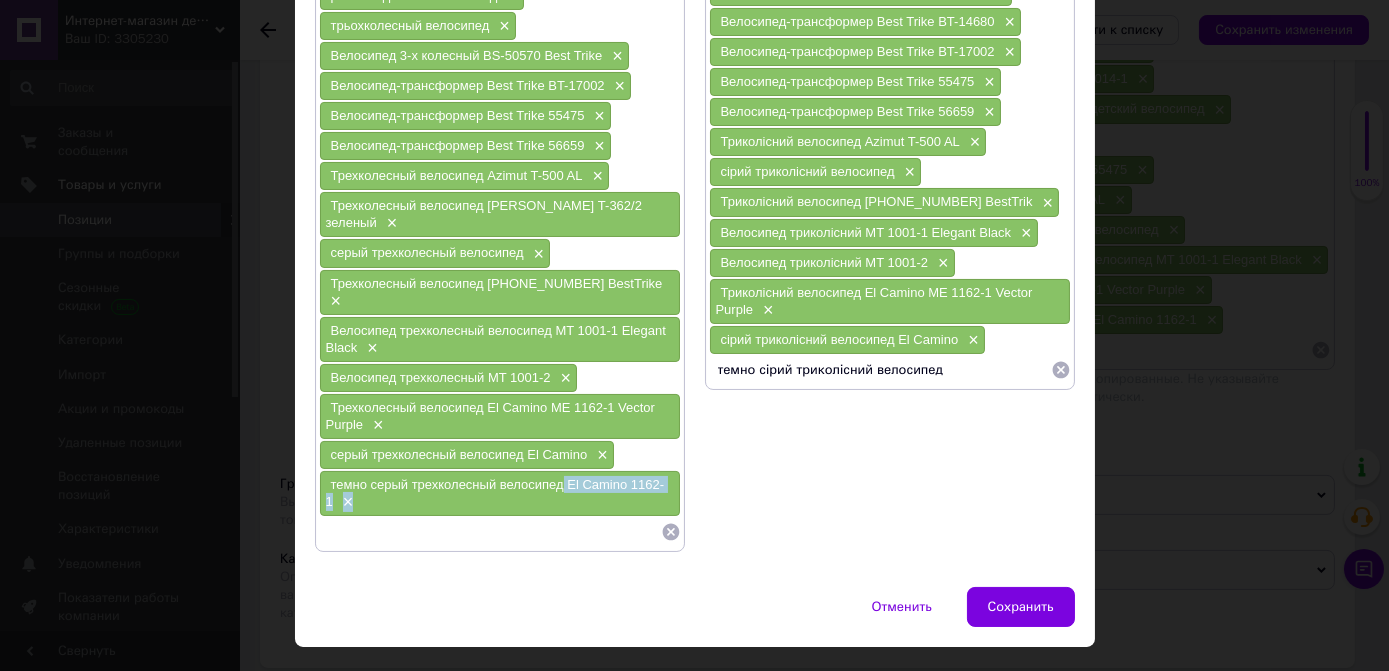 drag, startPoint x: 560, startPoint y: 441, endPoint x: 645, endPoint y: 458, distance: 86.683334 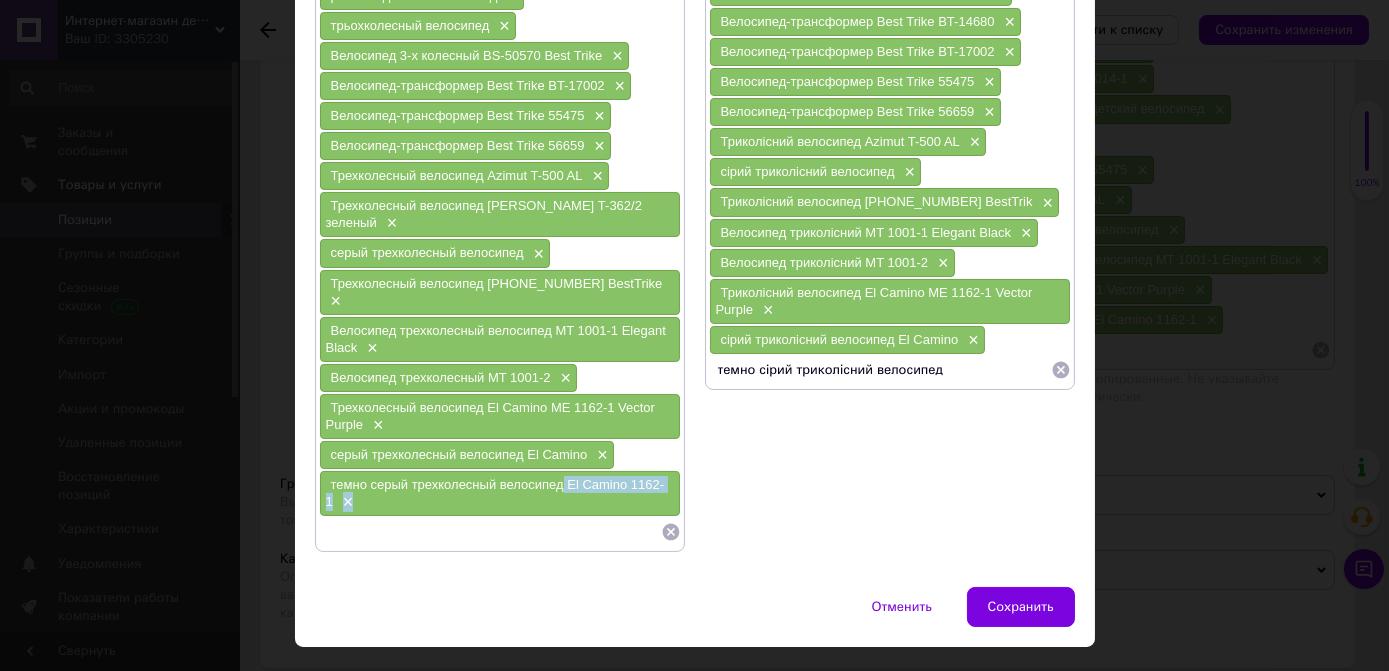 copy on "El Camino 1162-1 ×" 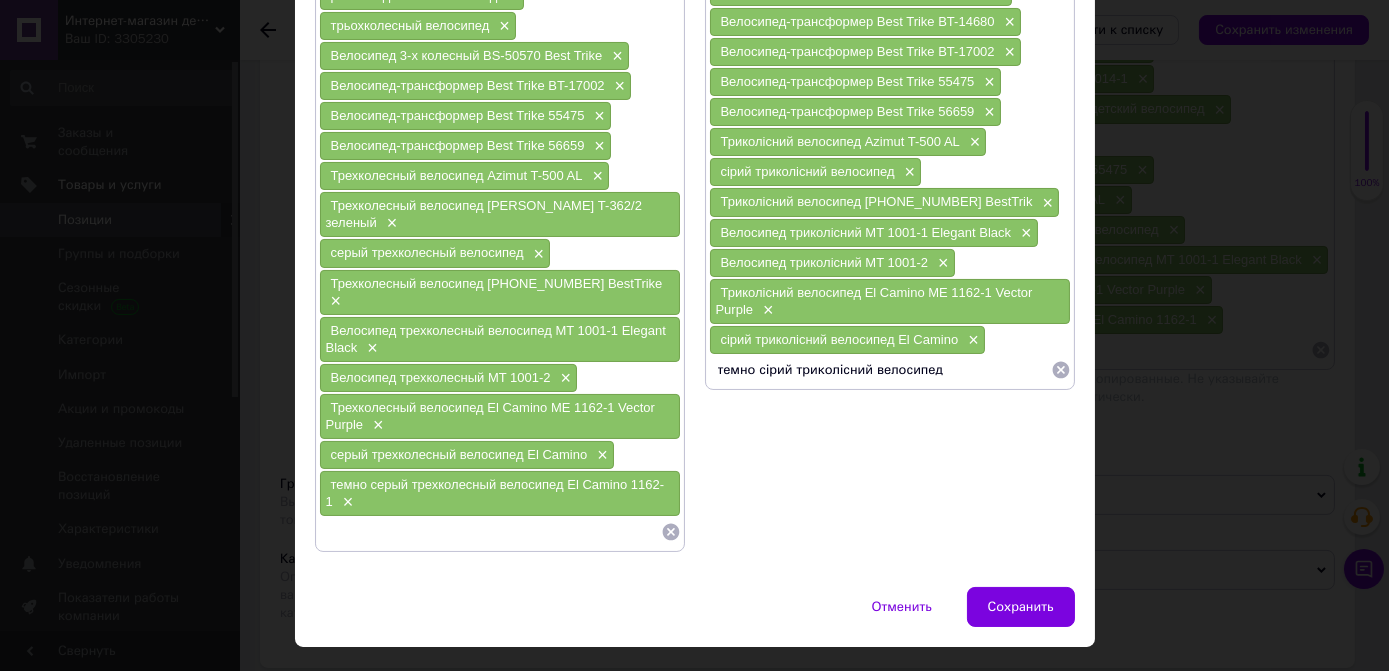 click on "темно сірий триколісний велосипед" at bounding box center (880, 370) 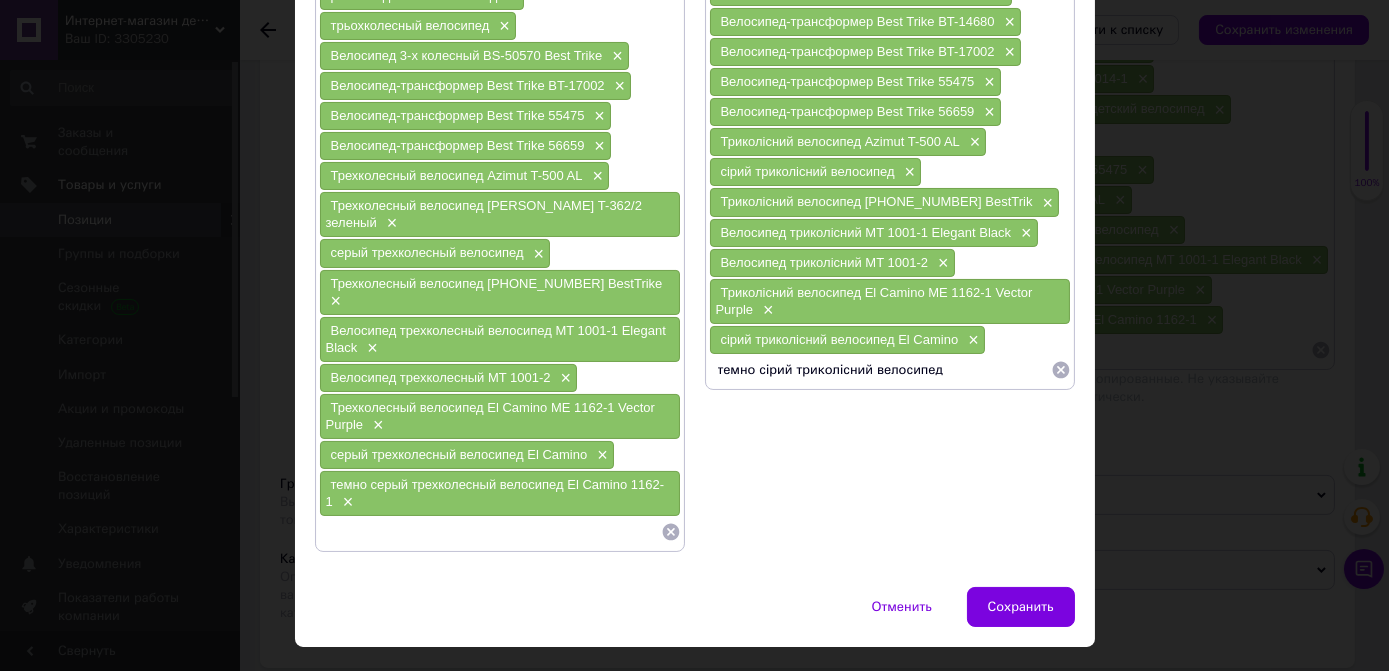 paste on "El Camino 1162-1×" 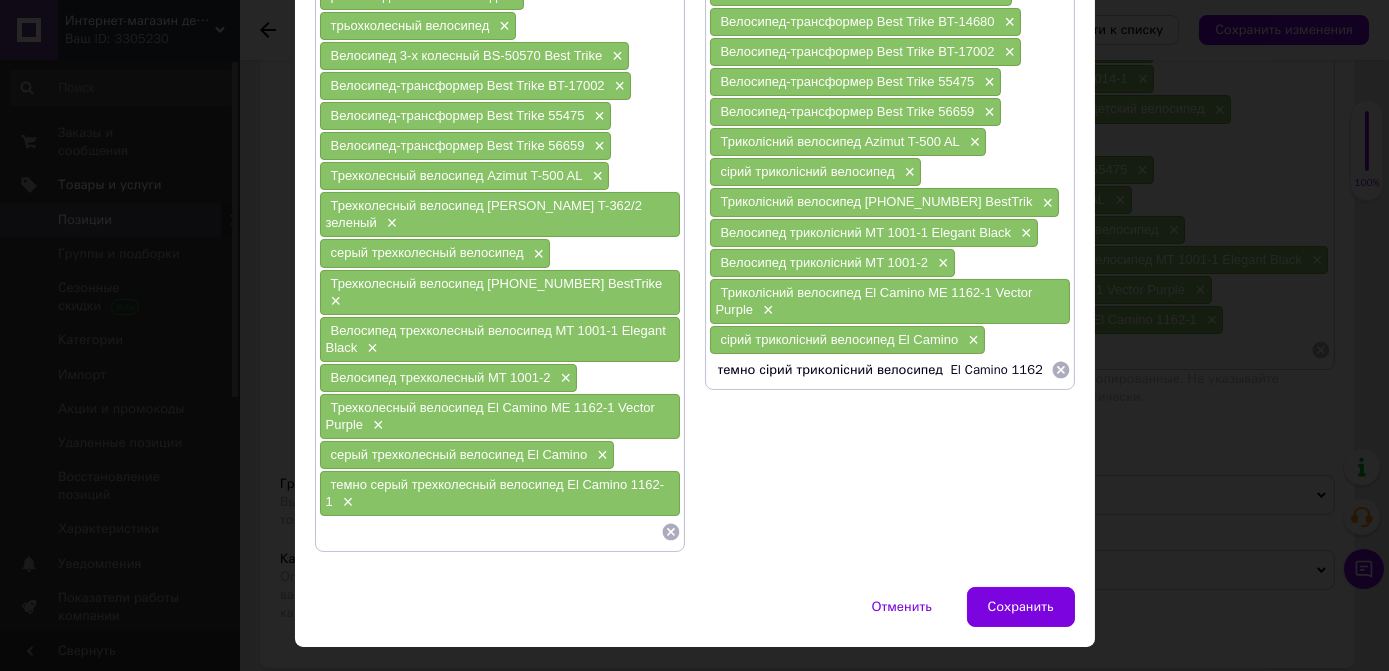 scroll, scrollTop: 0, scrollLeft: 8, axis: horizontal 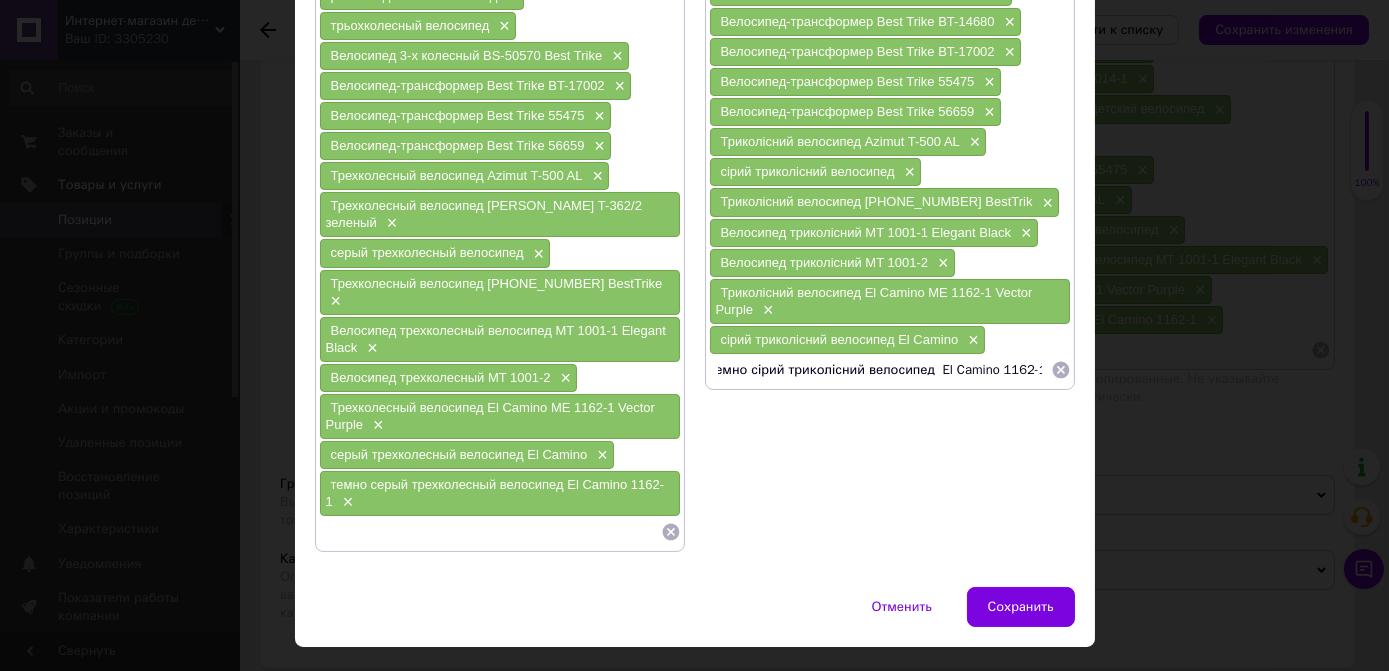 type on "темно сірий триколісний велосипед  El Camino 1162-1" 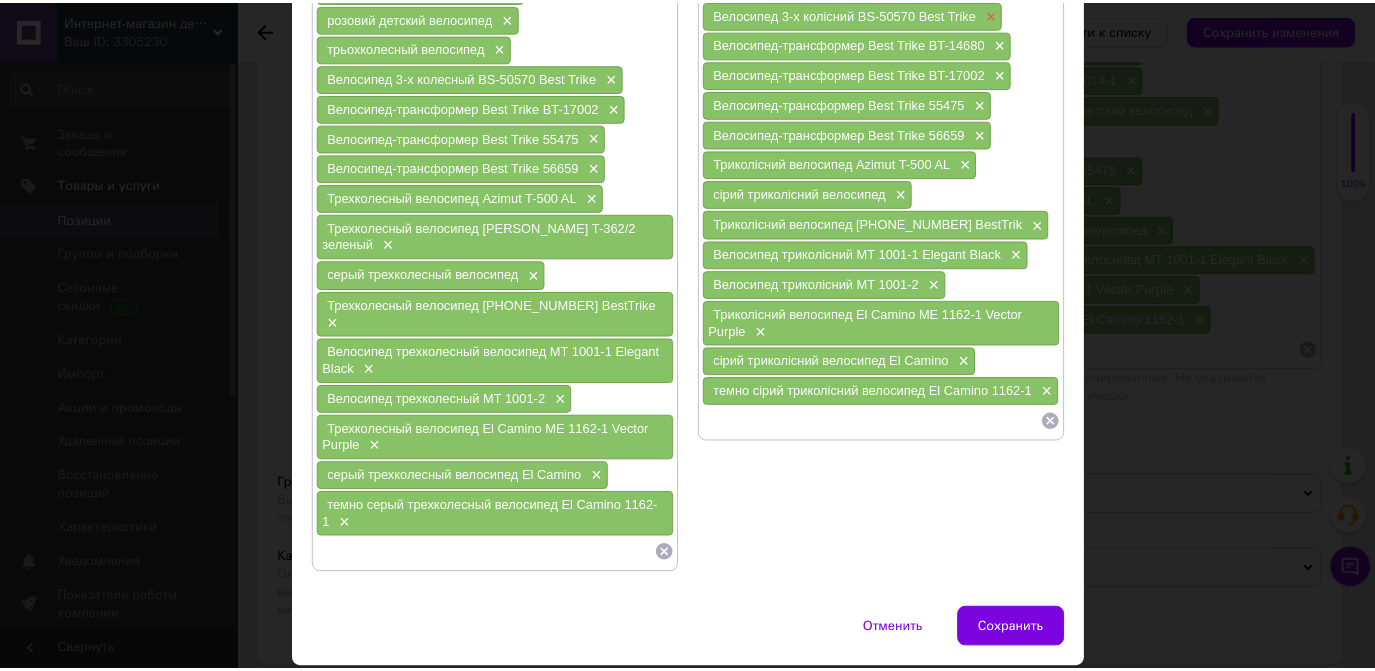 scroll, scrollTop: 520, scrollLeft: 0, axis: vertical 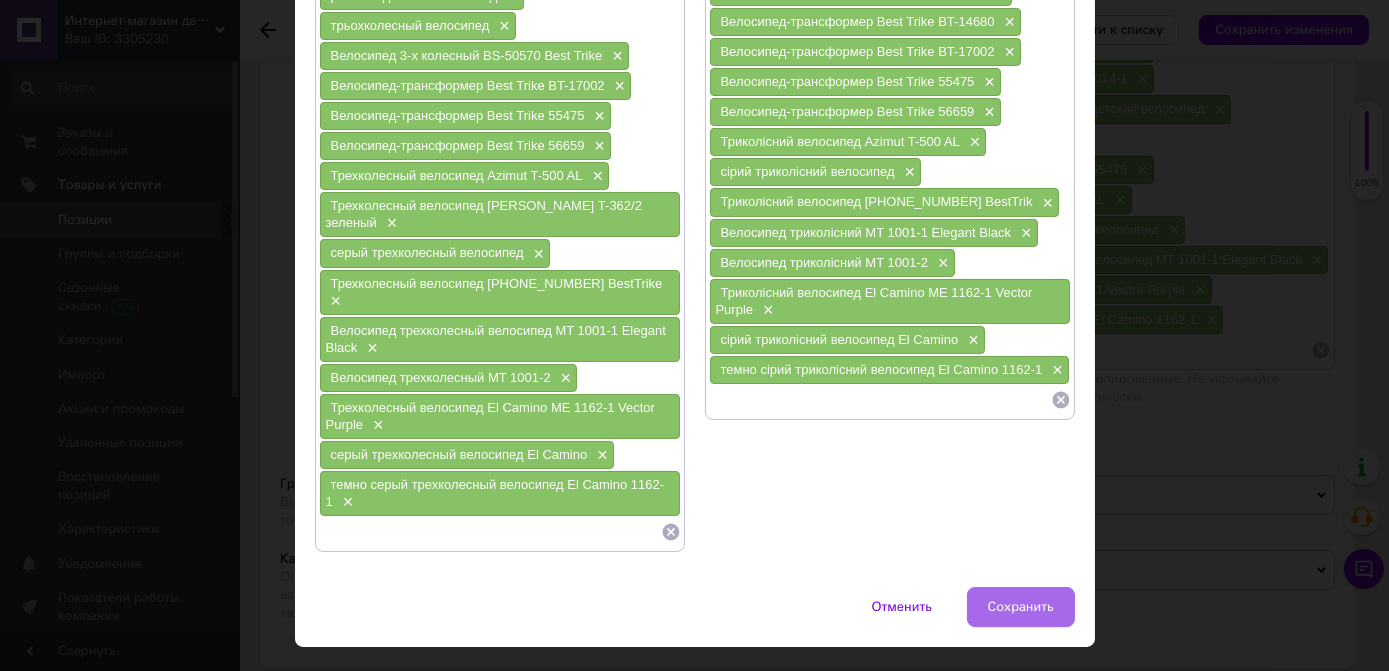 type 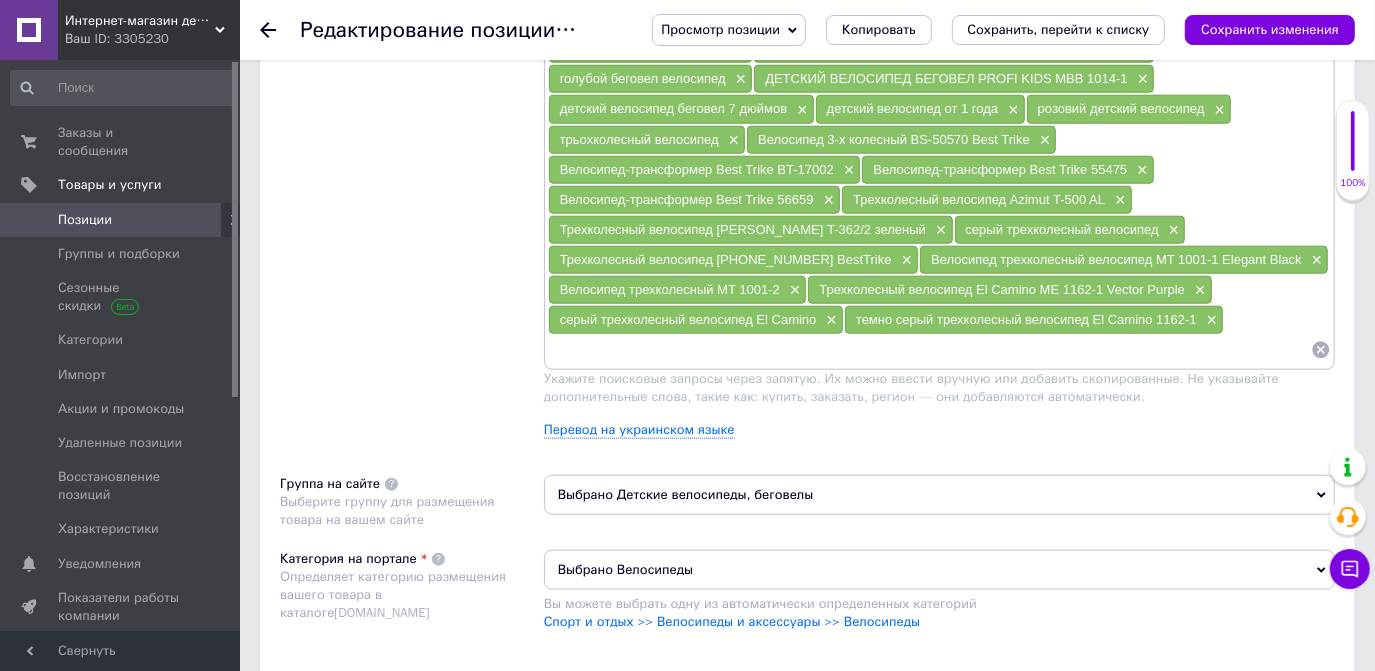 click on "Сохранить, перейти к списку" at bounding box center [1059, 29] 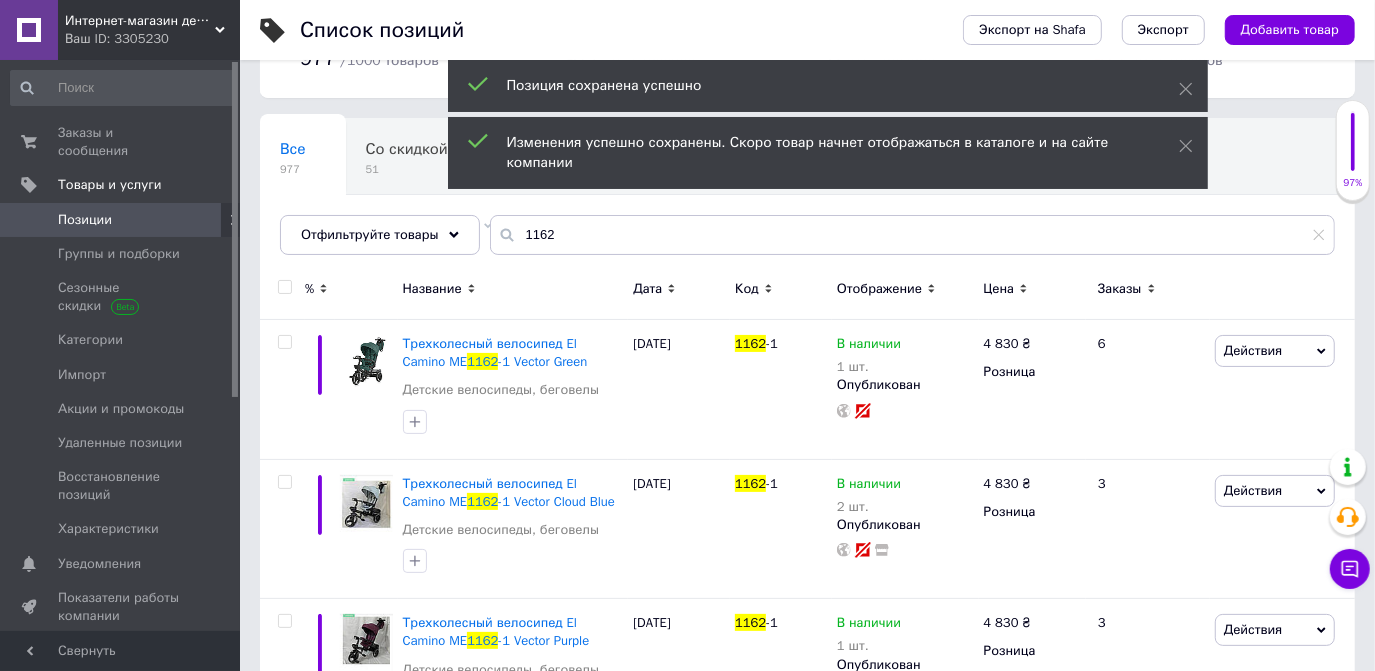 scroll, scrollTop: 90, scrollLeft: 0, axis: vertical 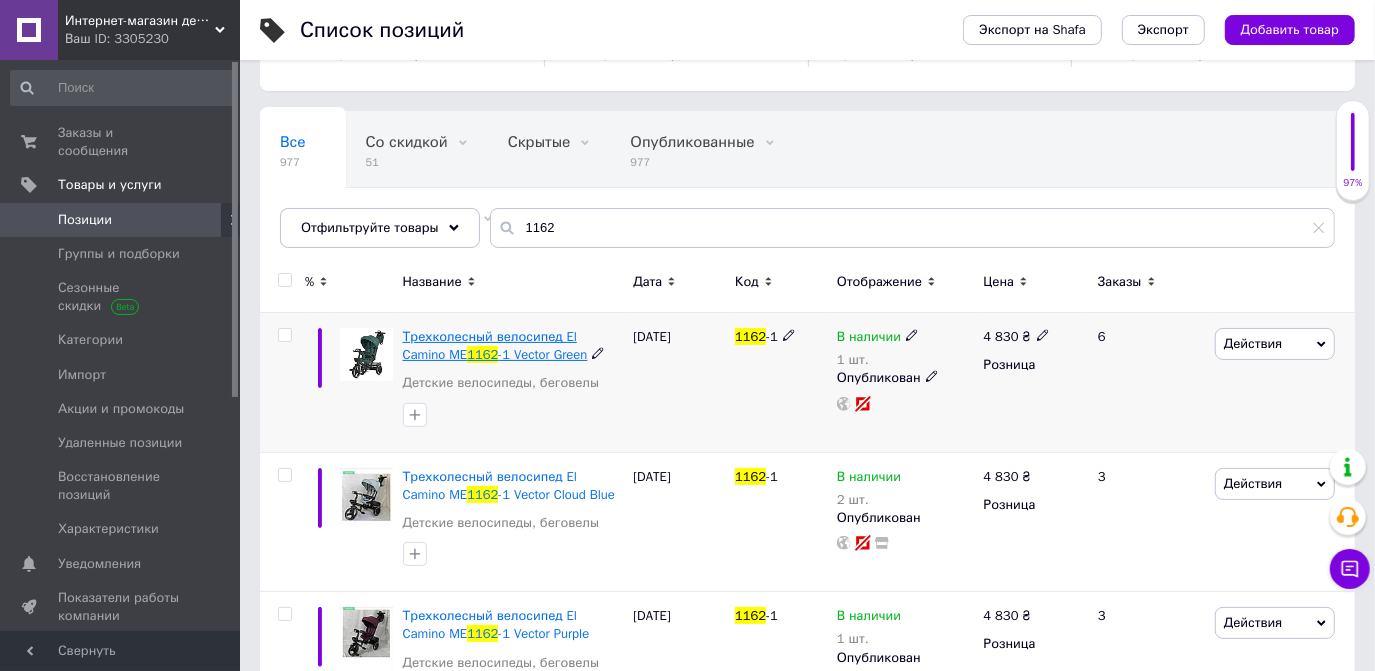 click on "Трехколесный велосипед El Camino ME" at bounding box center (490, 345) 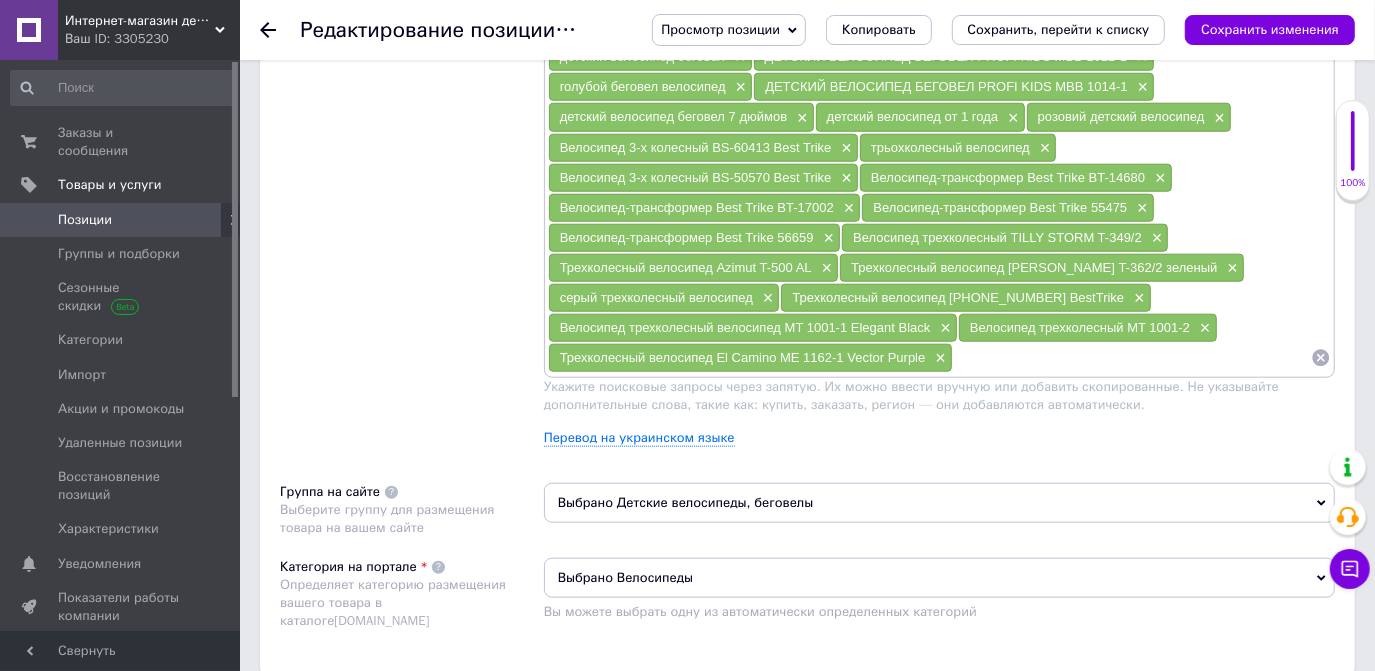 scroll, scrollTop: 1272, scrollLeft: 0, axis: vertical 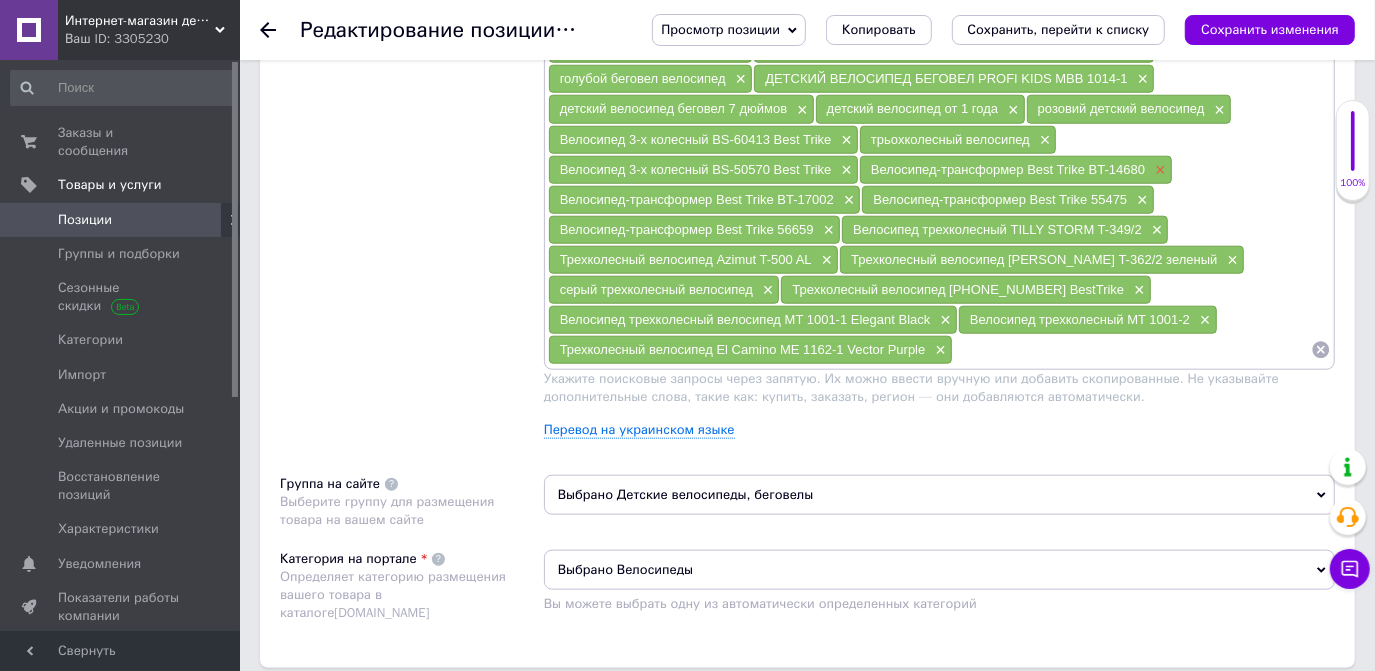 click on "×" at bounding box center (1158, 170) 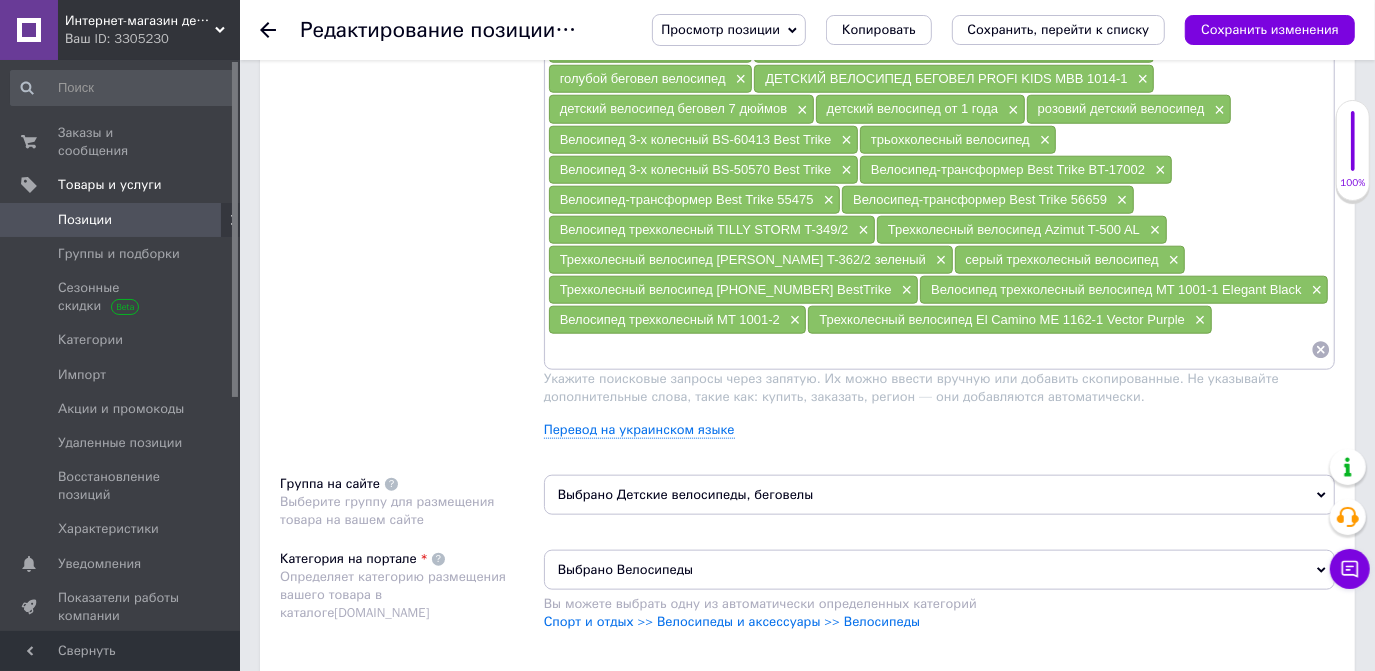 click at bounding box center (929, 350) 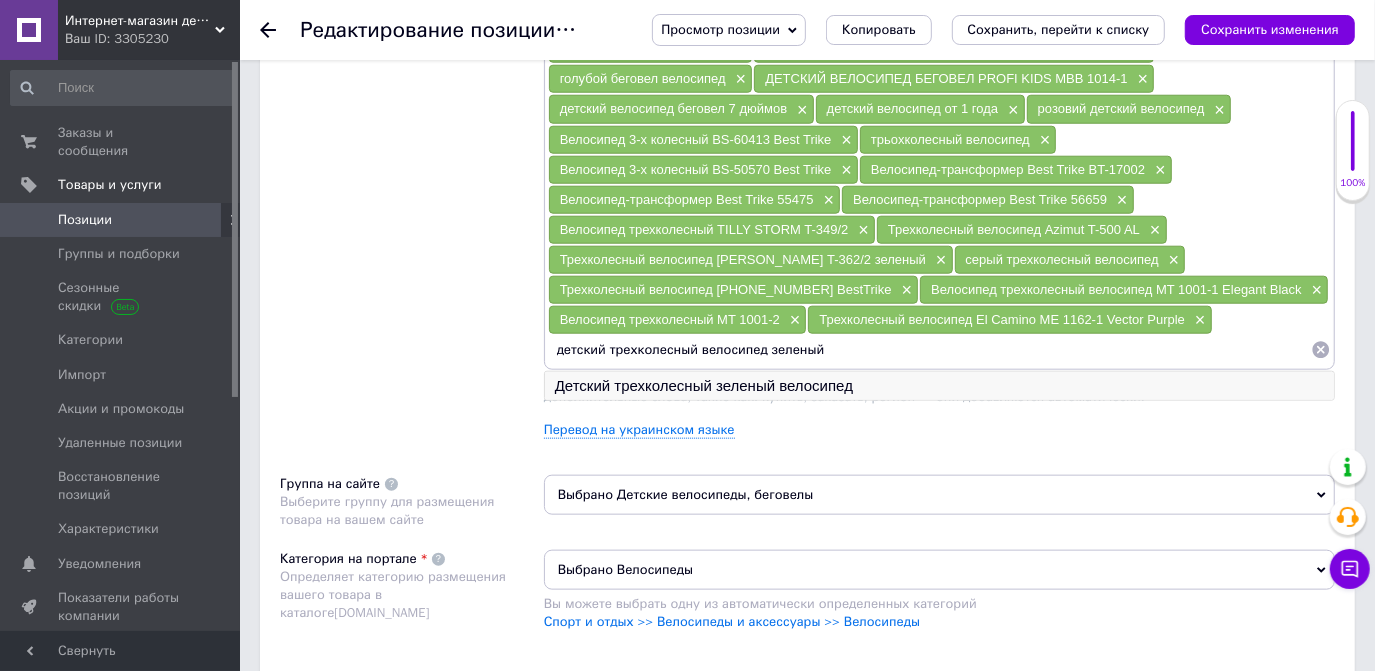 type on "детский трехколесный велосипед зеленый" 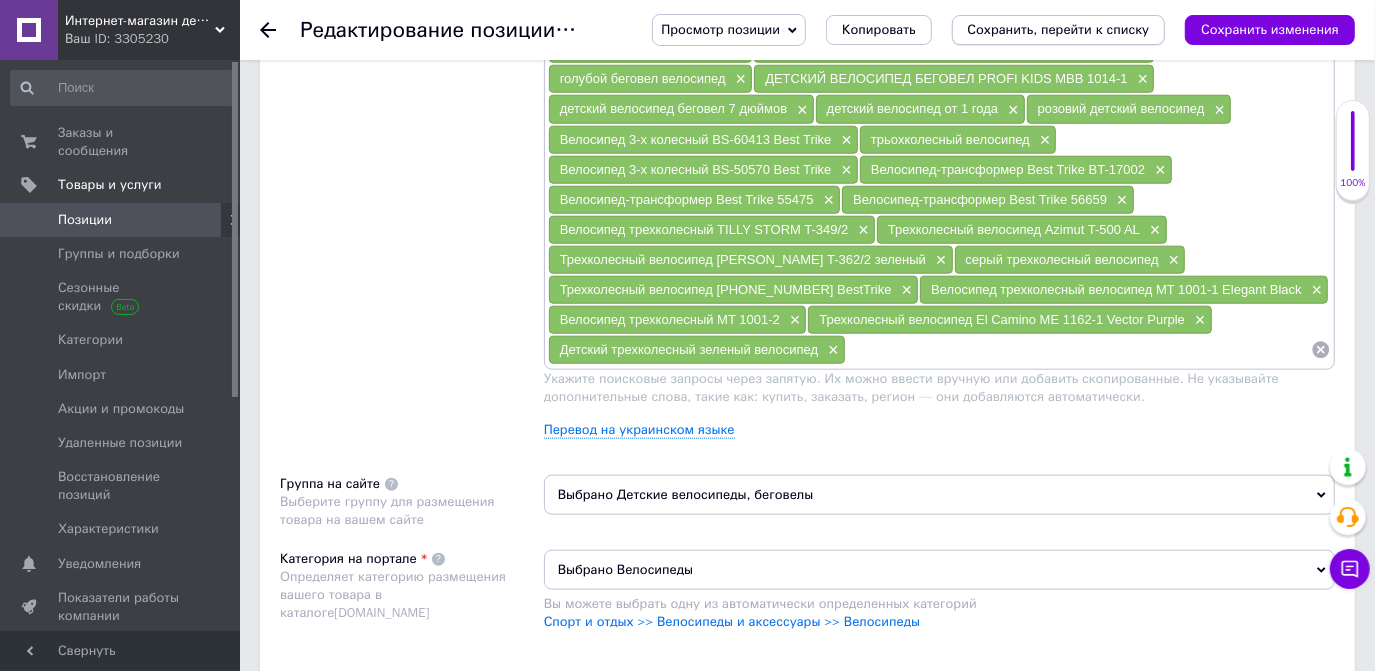 click on "Сохранить, перейти к списку" at bounding box center (1059, 29) 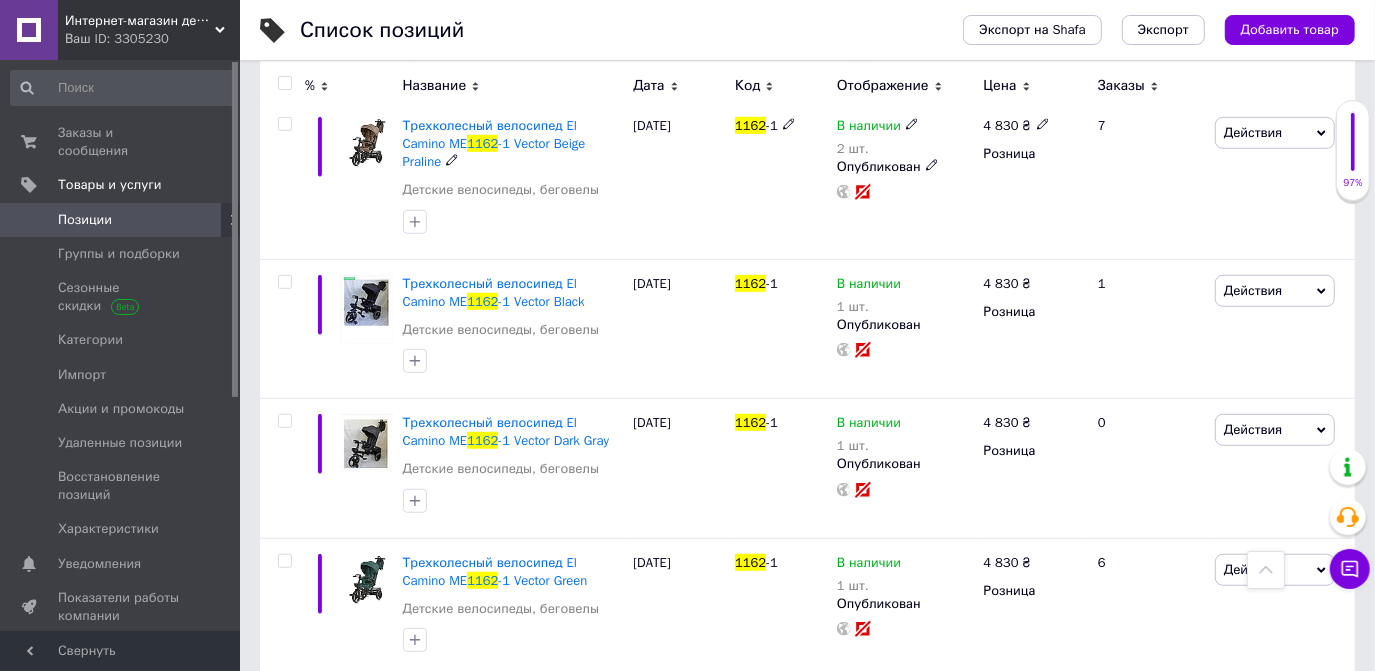 scroll, scrollTop: 727, scrollLeft: 0, axis: vertical 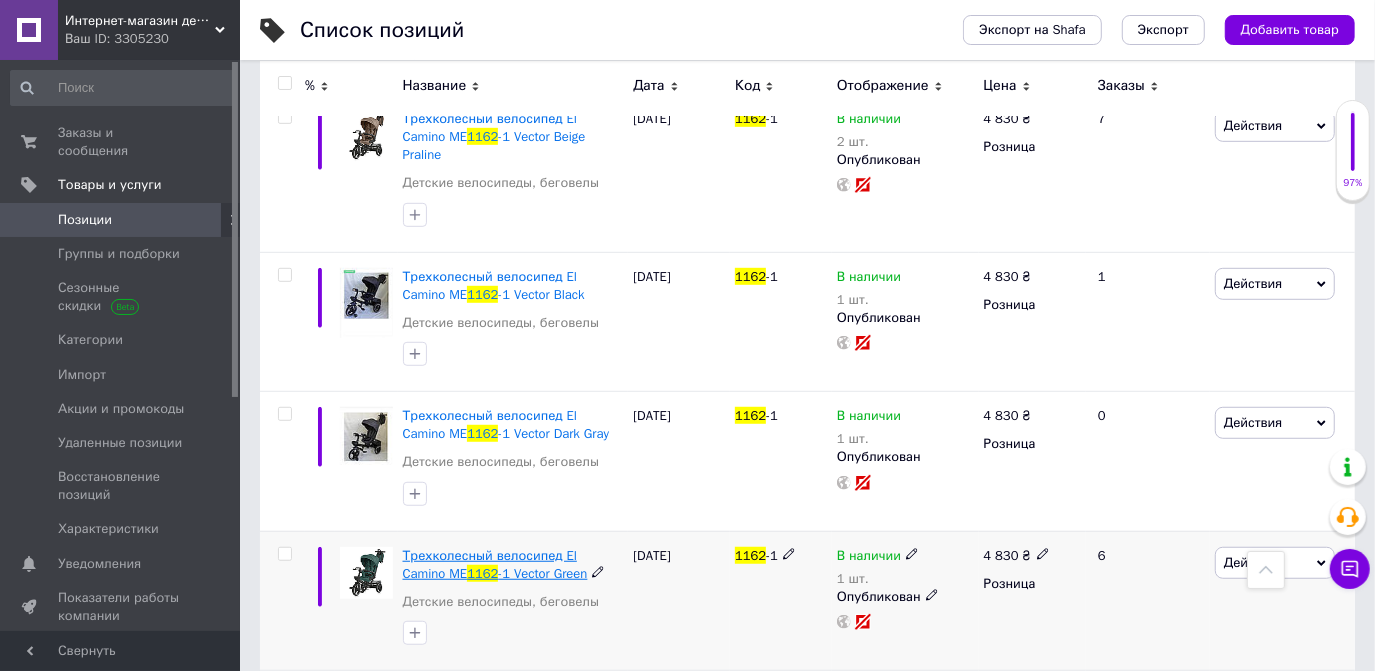 click on "Трехколесный велосипед El Camino ME" at bounding box center (490, 564) 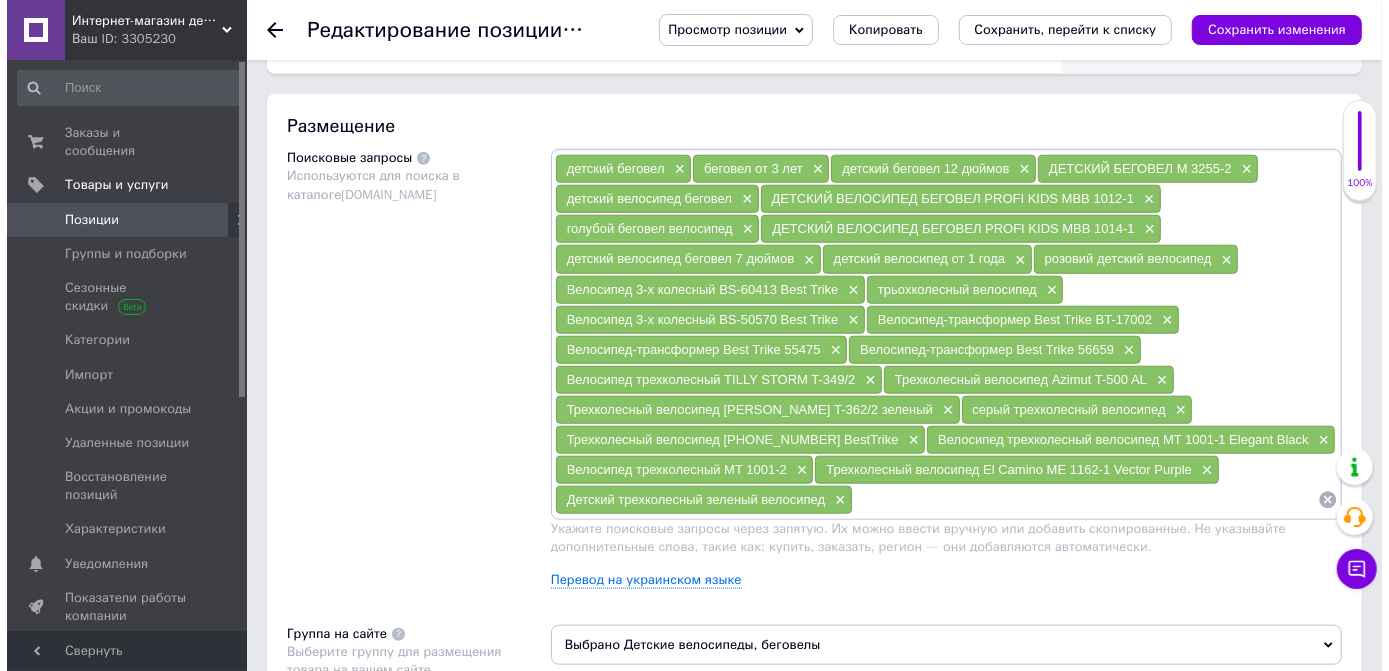 scroll, scrollTop: 1181, scrollLeft: 0, axis: vertical 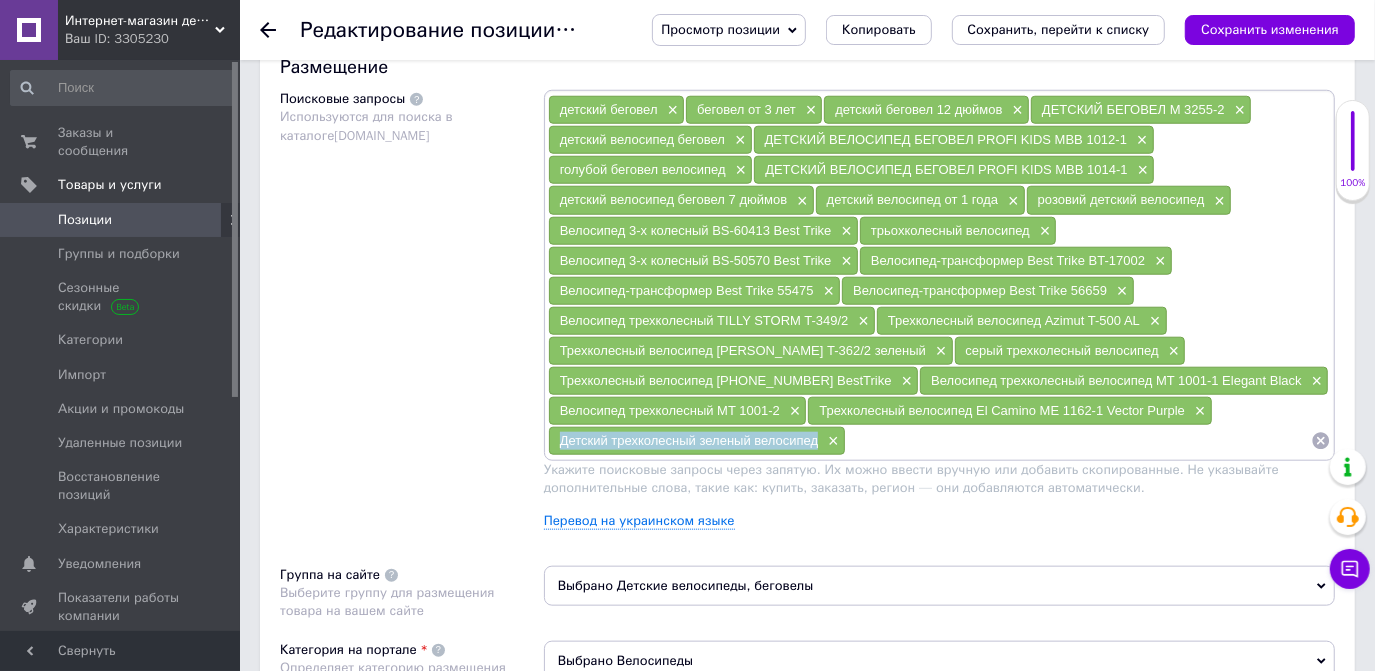 drag, startPoint x: 555, startPoint y: 427, endPoint x: 818, endPoint y: 425, distance: 263.0076 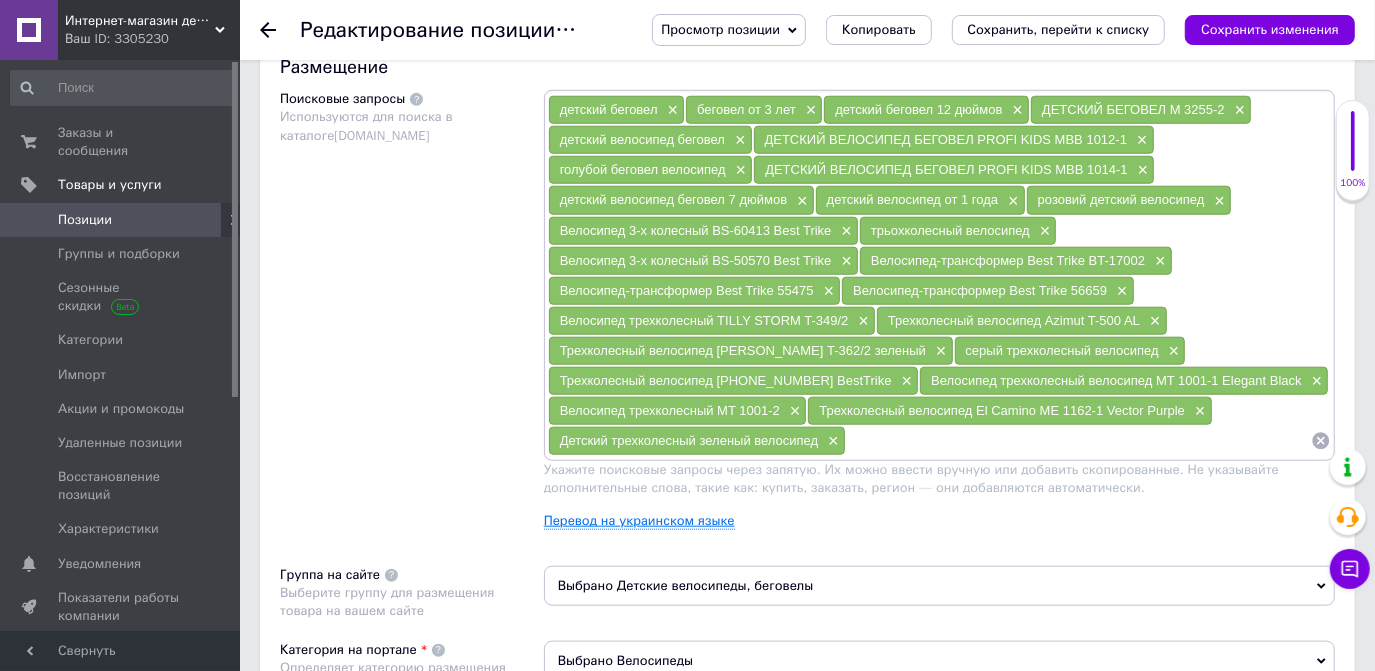 click on "Перевод на украинском языке" at bounding box center [639, 521] 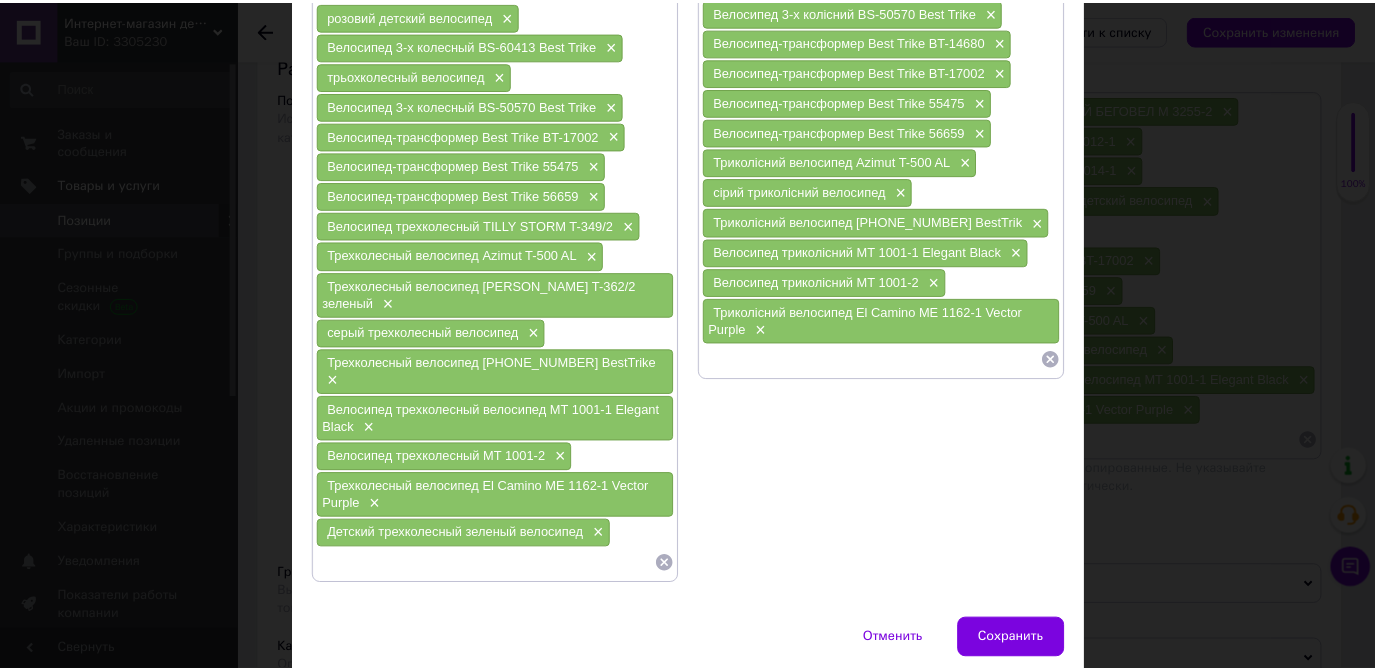 scroll, scrollTop: 533, scrollLeft: 0, axis: vertical 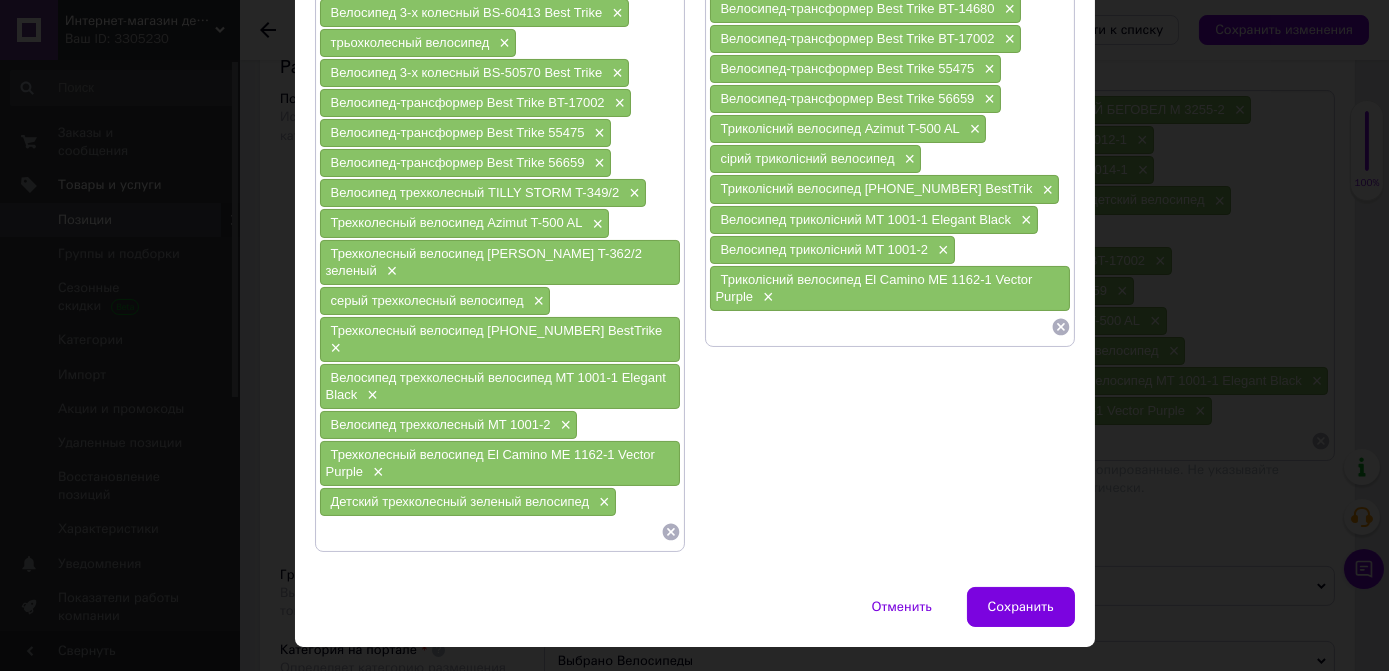 click at bounding box center (880, 327) 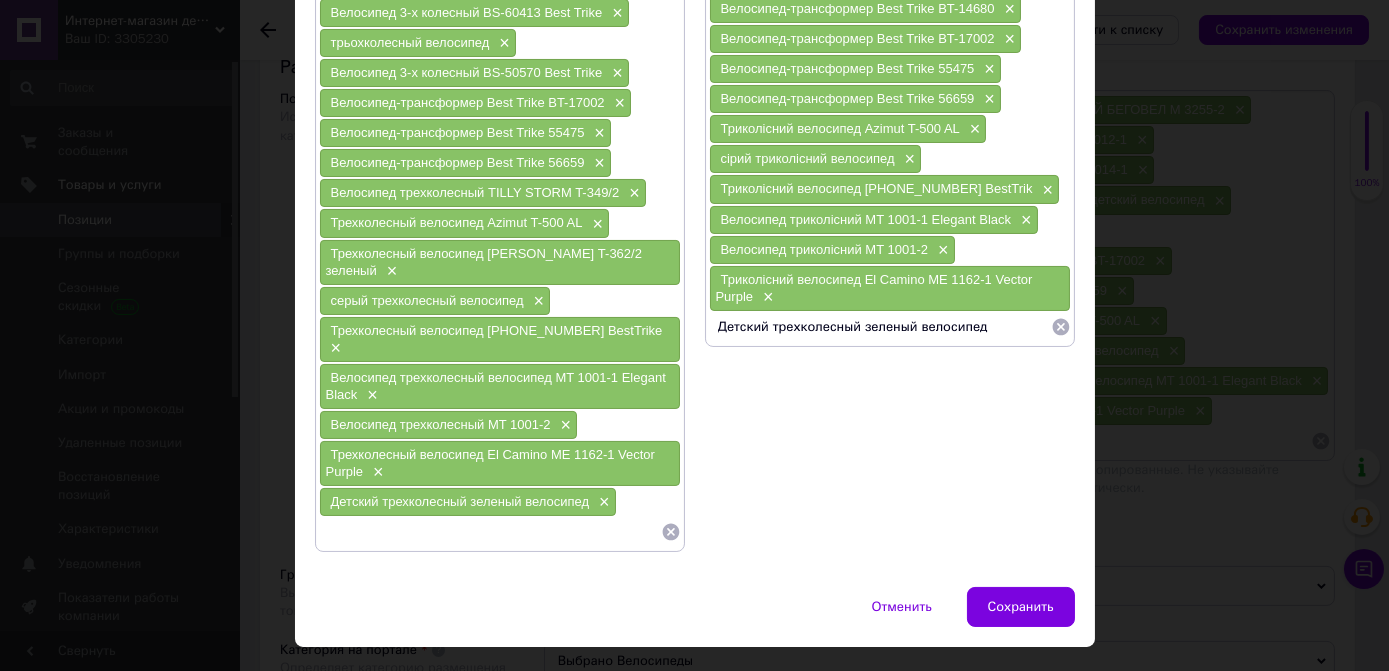 click on "Детский трехколесный зеленый велосипед" at bounding box center [880, 327] 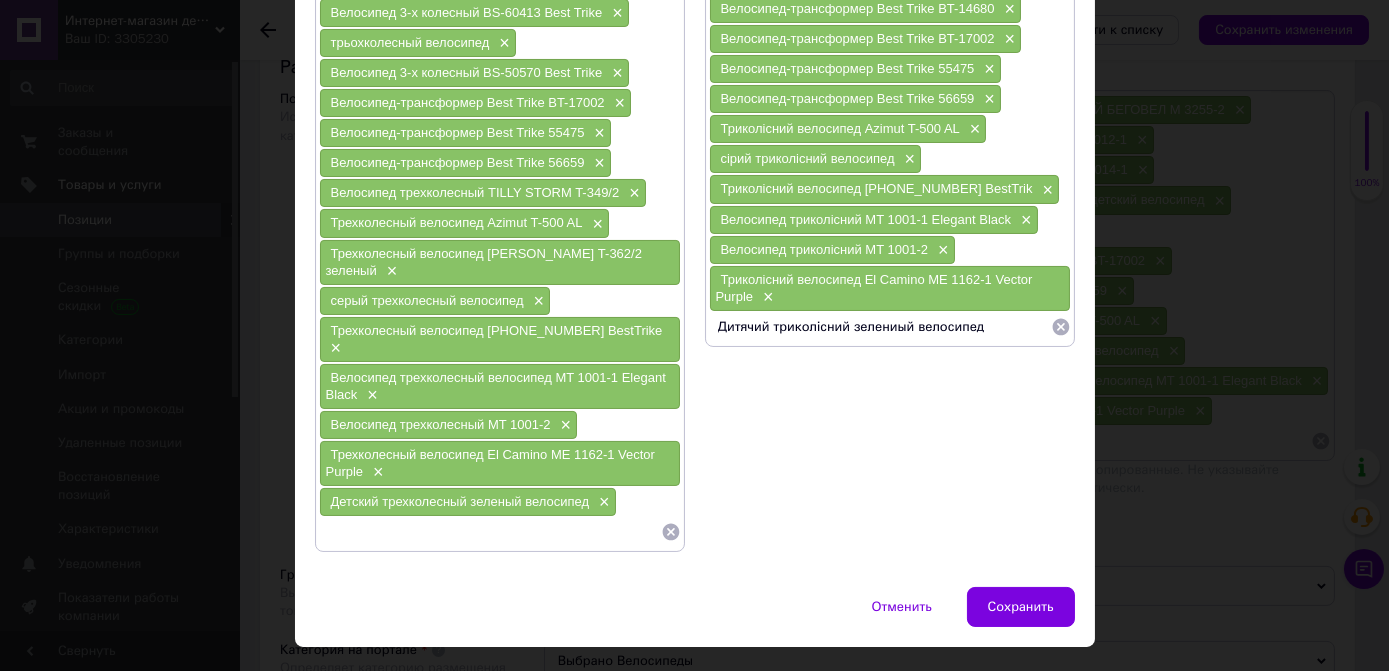type on "Дитячий триколісний зелений велосипед" 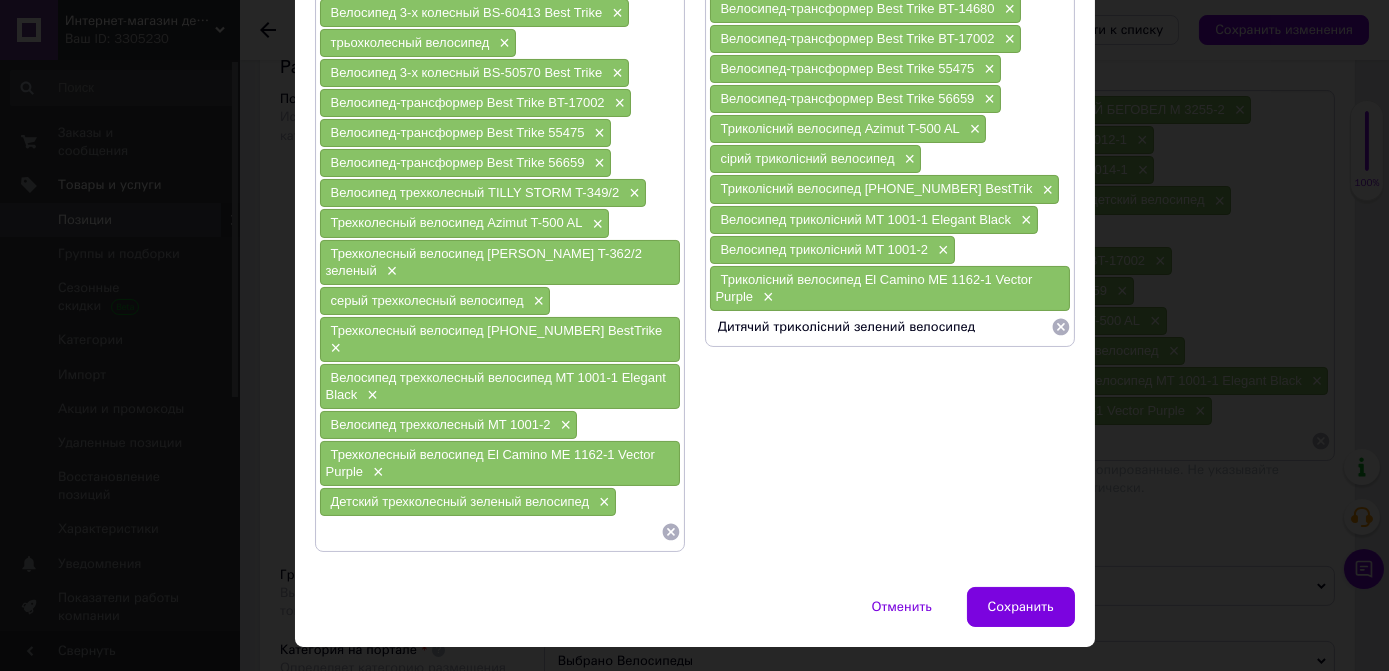 type 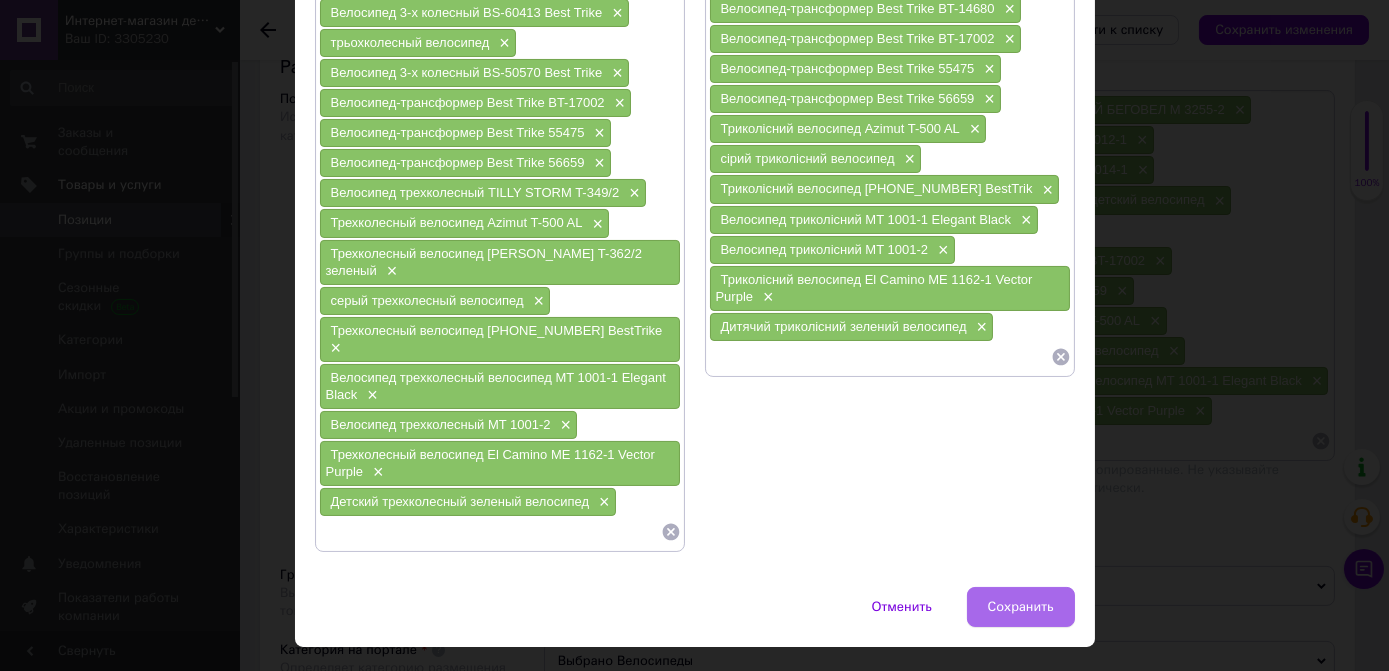 click on "Сохранить" at bounding box center (1021, 607) 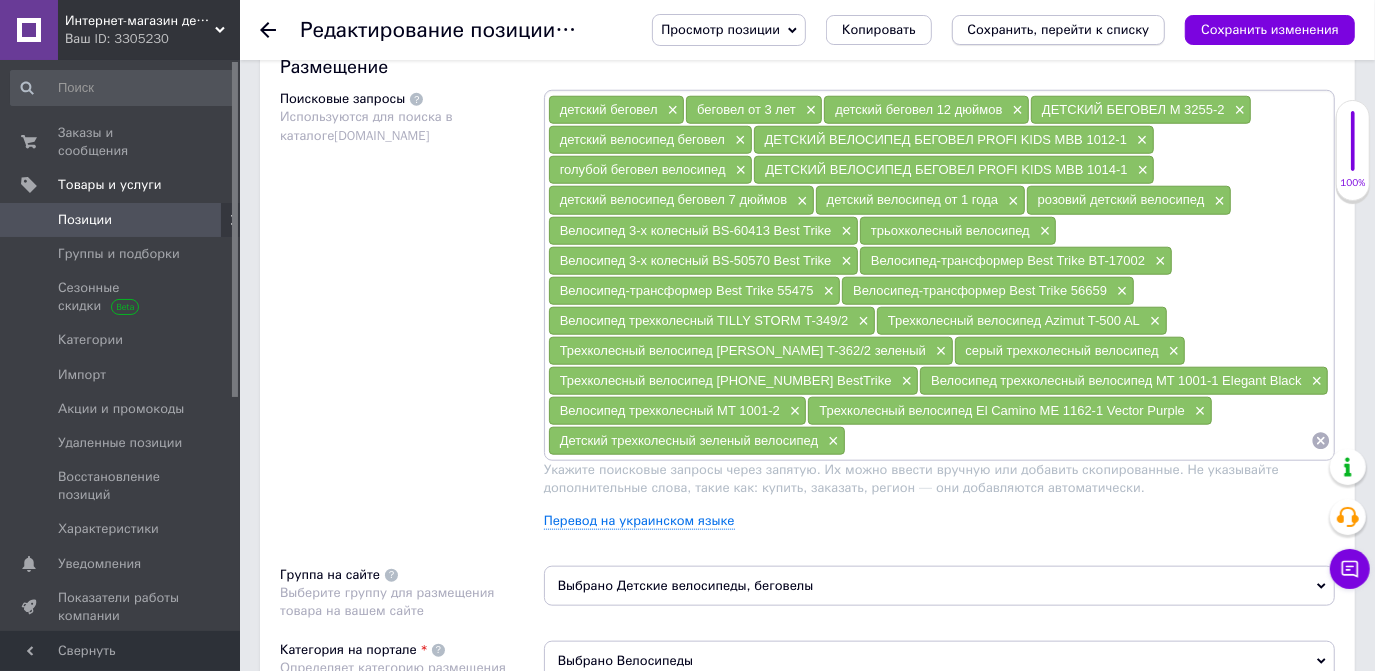 click on "Сохранить, перейти к списку" at bounding box center (1059, 29) 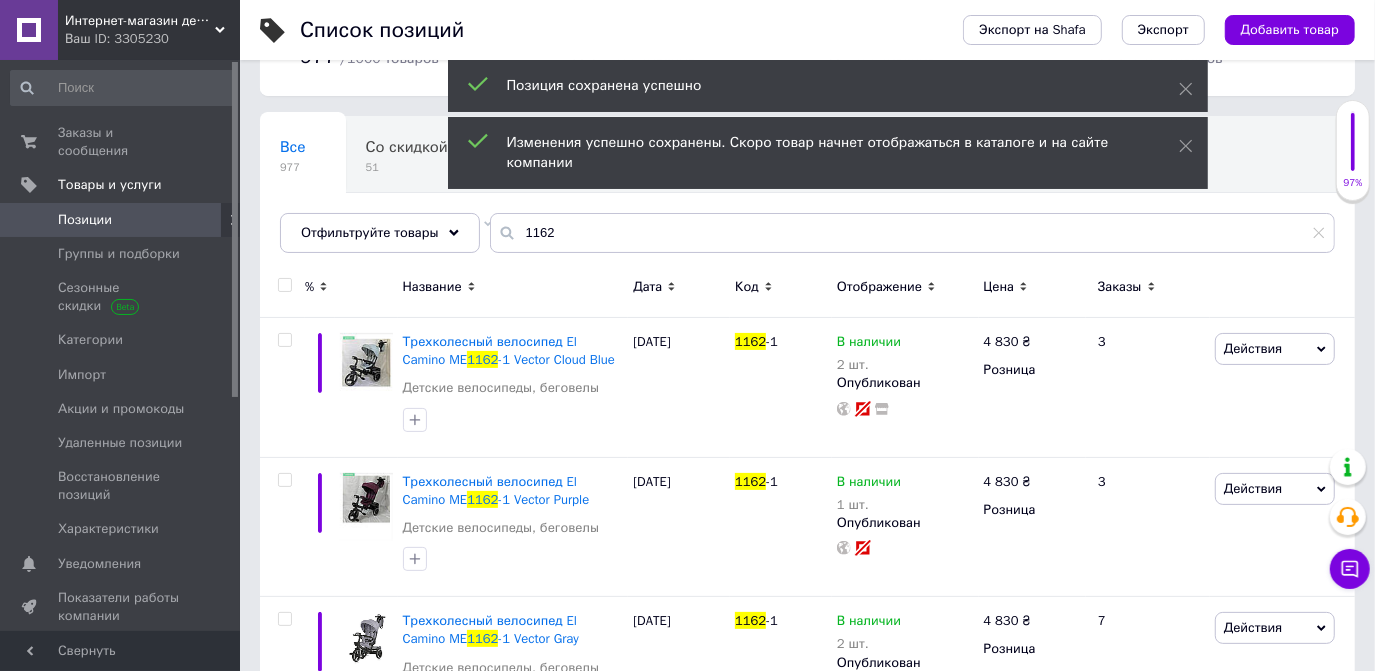 scroll, scrollTop: 90, scrollLeft: 0, axis: vertical 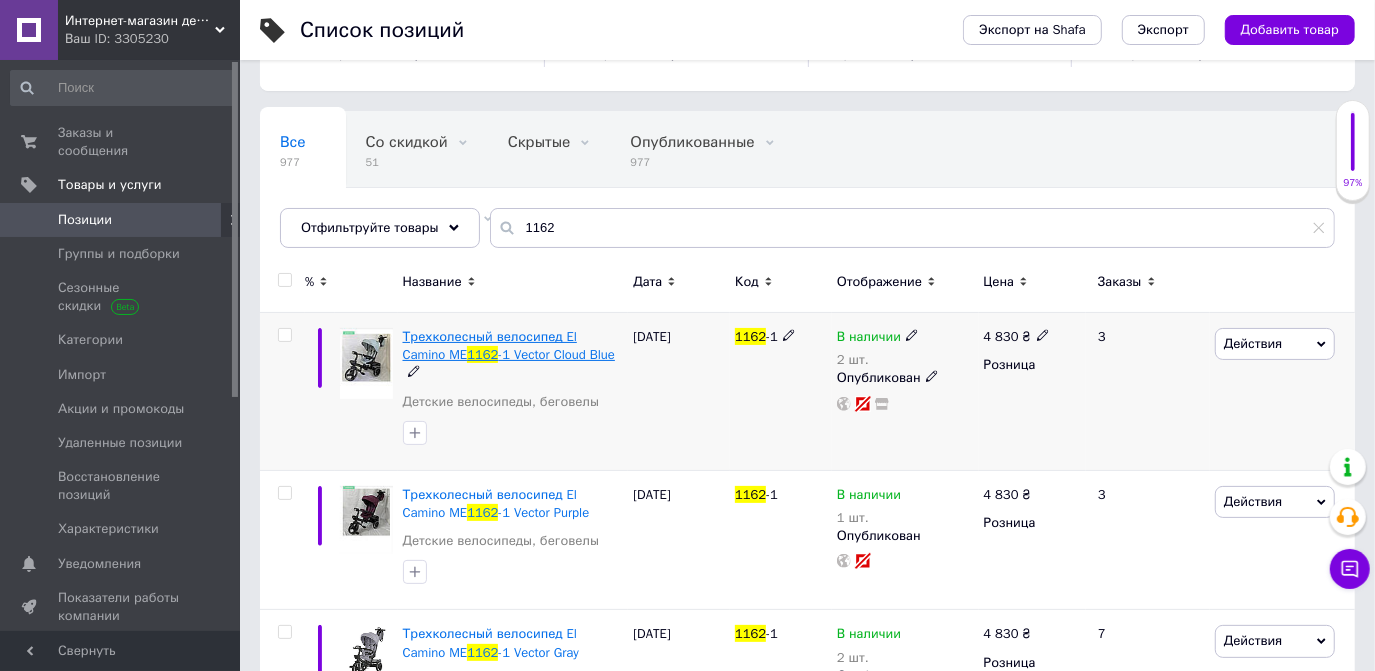 click on "Трехколесный велосипед El Camino ME" at bounding box center [490, 345] 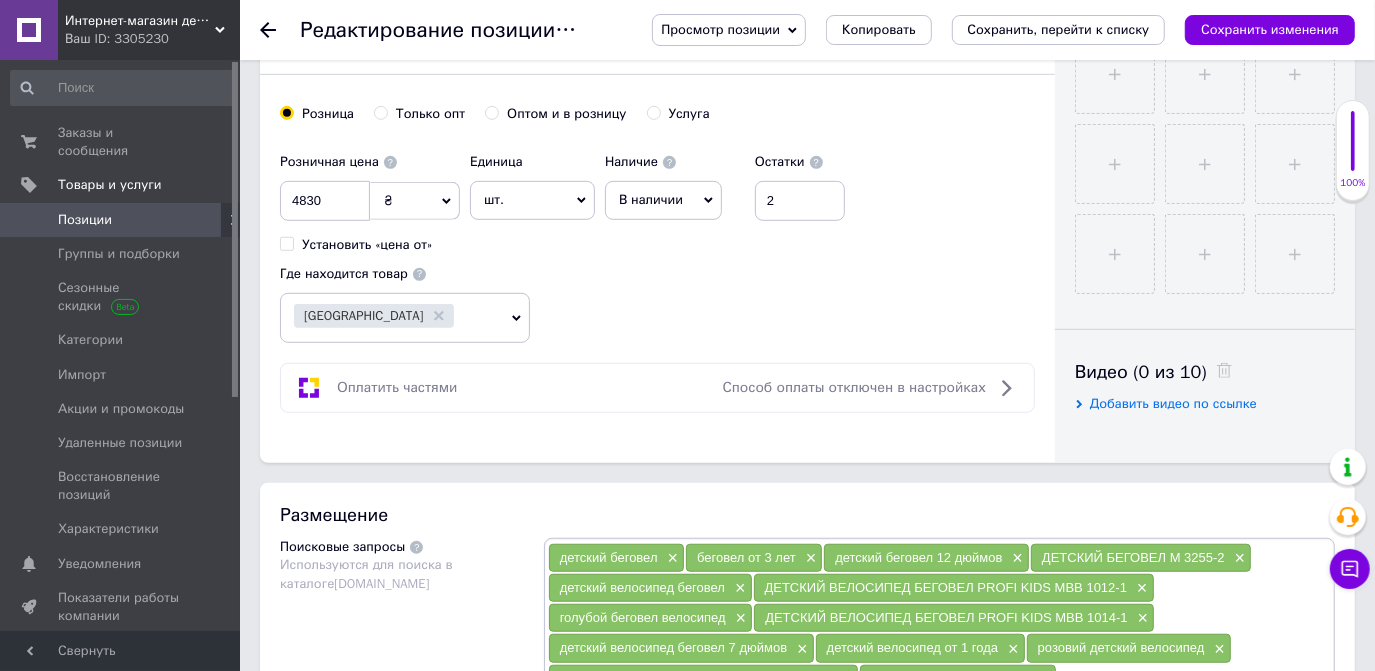 scroll, scrollTop: 727, scrollLeft: 0, axis: vertical 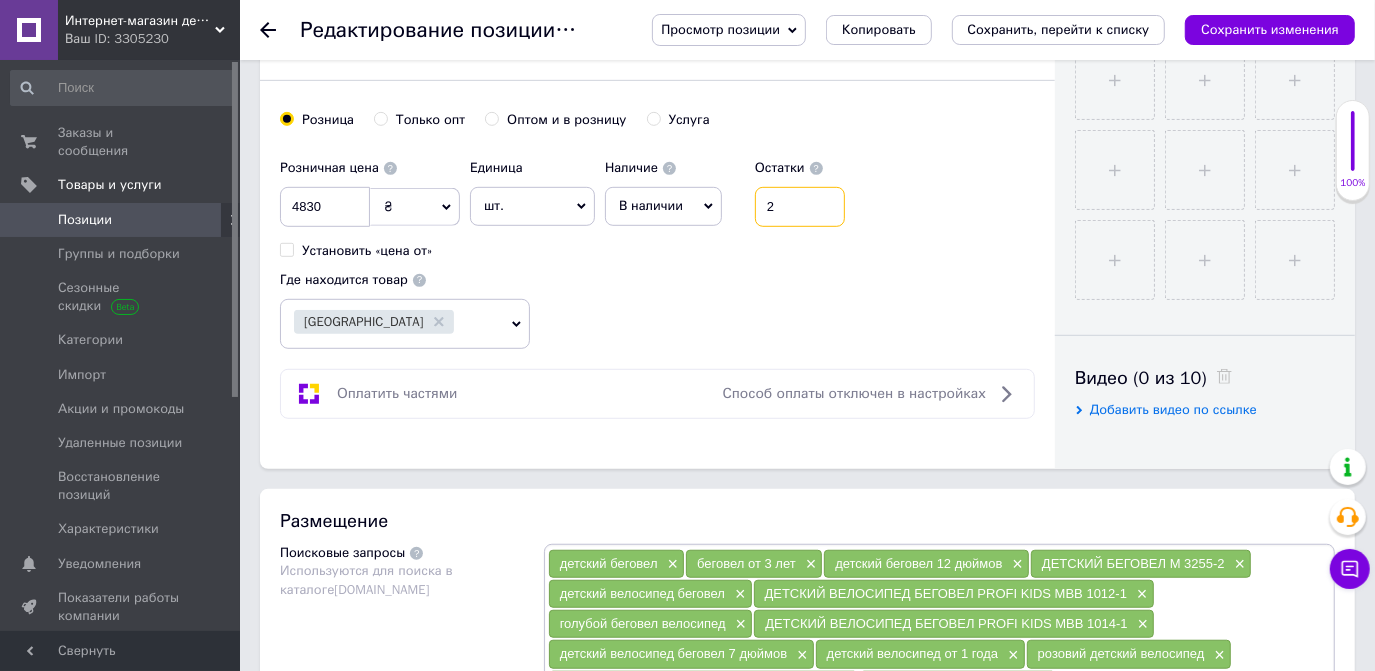 click on "2" at bounding box center [800, 207] 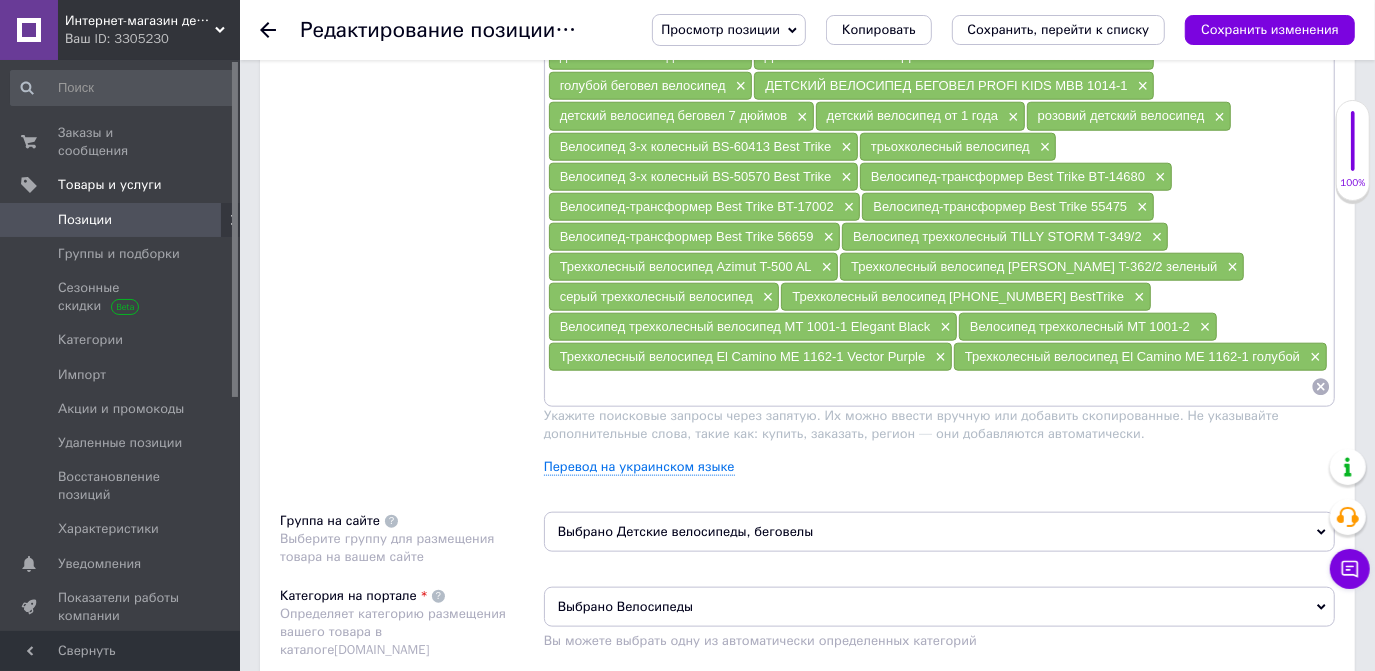 scroll, scrollTop: 1272, scrollLeft: 0, axis: vertical 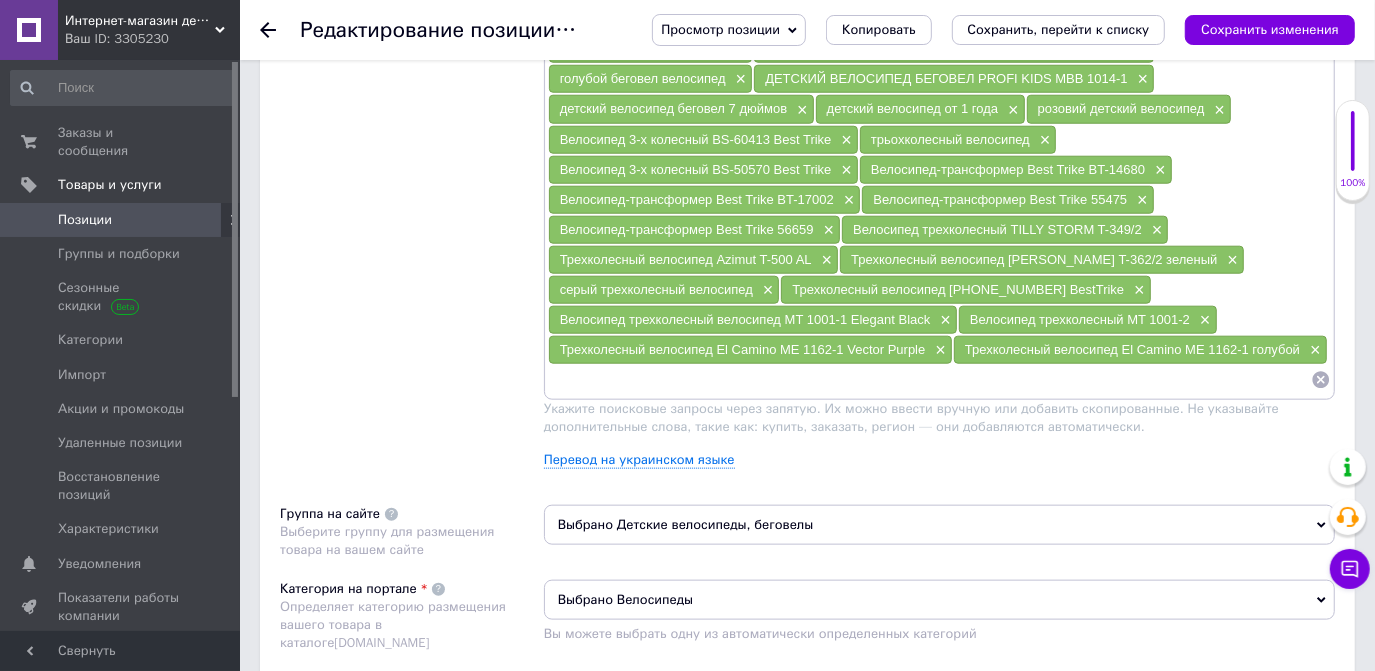 type on "1" 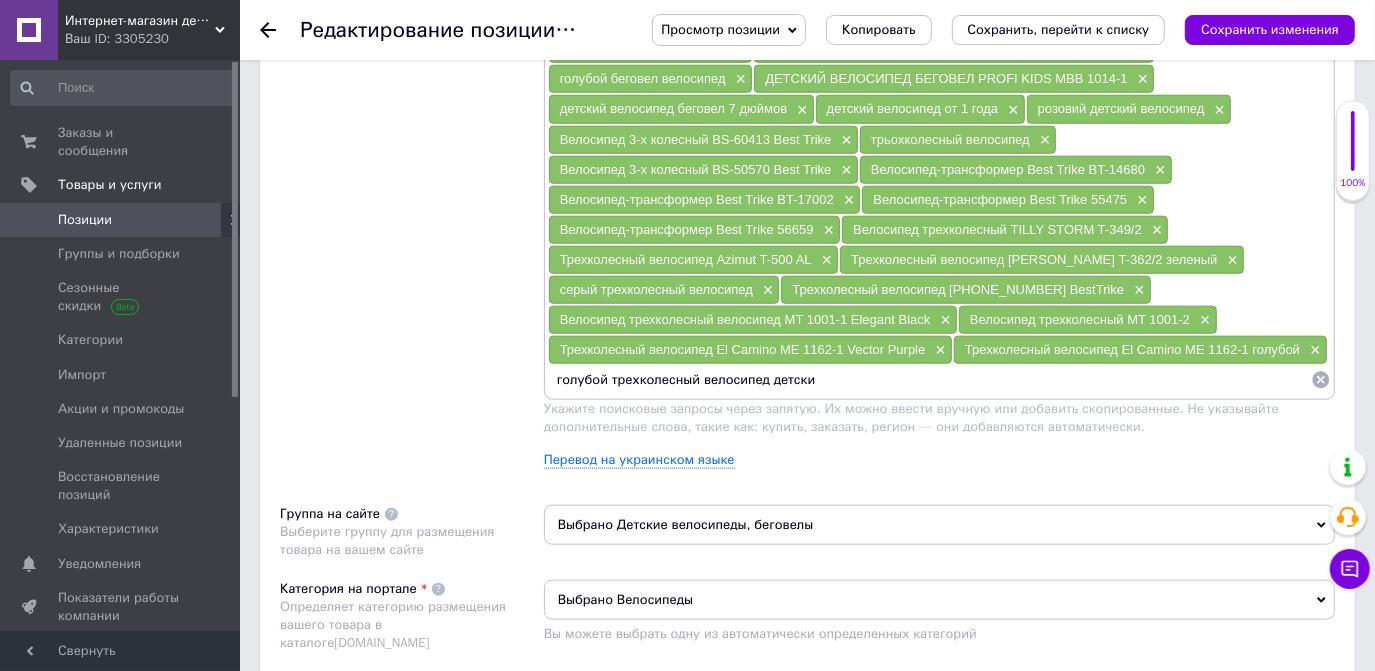 type on "голубой трехколесный велосипед детский" 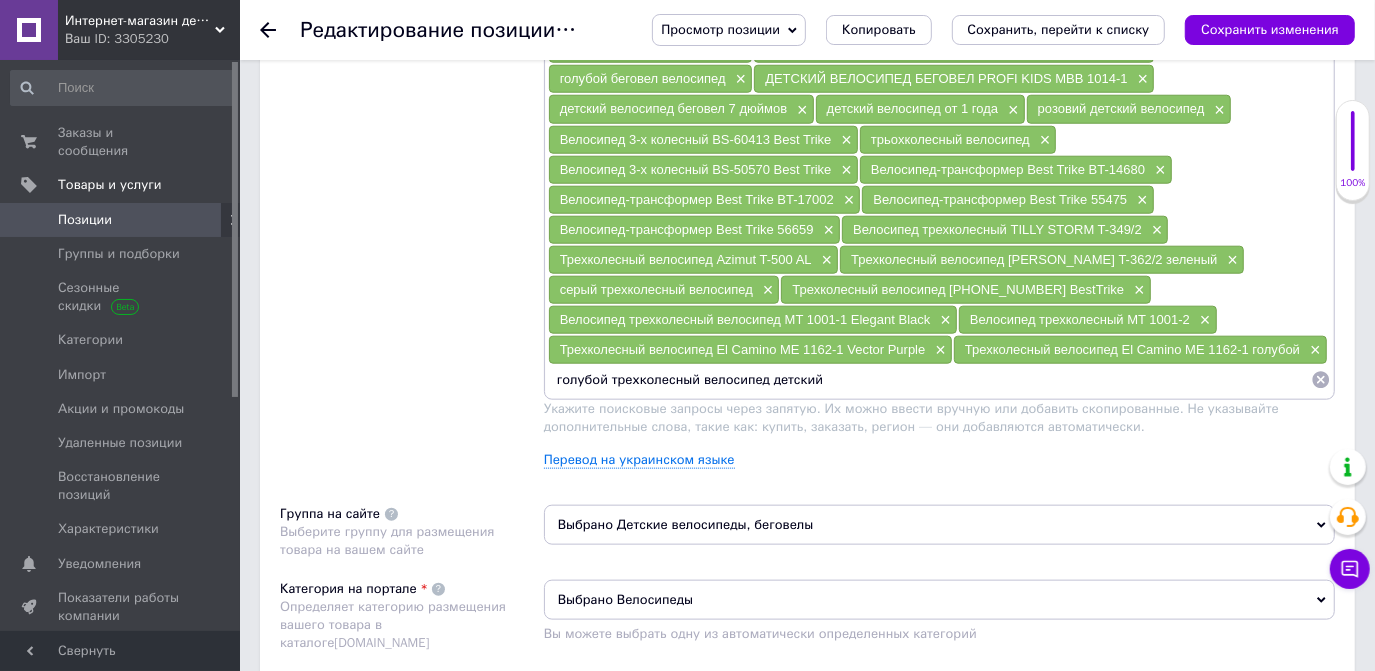 type 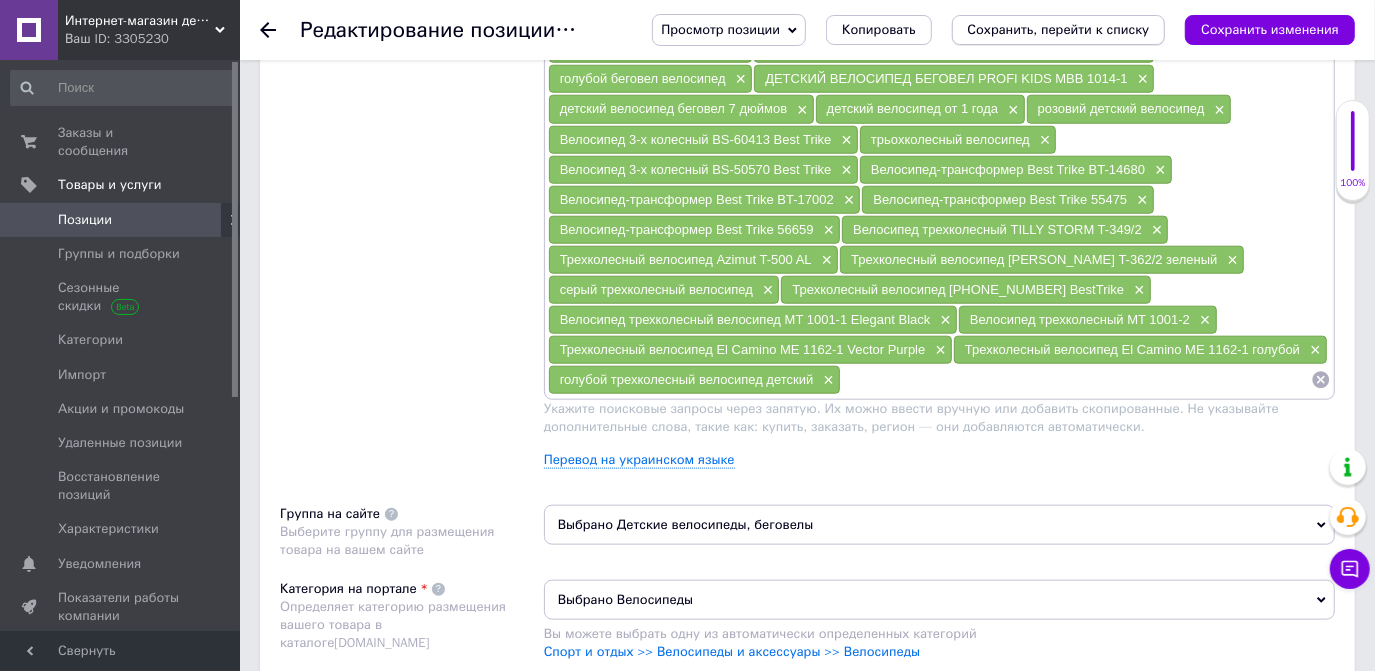 click on "Сохранить, перейти к списку" at bounding box center (1059, 29) 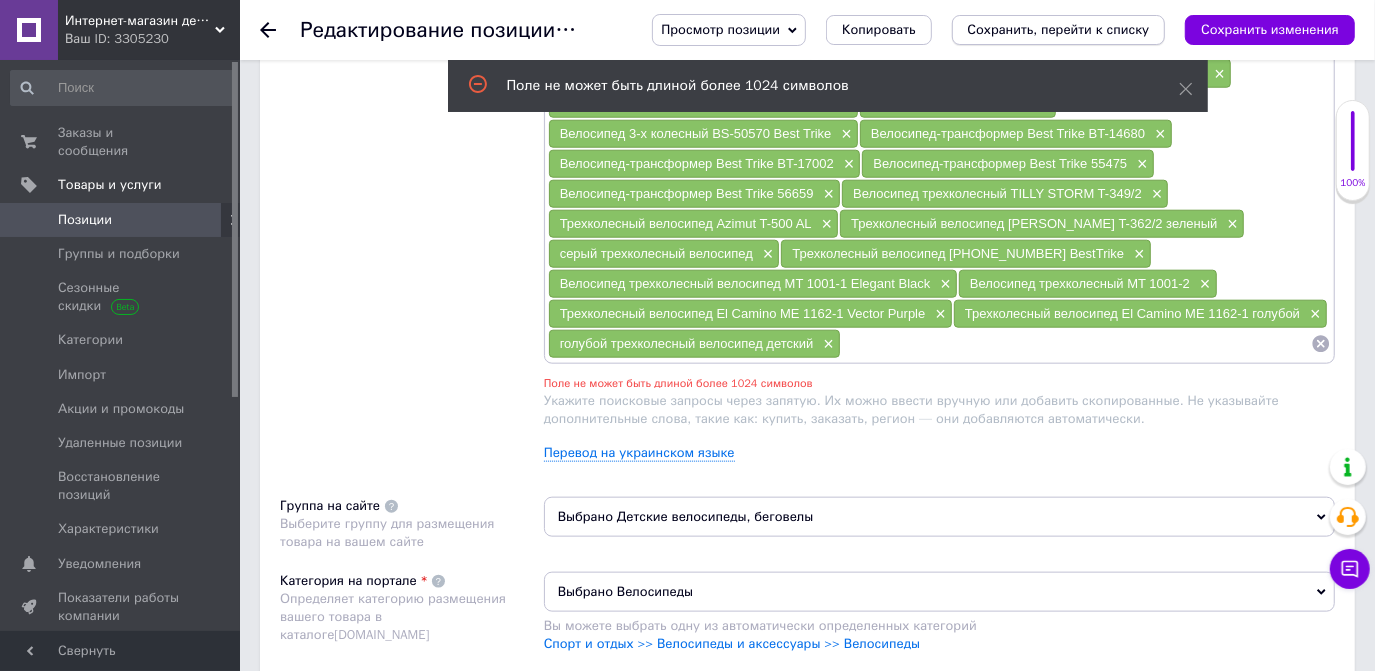 scroll, scrollTop: 1339, scrollLeft: 0, axis: vertical 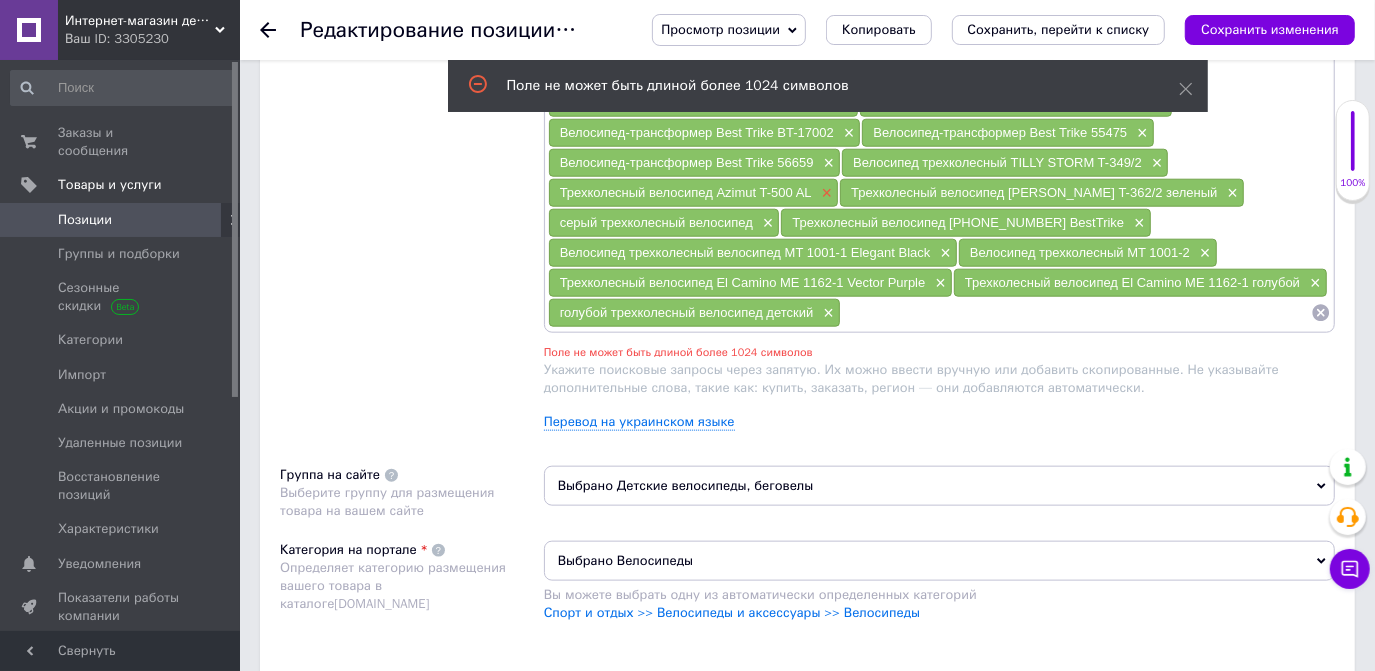 click on "×" at bounding box center (825, 193) 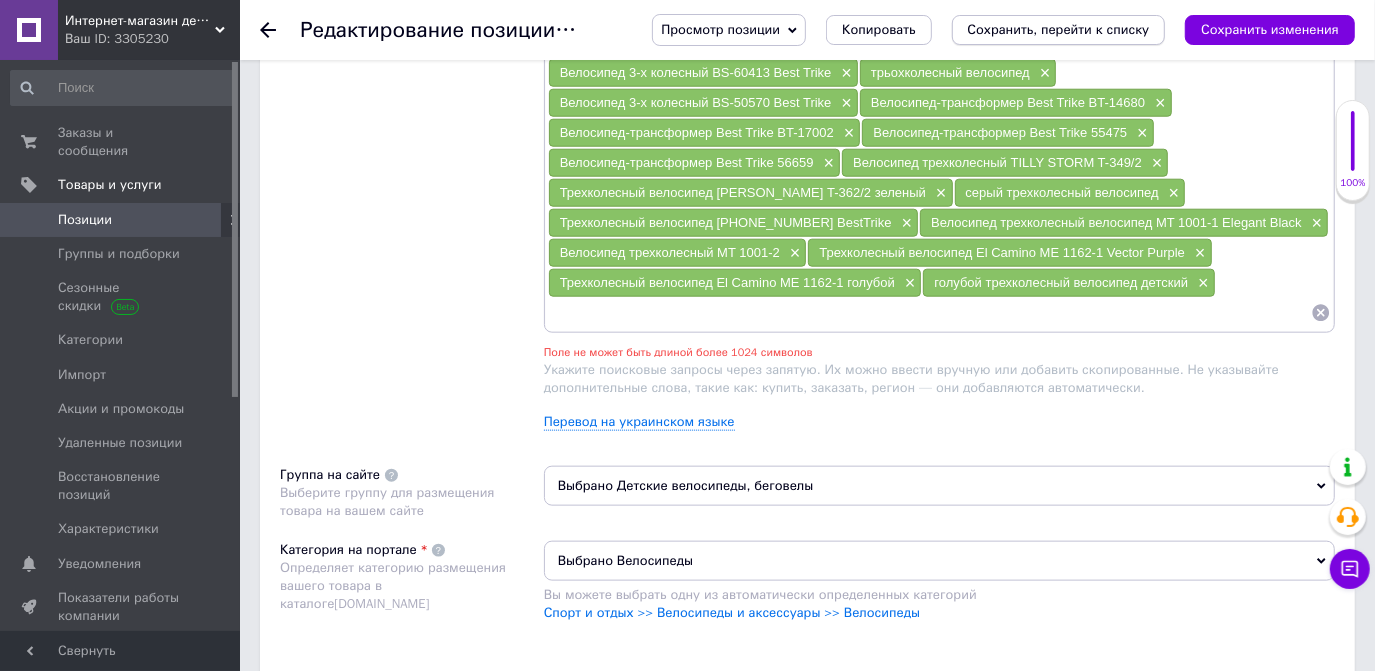click on "Сохранить, перейти к списку" at bounding box center [1059, 29] 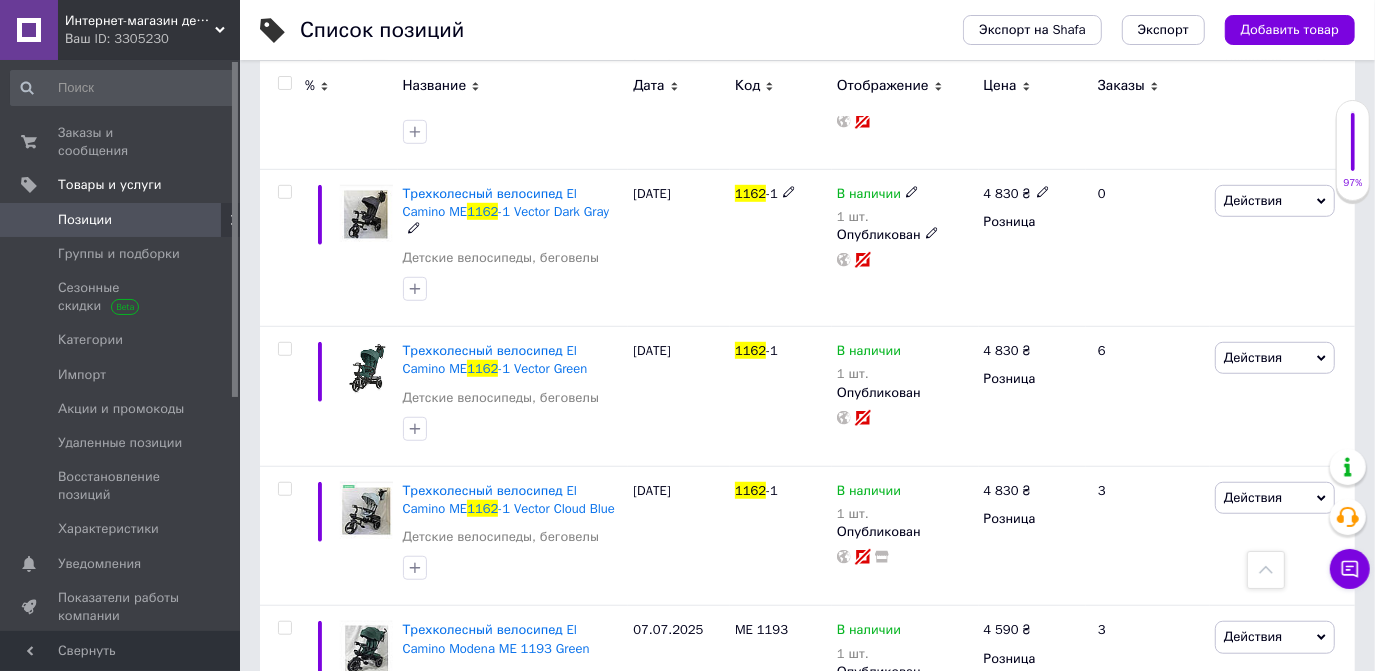 scroll, scrollTop: 818, scrollLeft: 0, axis: vertical 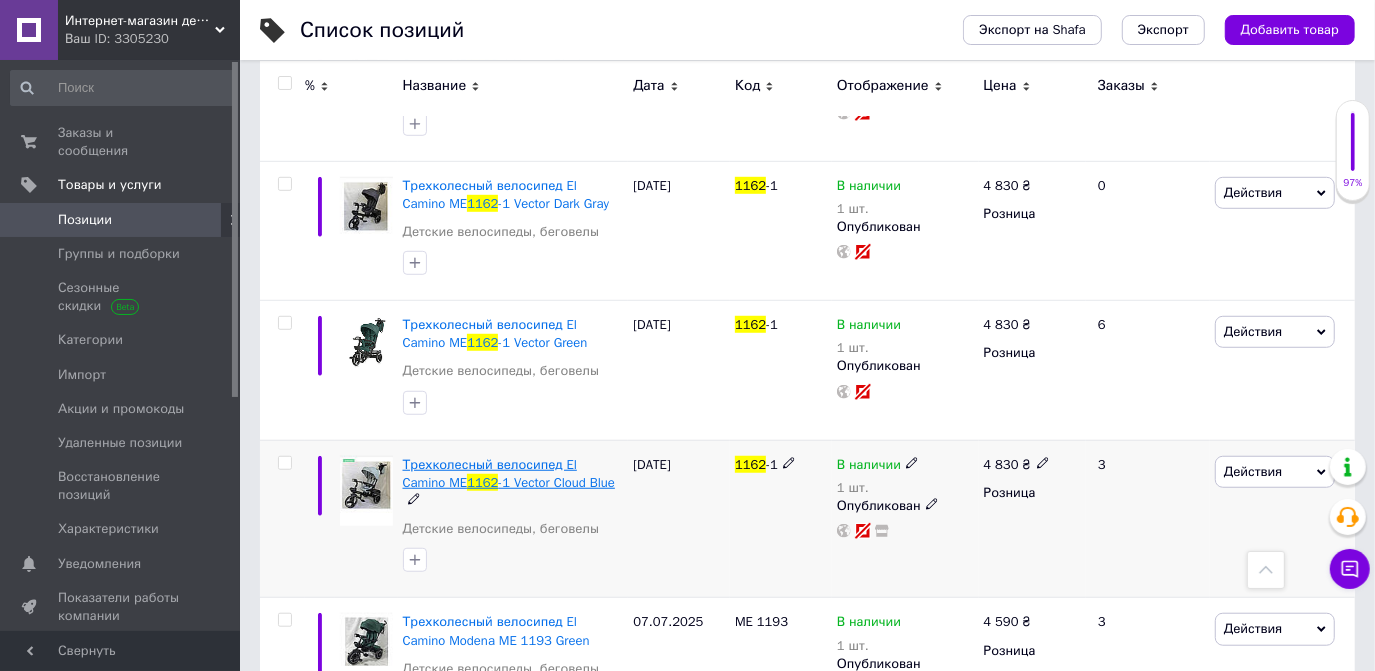 click on "Трехколесный велосипед El Camino ME" at bounding box center [490, 473] 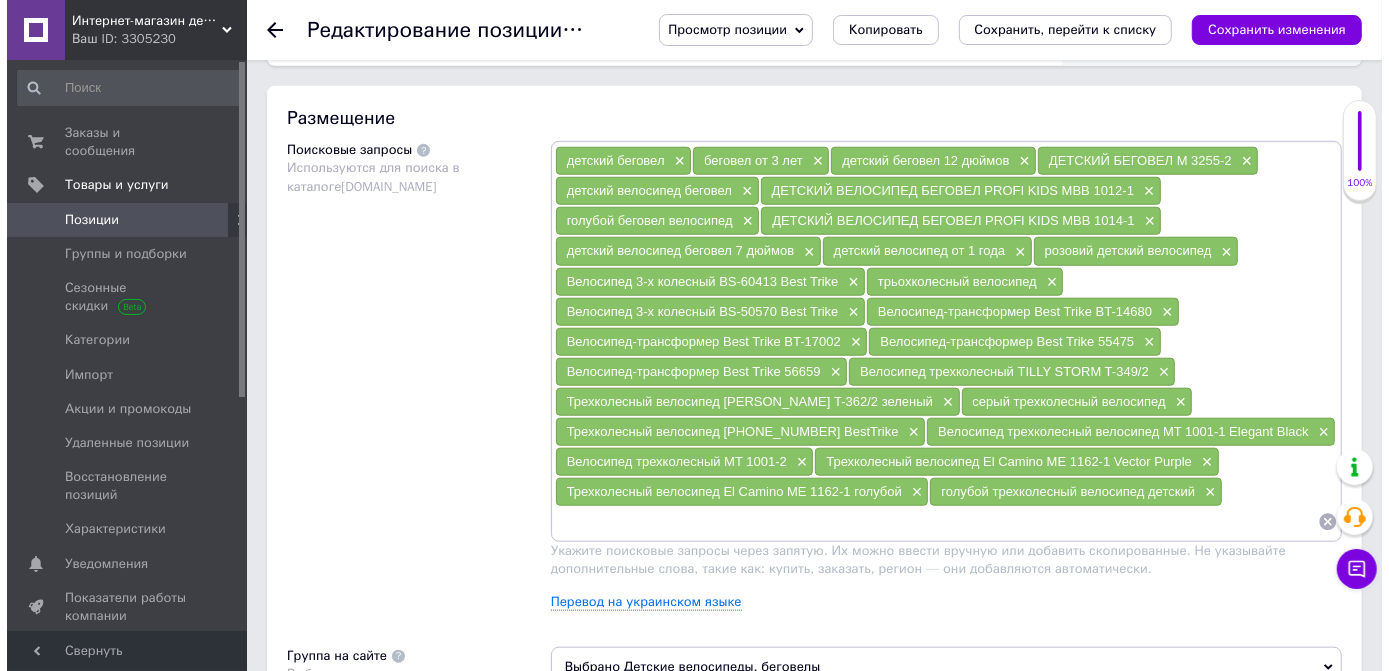 scroll, scrollTop: 1181, scrollLeft: 0, axis: vertical 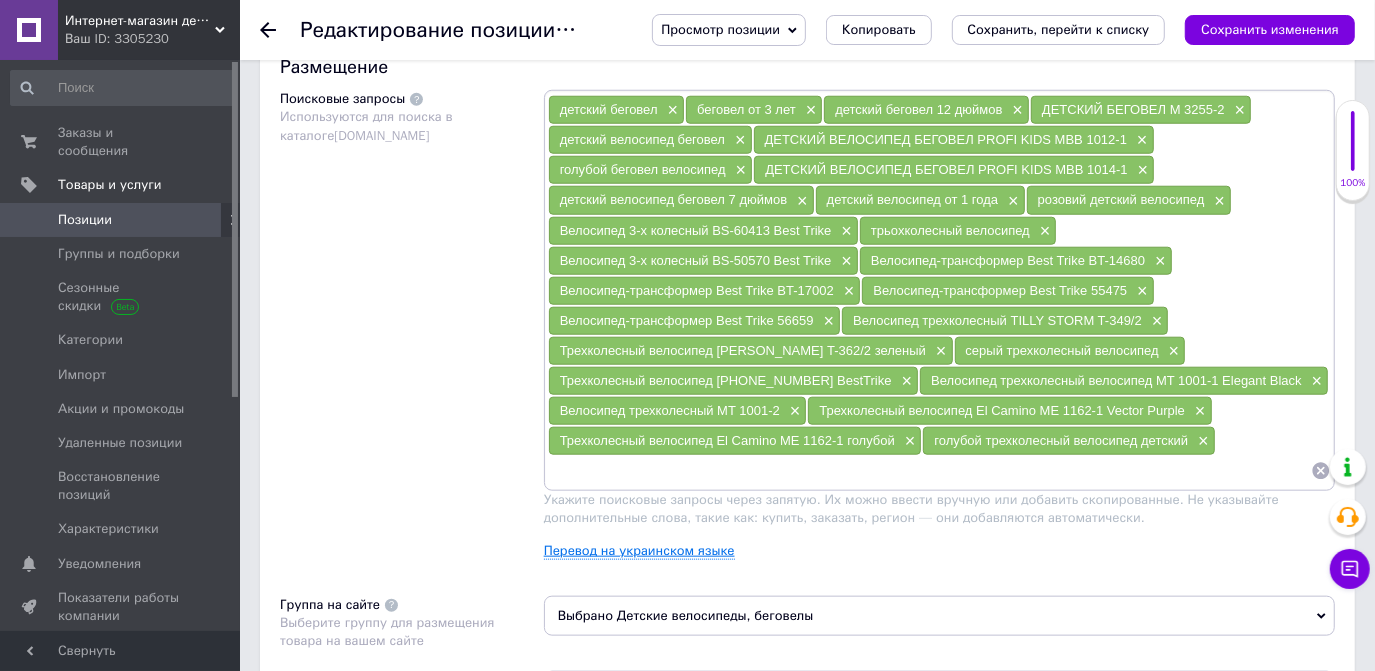click on "Перевод на украинском языке" at bounding box center (639, 551) 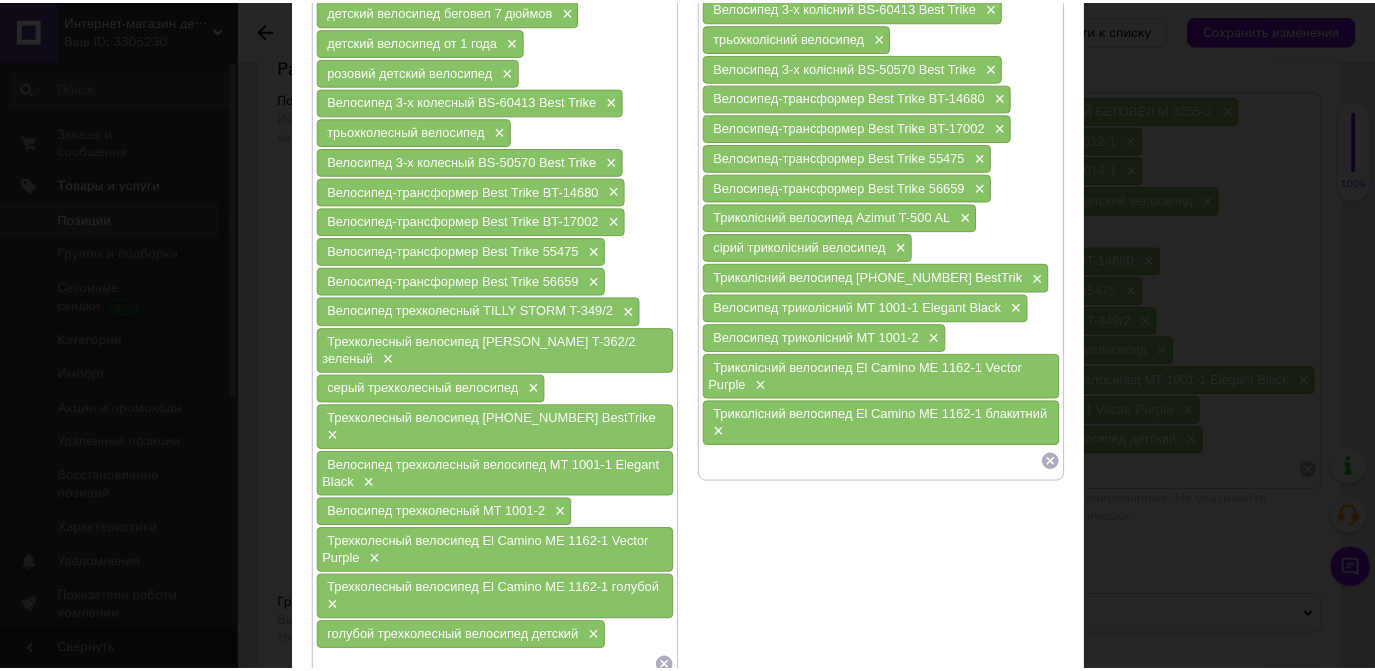 scroll, scrollTop: 545, scrollLeft: 0, axis: vertical 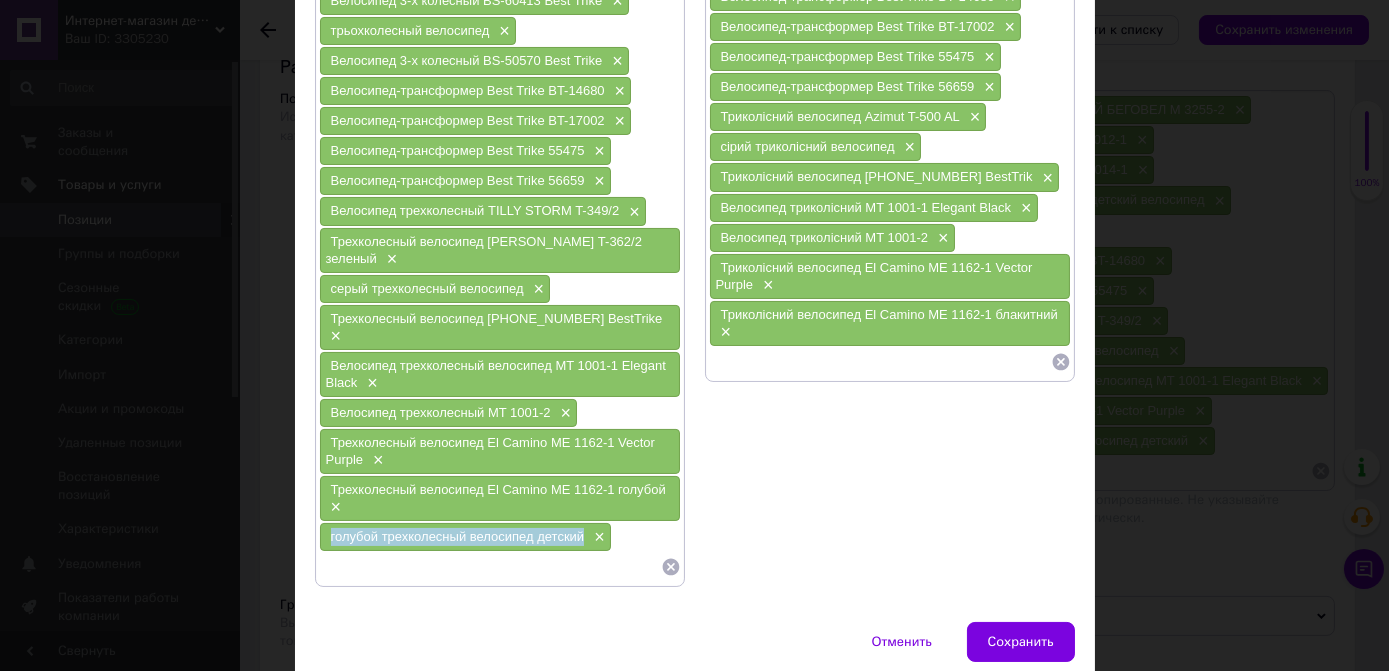 drag, startPoint x: 326, startPoint y: 493, endPoint x: 578, endPoint y: 486, distance: 252.0972 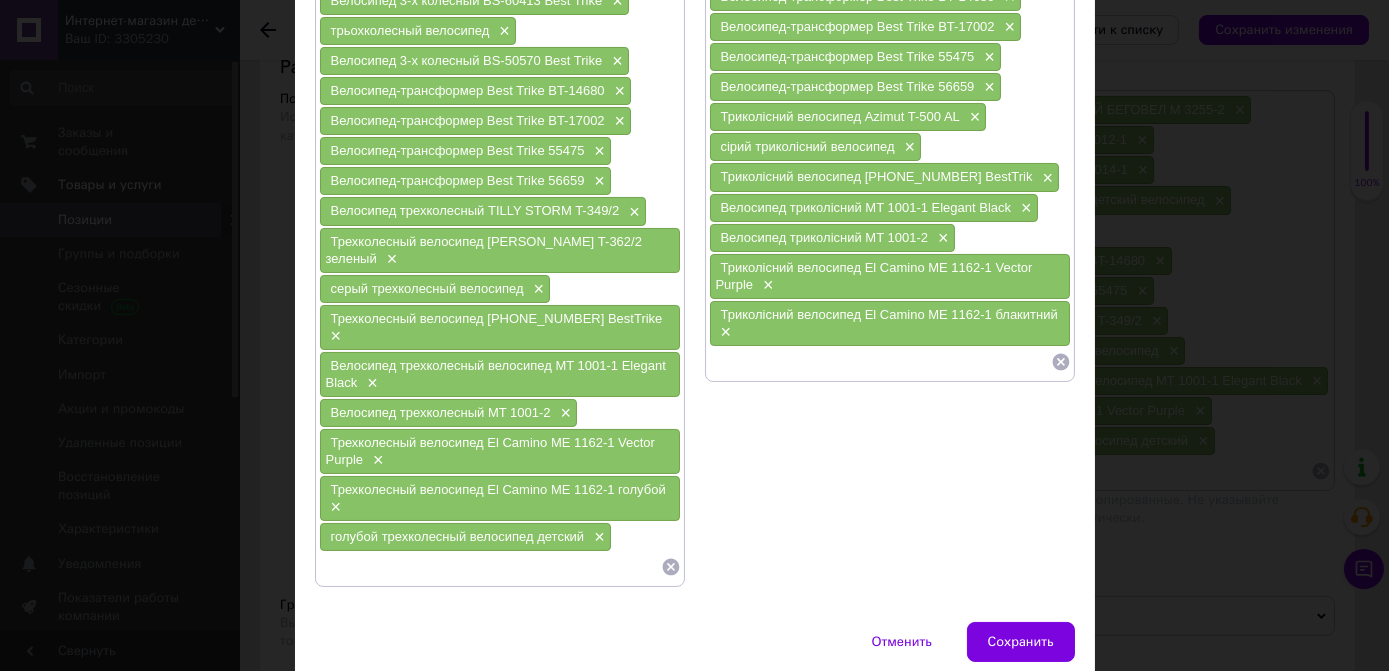click at bounding box center [880, 362] 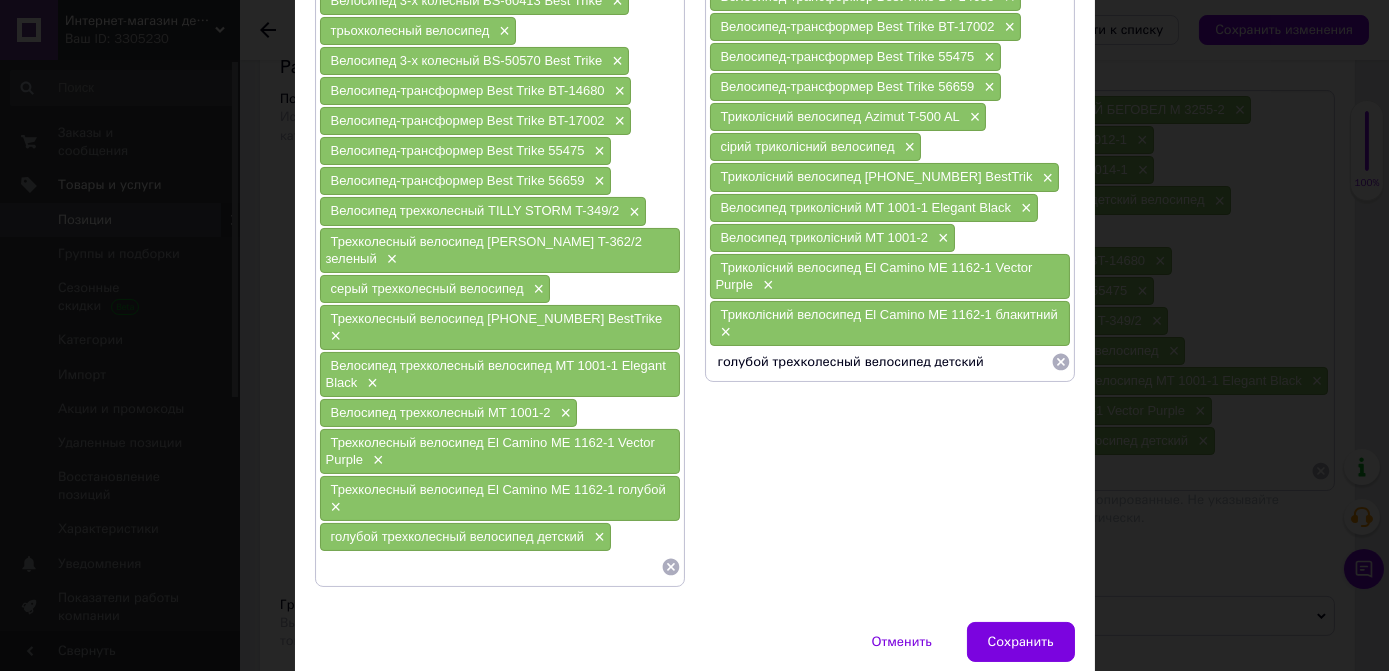 click on "голубой трехколесный велосипед детский" at bounding box center (880, 362) 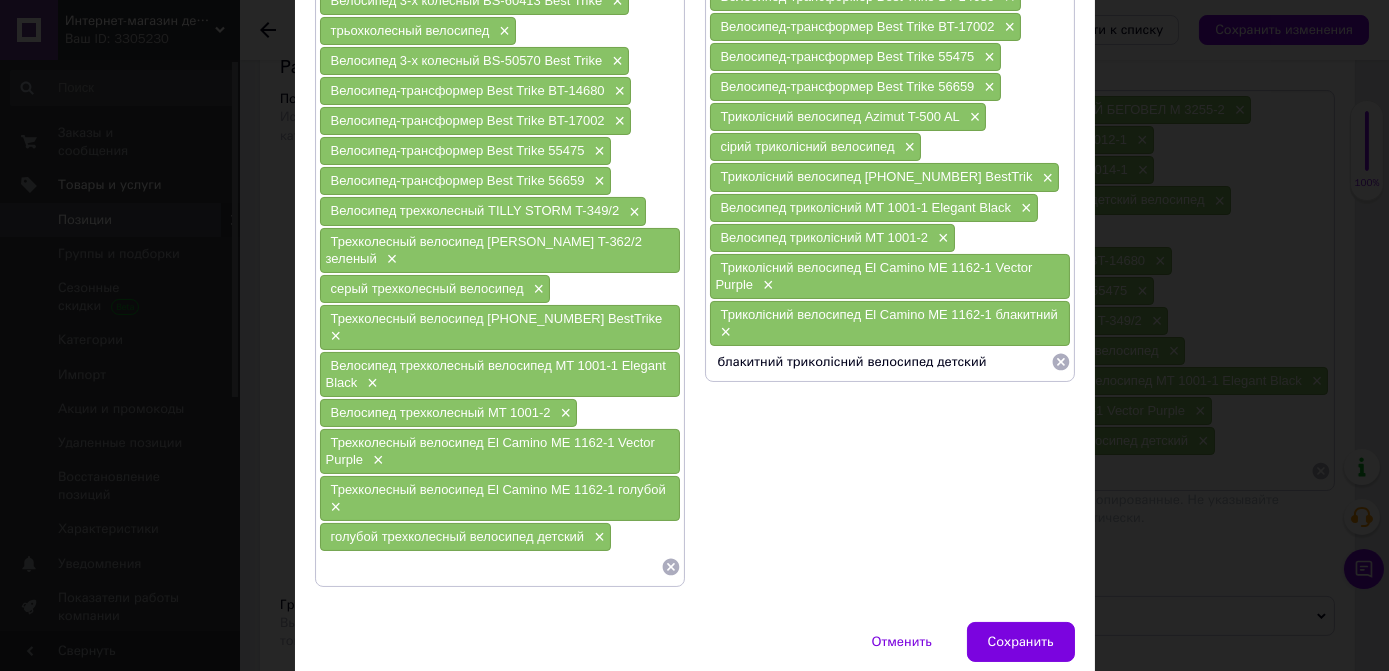 click on "блакитний триколісний велосипед детский" at bounding box center [880, 362] 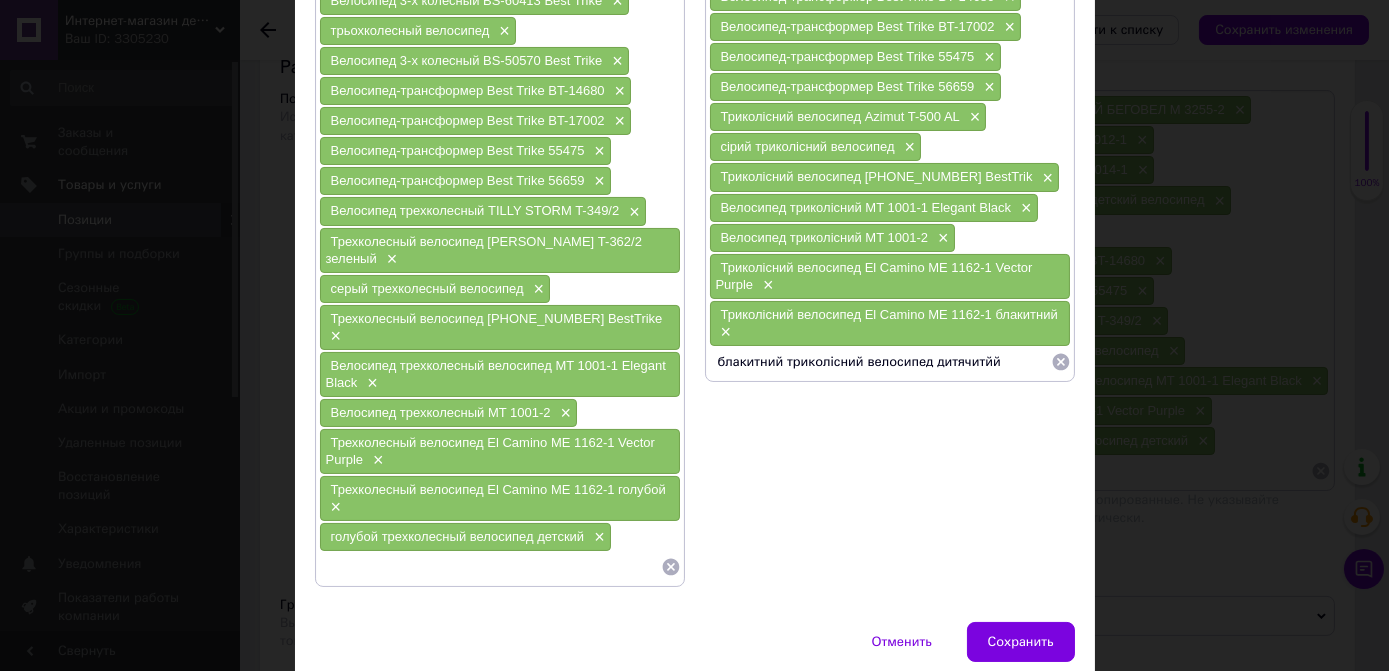 type on "блакитний триколісний велосипед дитячитй" 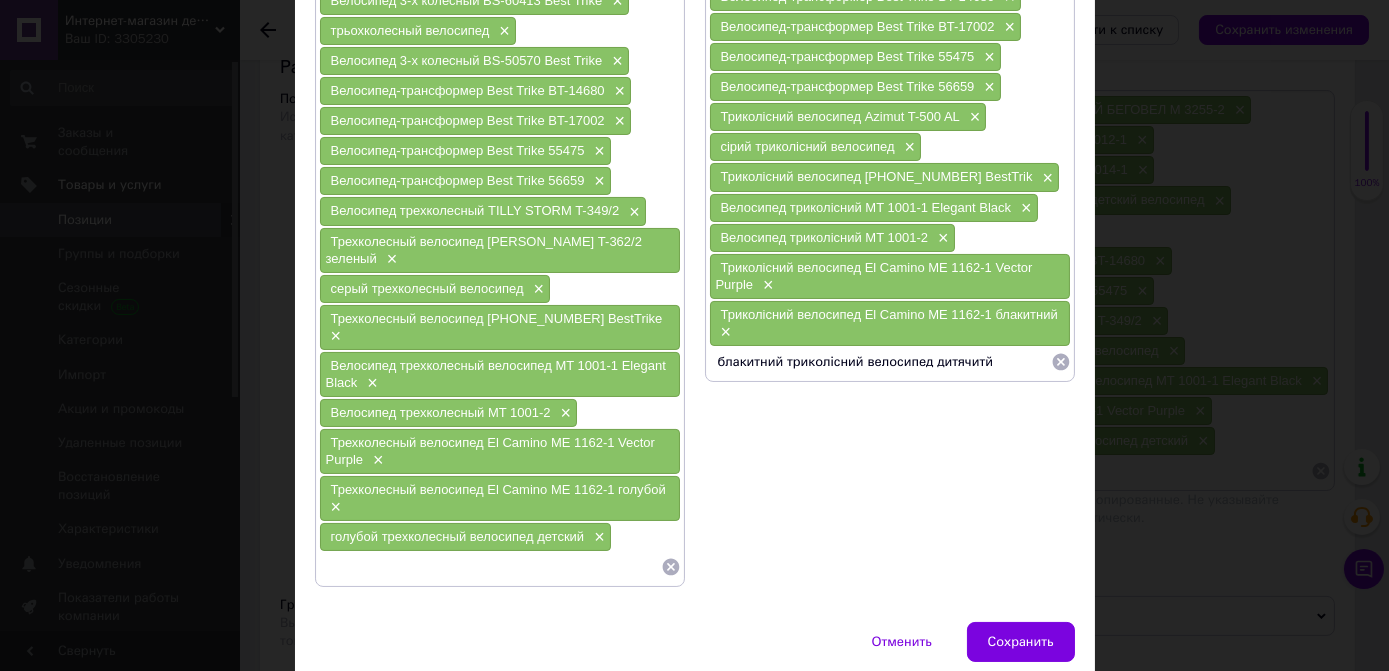 type 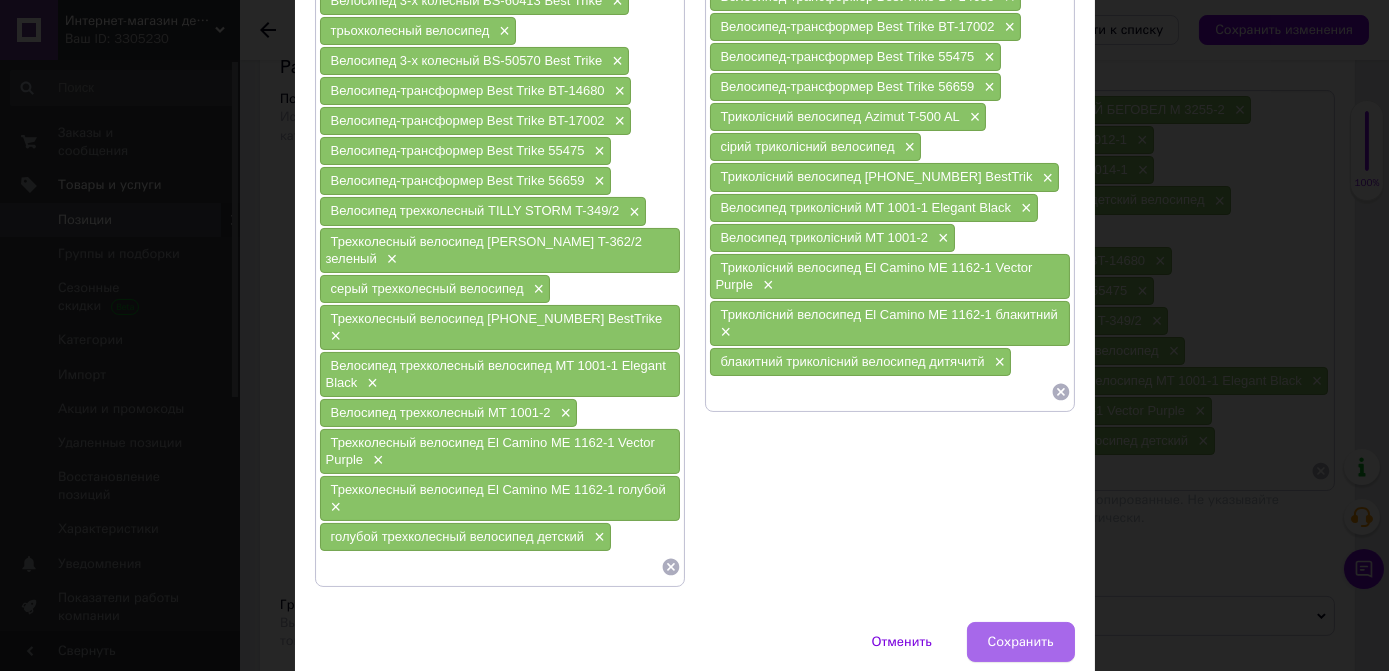 click on "Сохранить" at bounding box center [1021, 642] 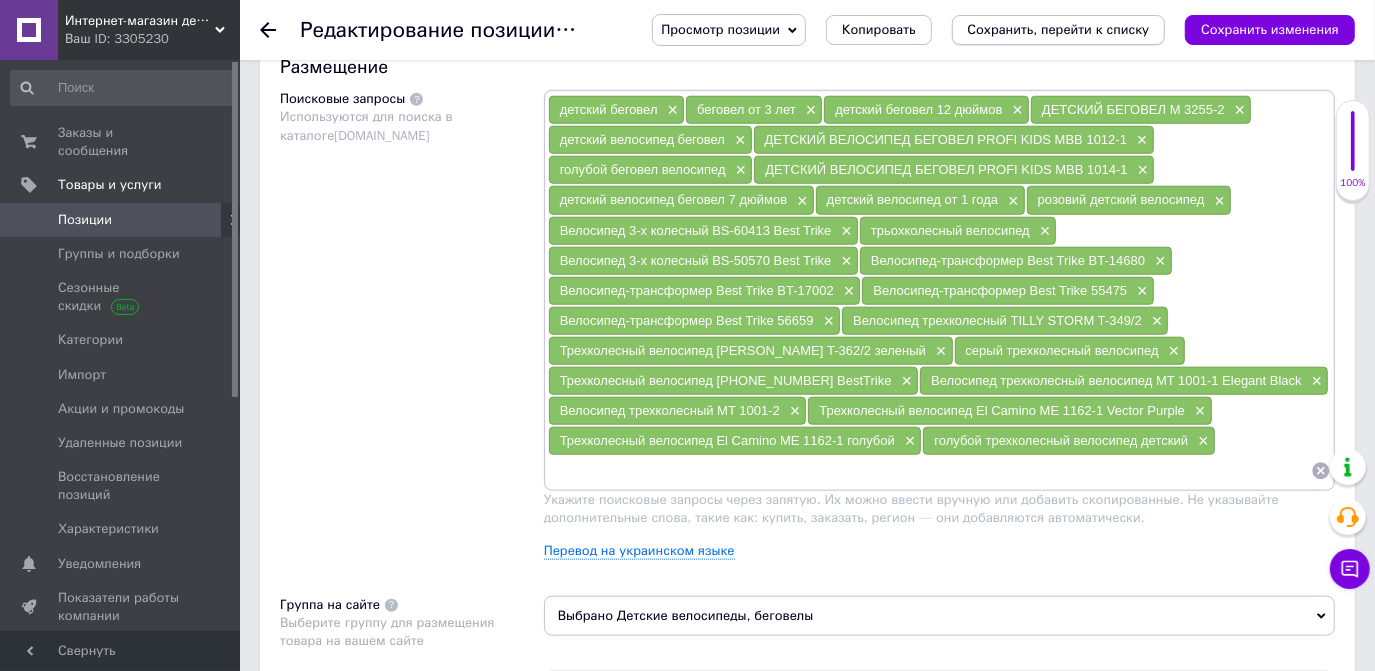 click on "Сохранить, перейти к списку" at bounding box center (1059, 29) 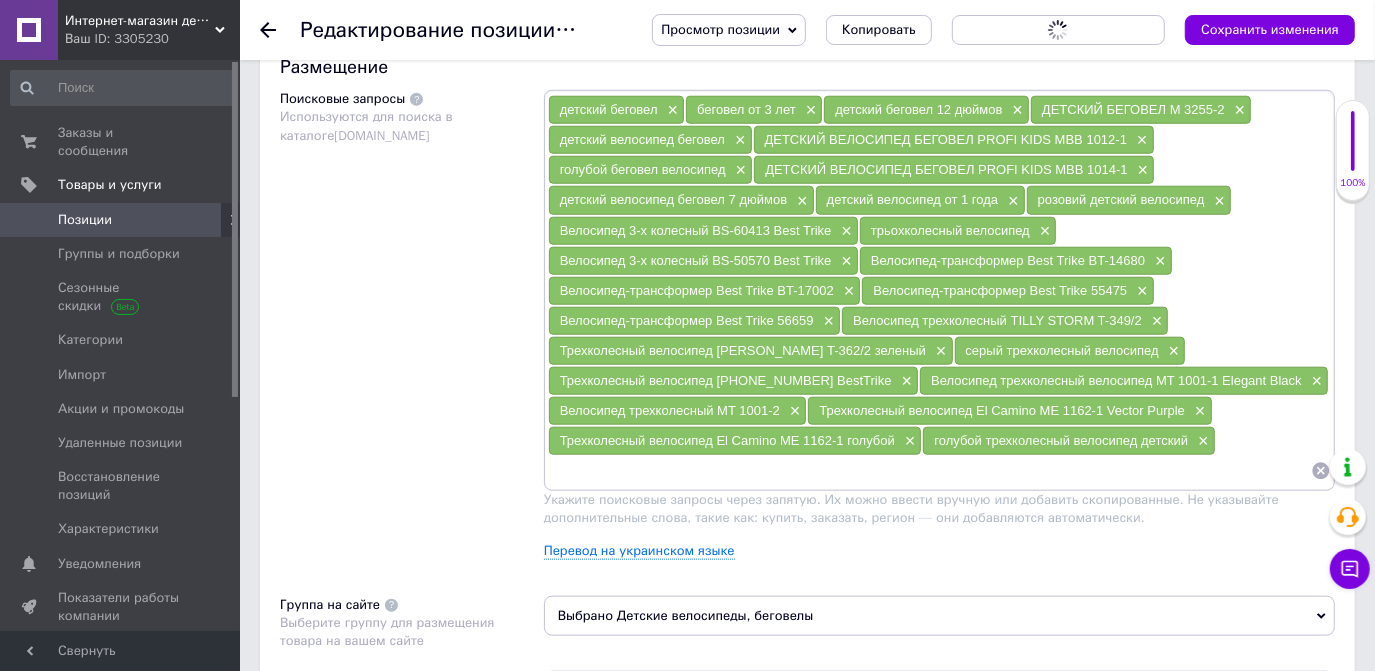 scroll, scrollTop: 0, scrollLeft: 0, axis: both 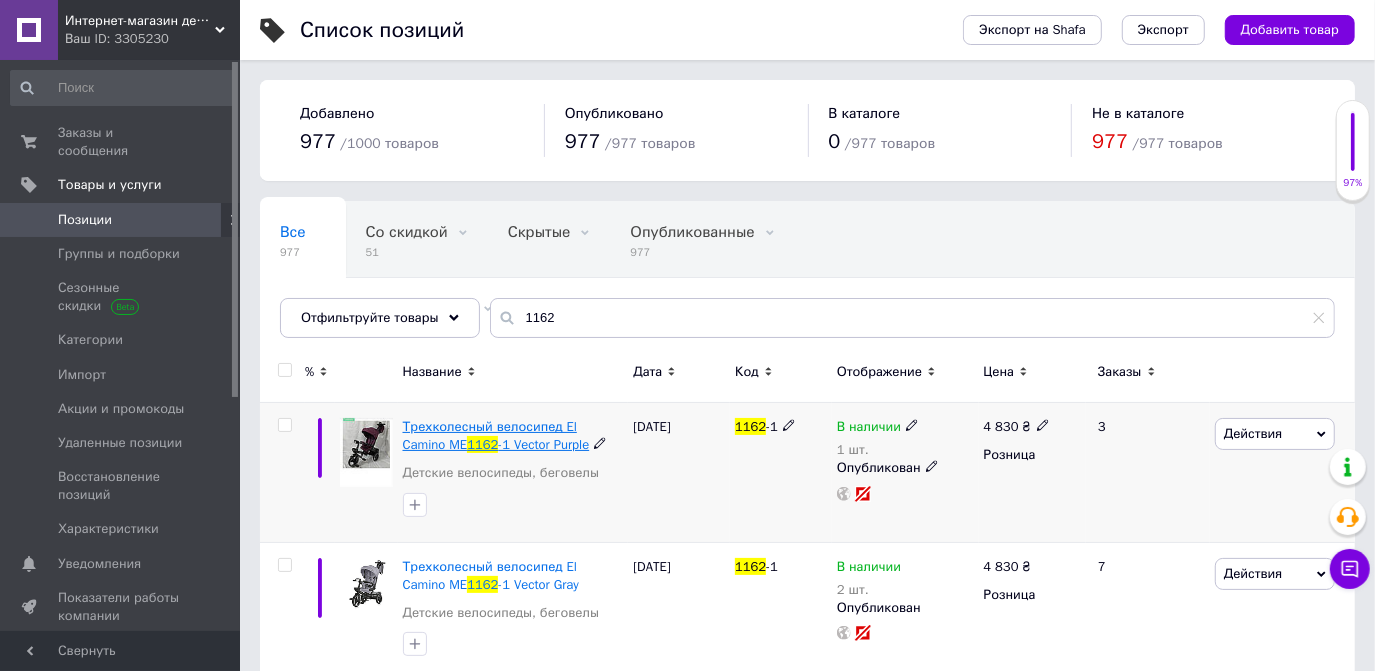 click on "Трехколесный велосипед El Camino ME" at bounding box center [490, 435] 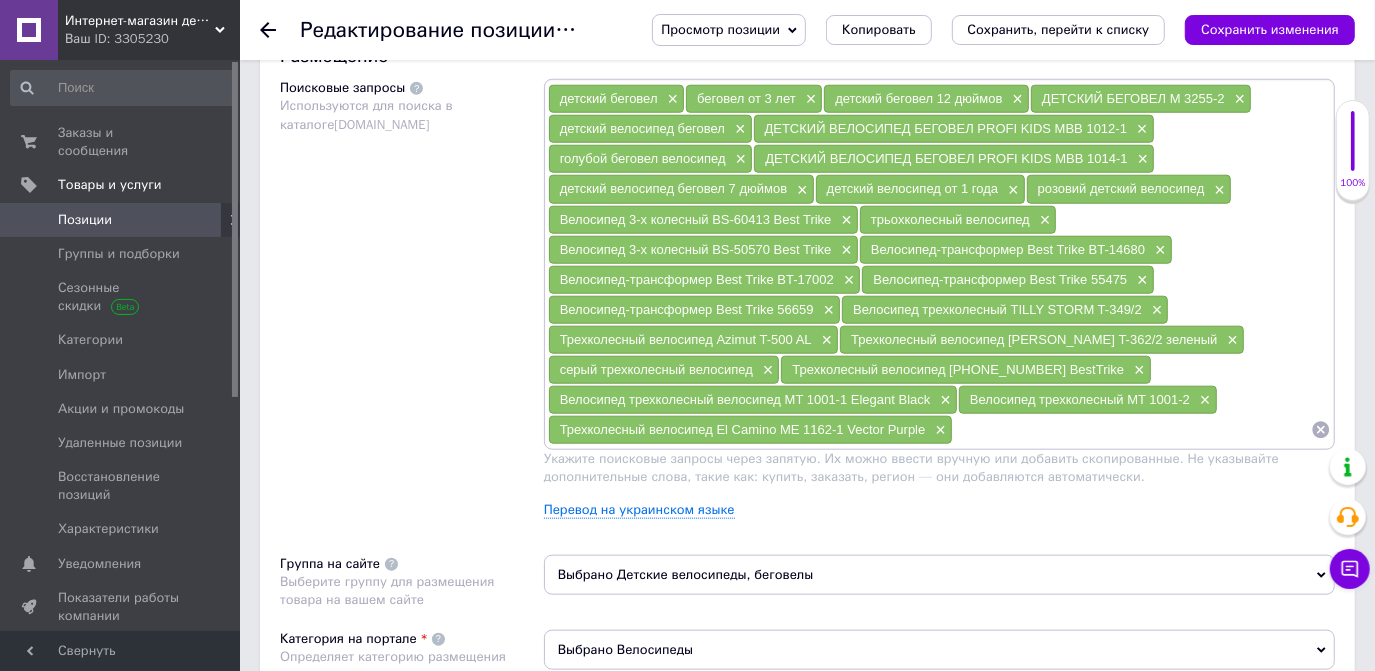 scroll, scrollTop: 1181, scrollLeft: 0, axis: vertical 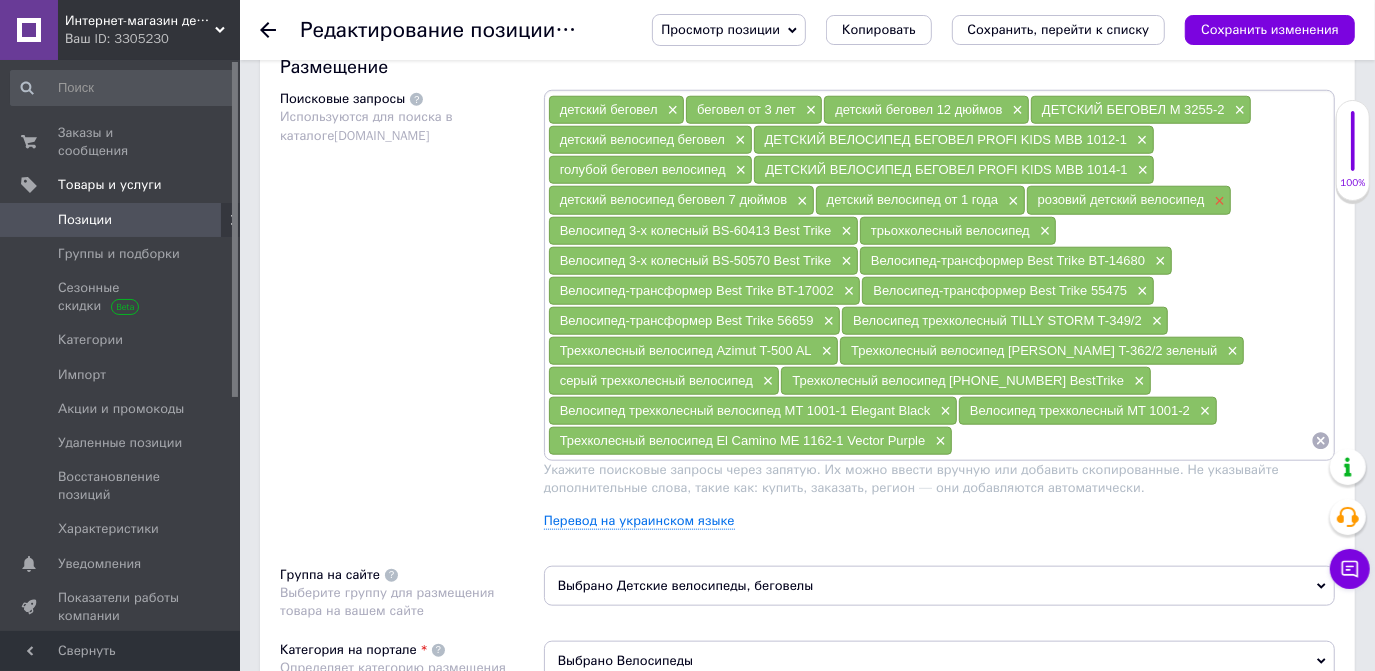 click on "×" at bounding box center [1218, 201] 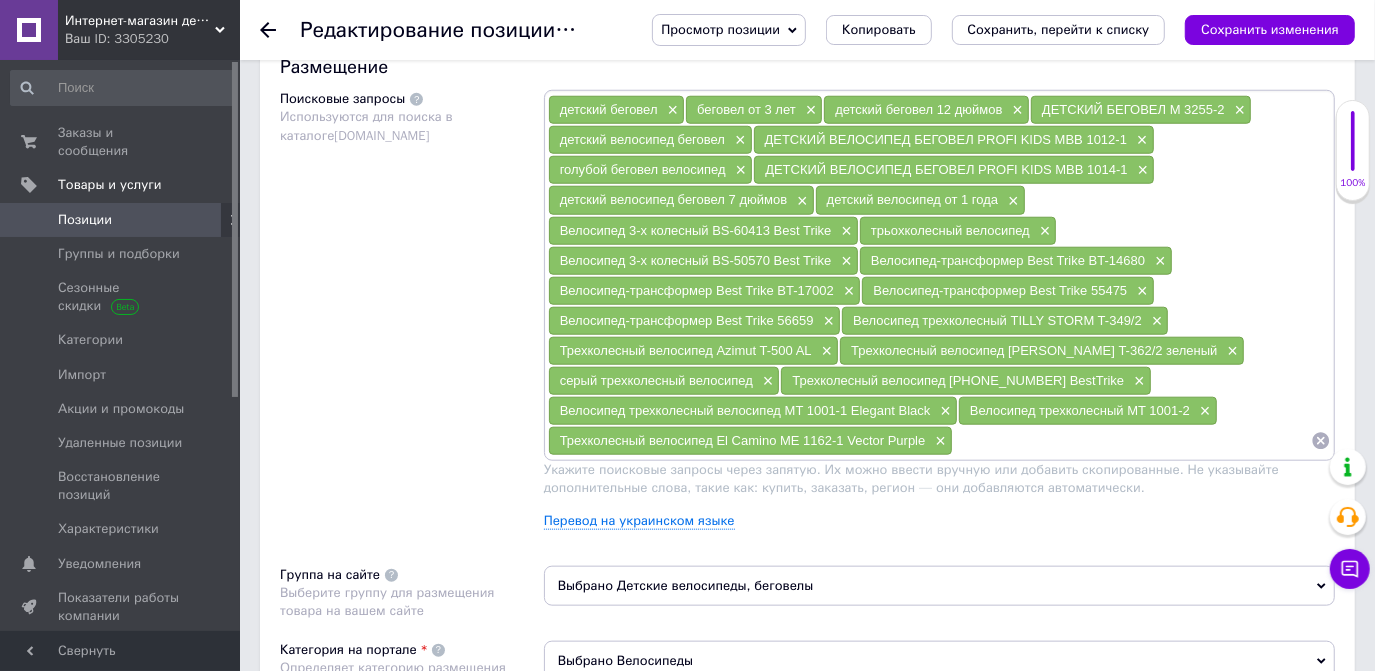 click at bounding box center (1132, 441) 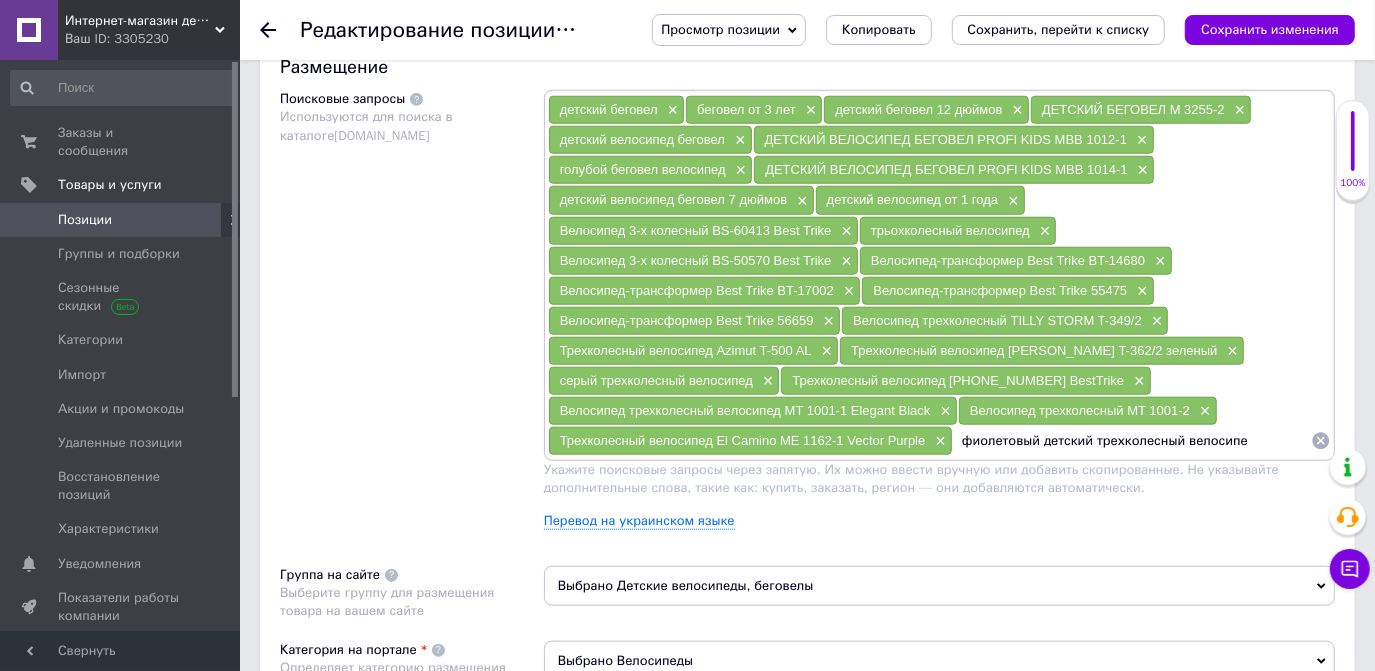type on "фиолетовый детский трехколесный велосипед" 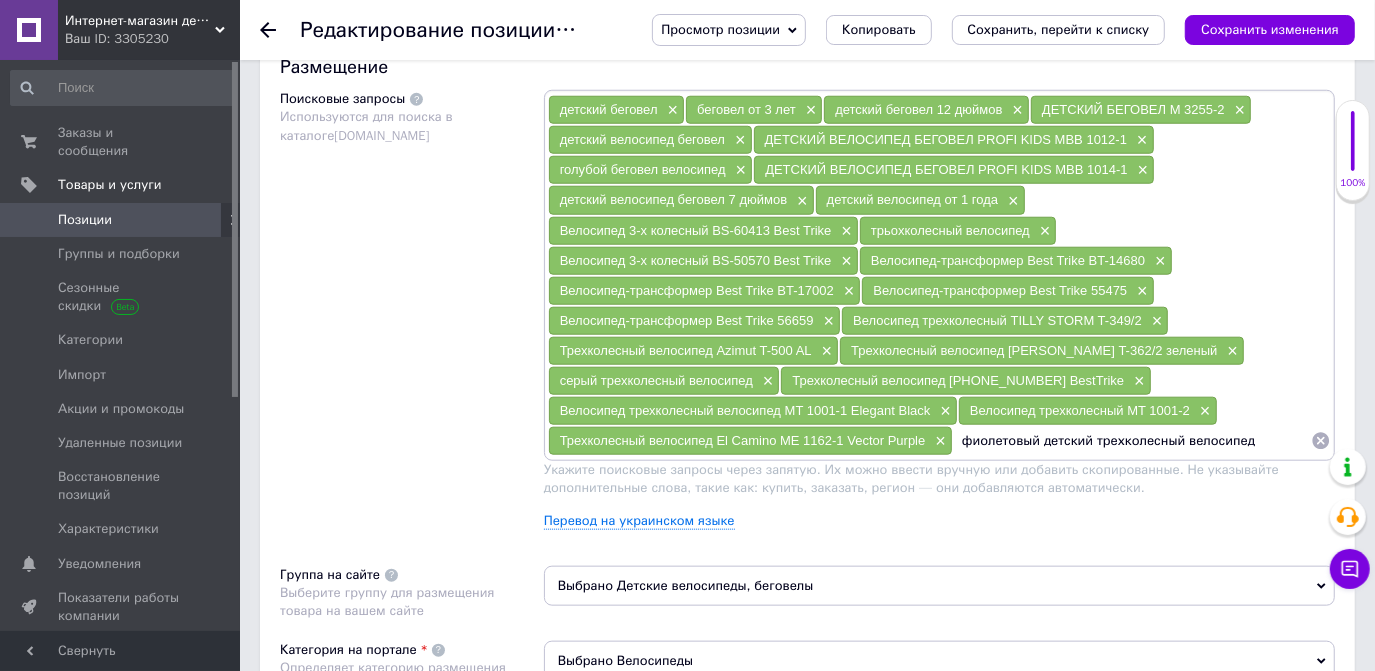 type 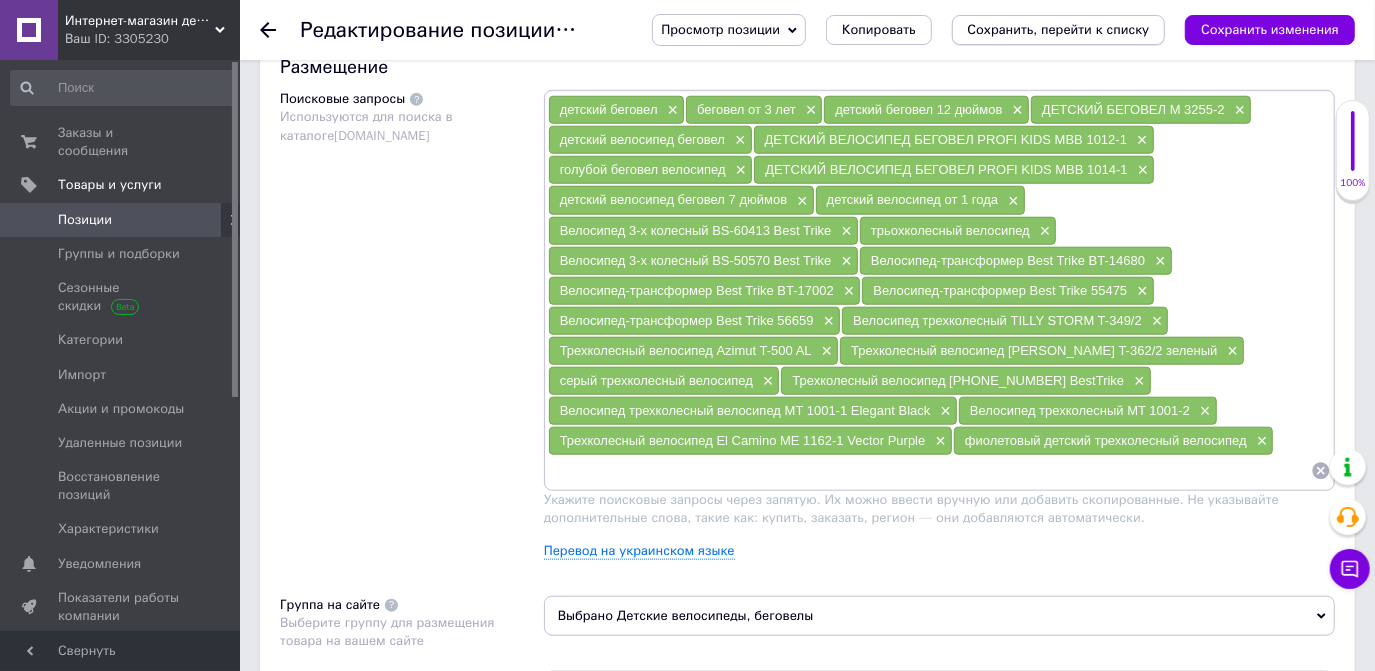 click on "Сохранить, перейти к списку" at bounding box center (1059, 29) 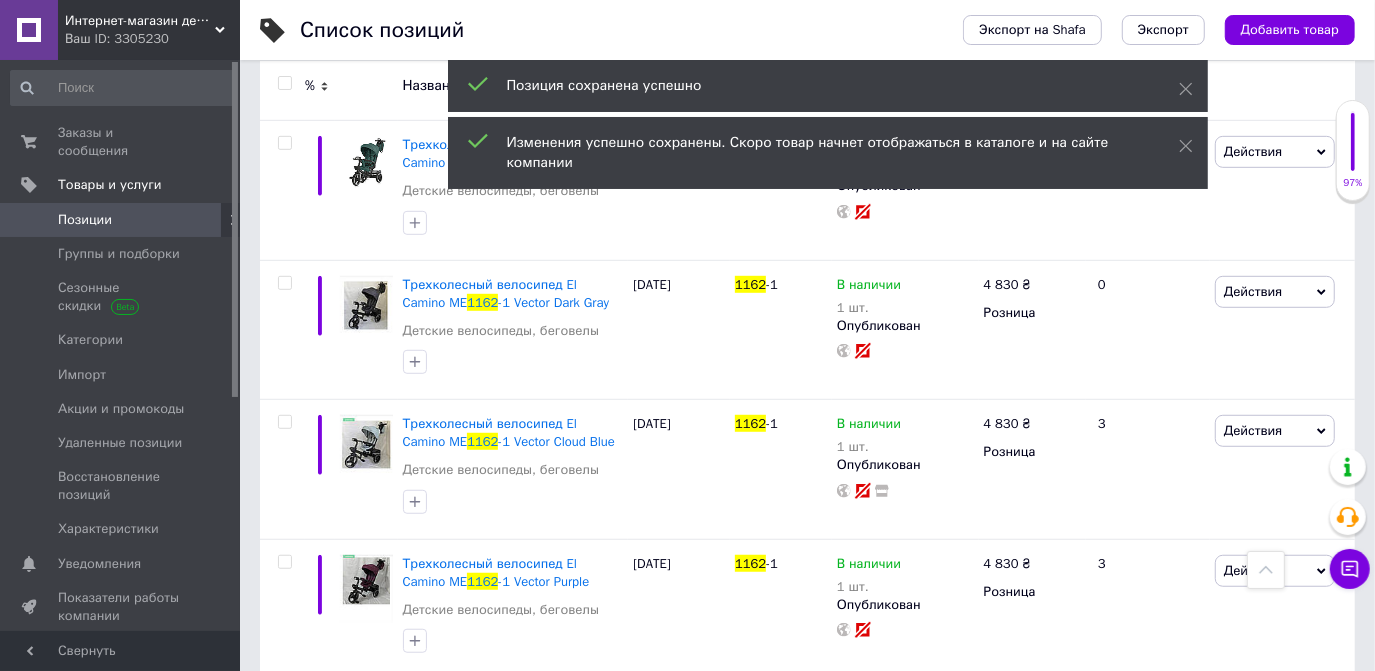 scroll, scrollTop: 727, scrollLeft: 0, axis: vertical 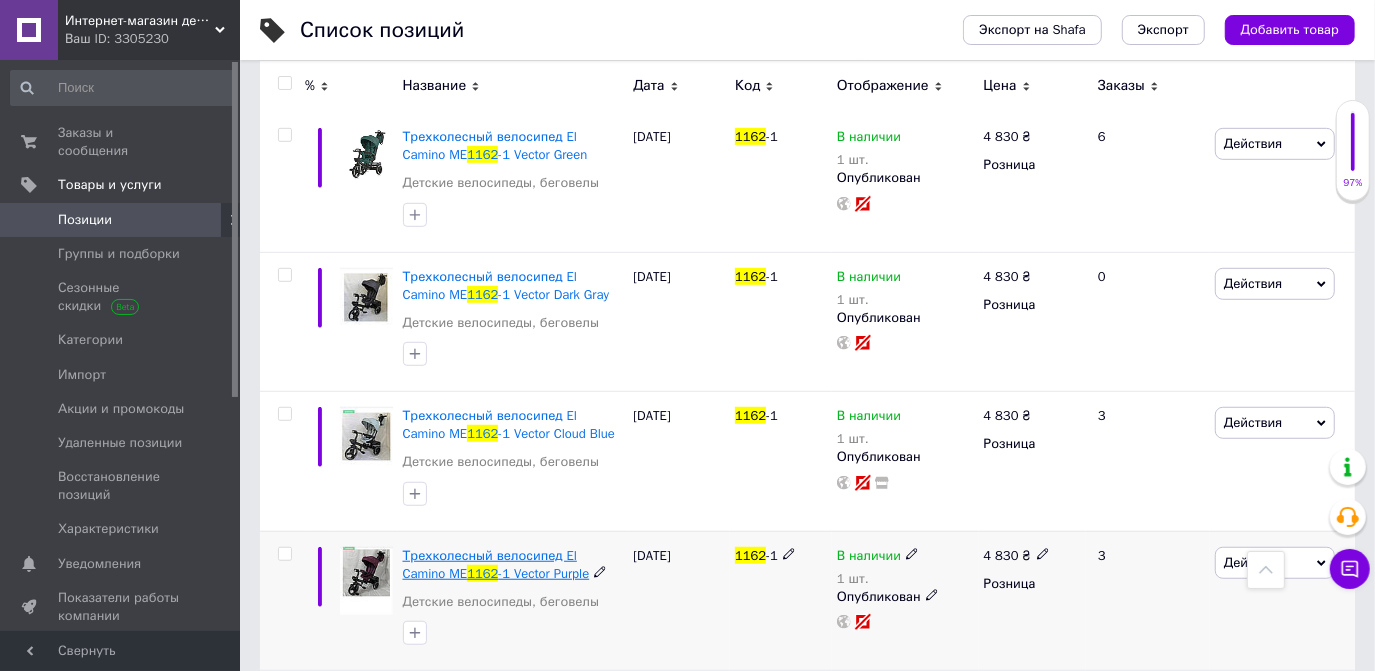 click on "Трехколесный велосипед El Camino ME" at bounding box center [490, 564] 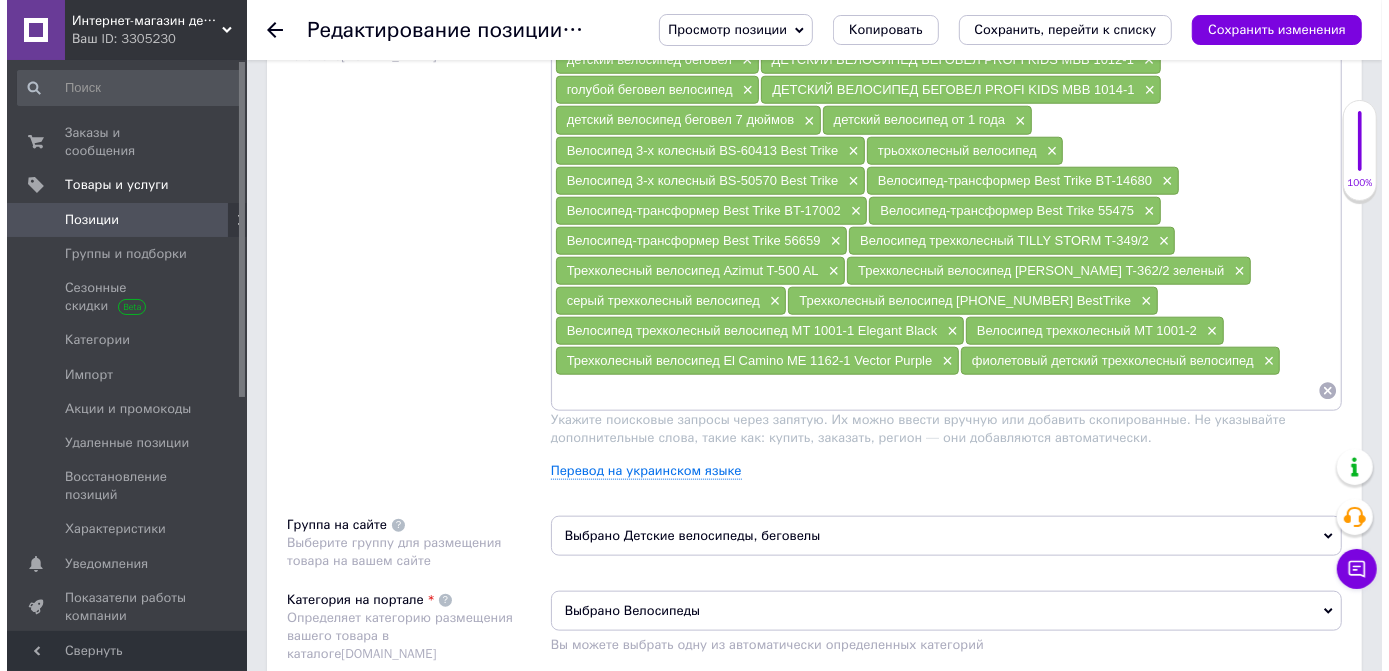 scroll, scrollTop: 1272, scrollLeft: 0, axis: vertical 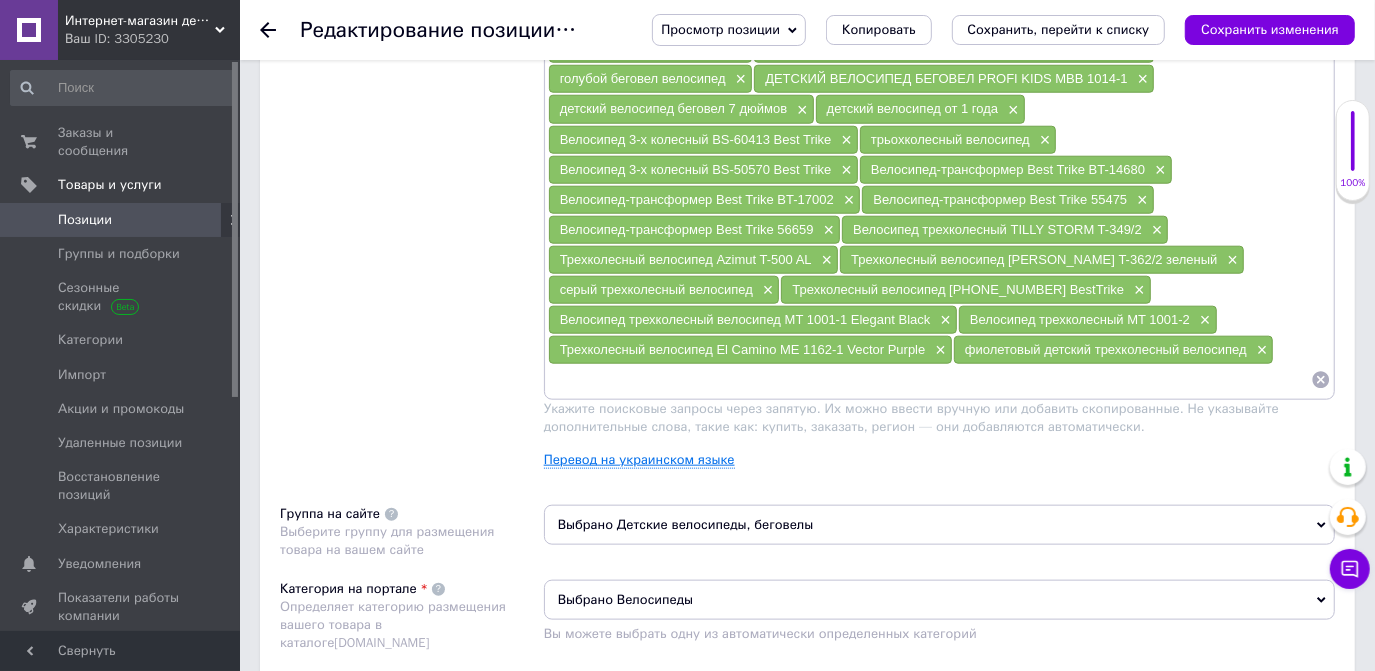 click on "Перевод на украинском языке" at bounding box center (639, 460) 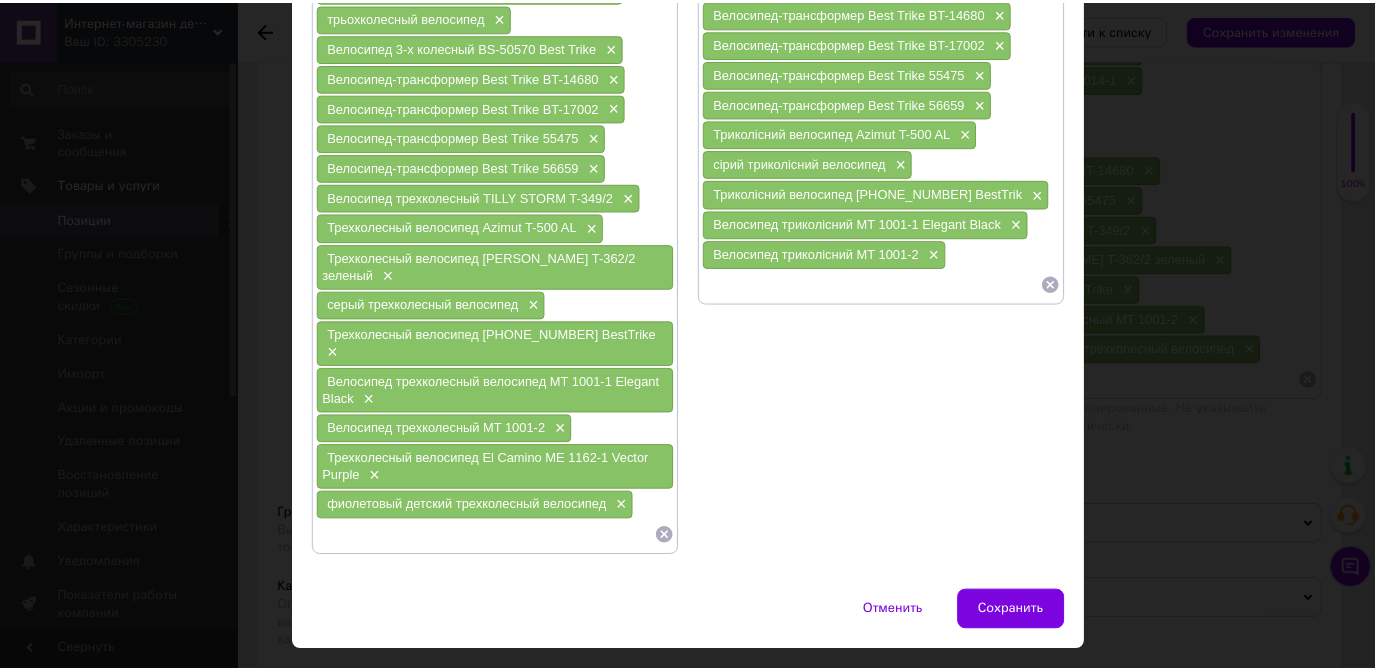 scroll, scrollTop: 533, scrollLeft: 0, axis: vertical 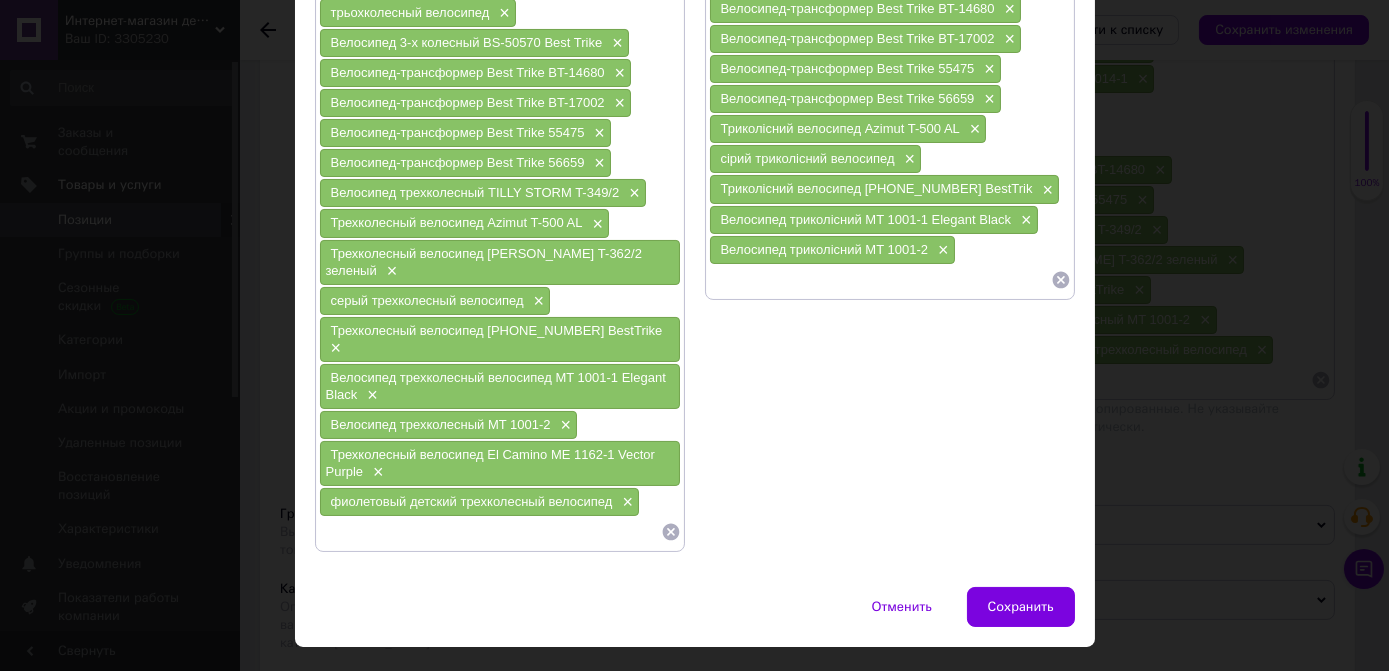 click at bounding box center (880, 280) 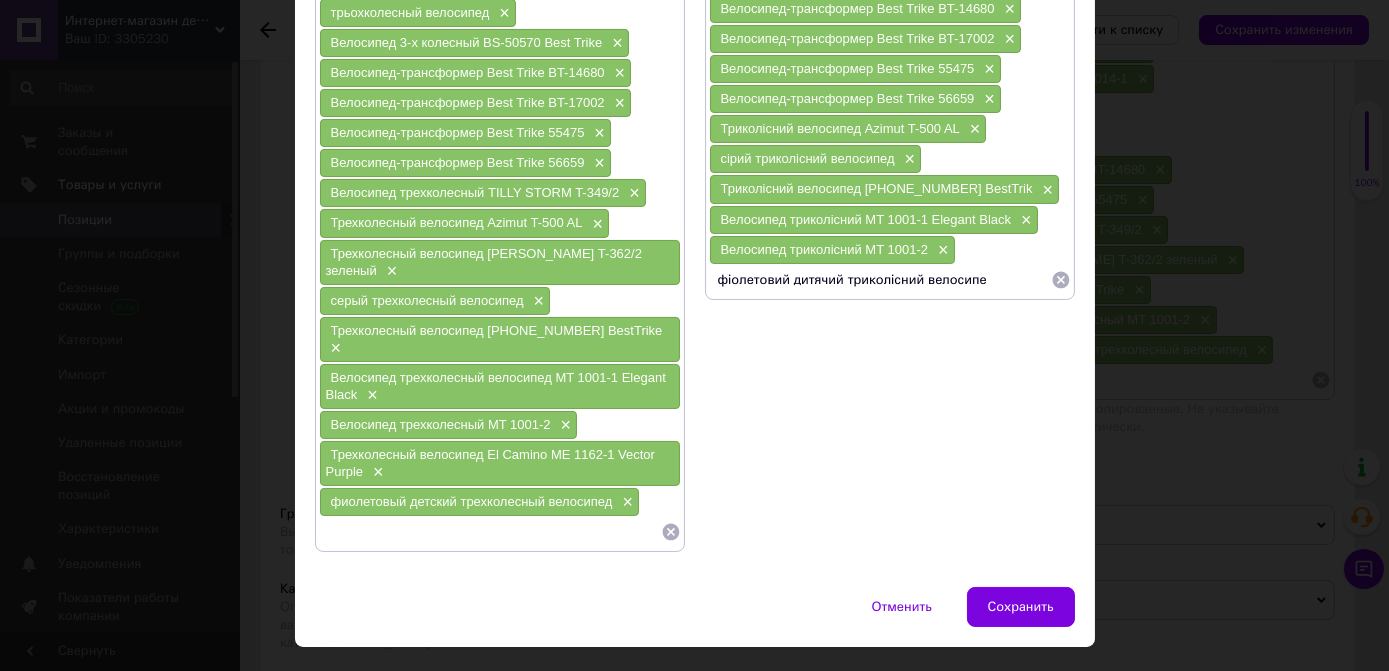 type on "фіолетовий дитячий триколісний велосипед" 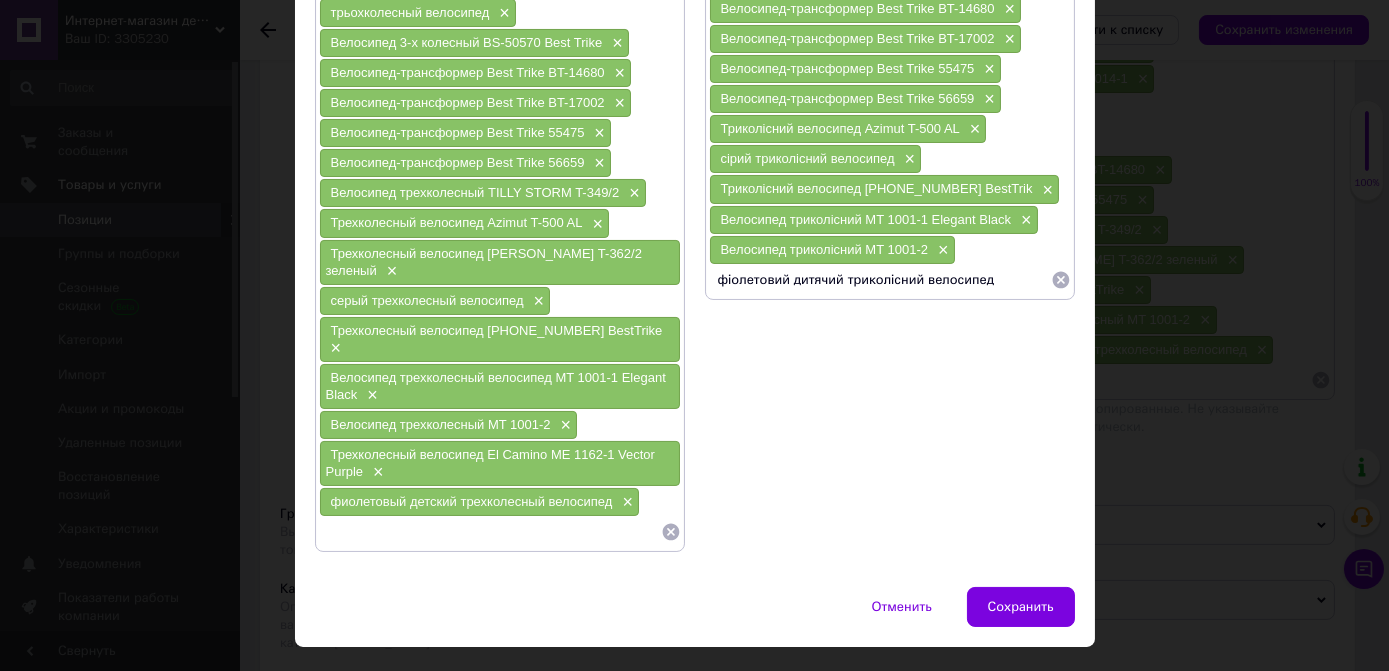 type 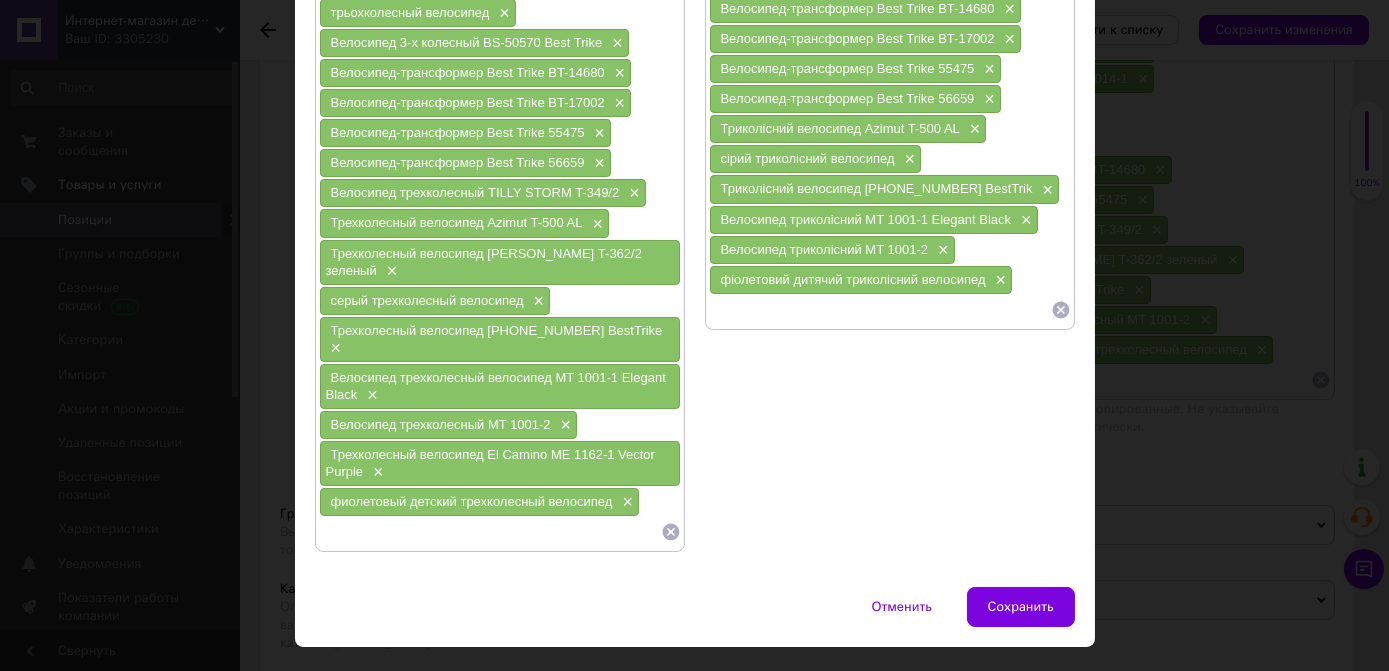 click on "Сохранить" at bounding box center (1021, 607) 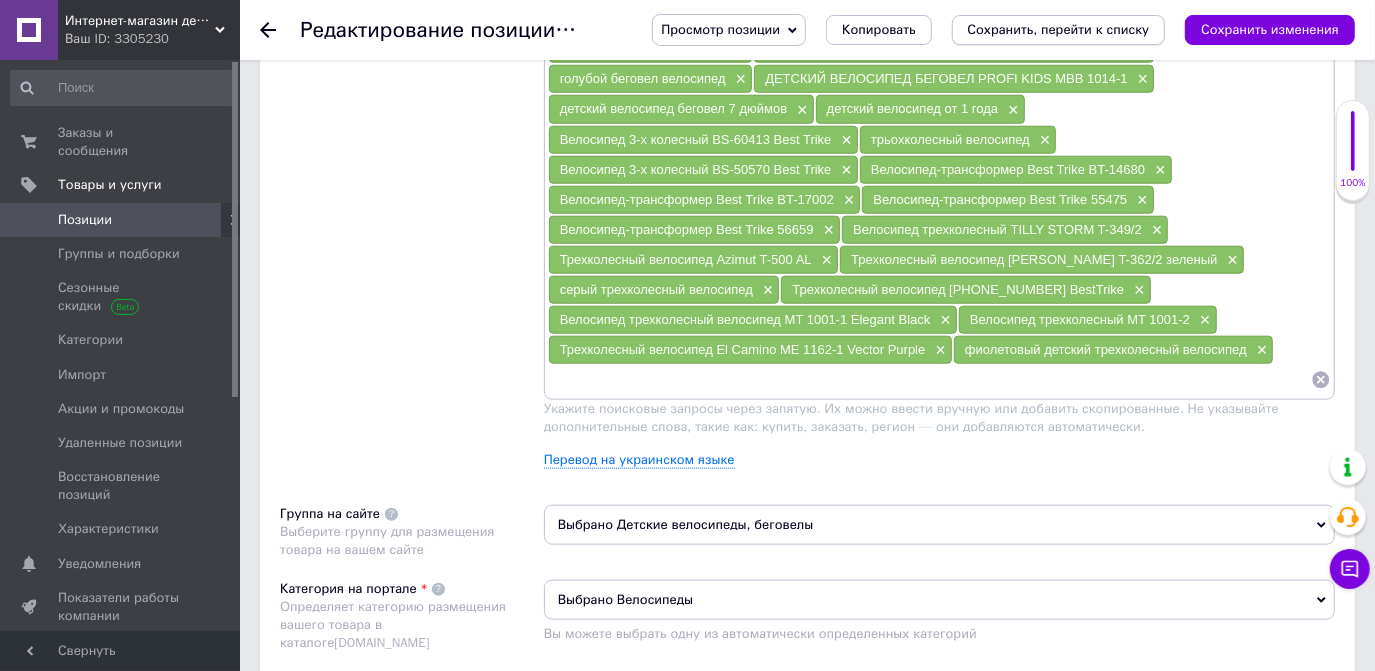 click on "Сохранить, перейти к списку" at bounding box center (1059, 29) 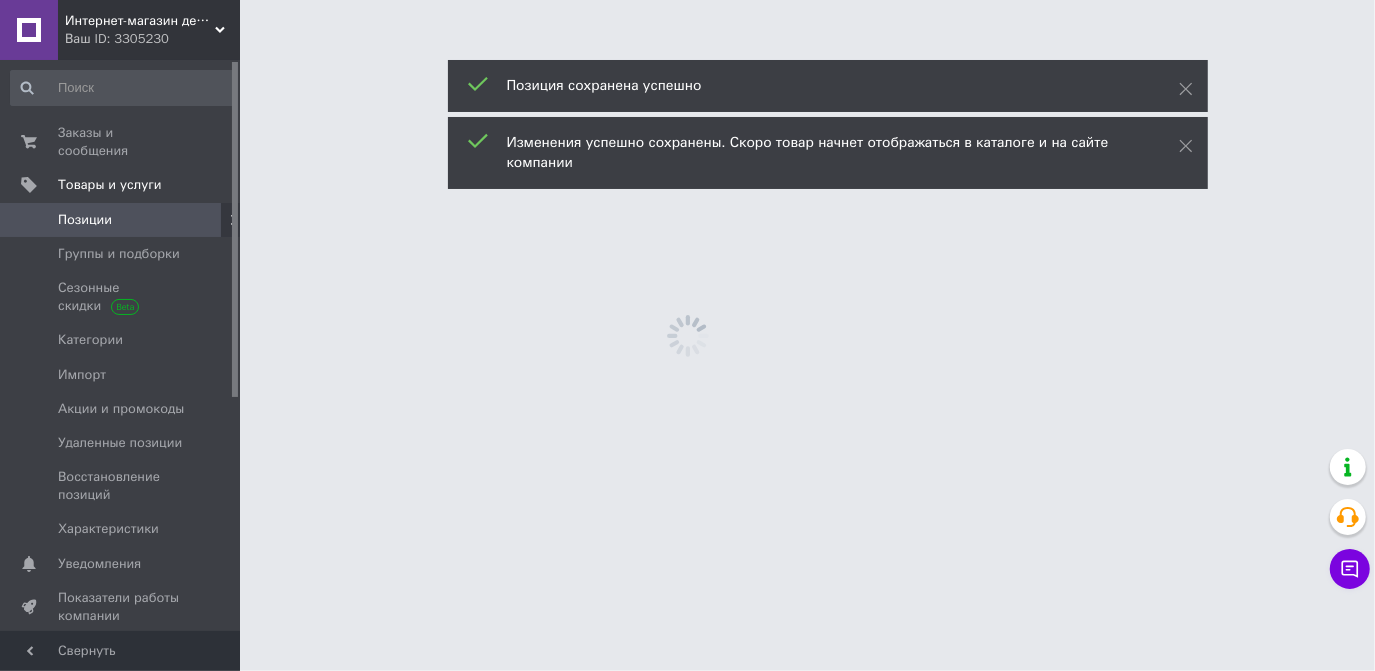 scroll, scrollTop: 0, scrollLeft: 0, axis: both 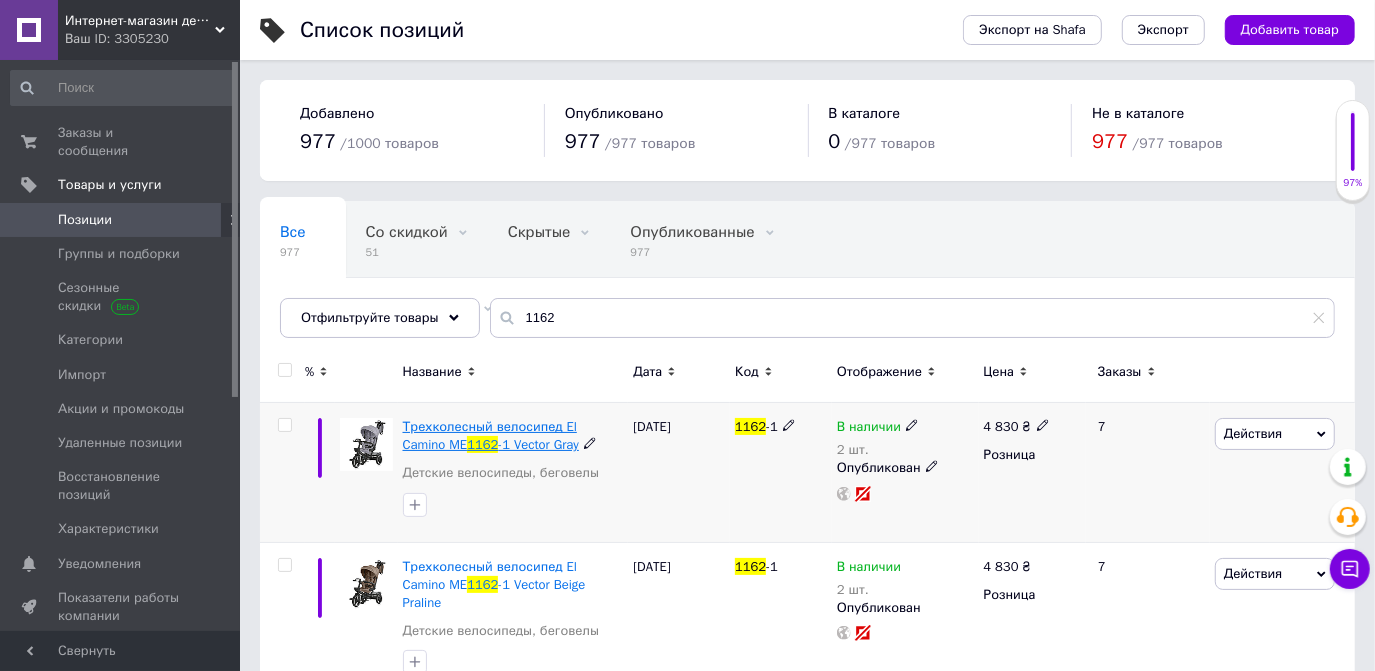 click on "Трехколесный велосипед El Camino ME" at bounding box center (490, 435) 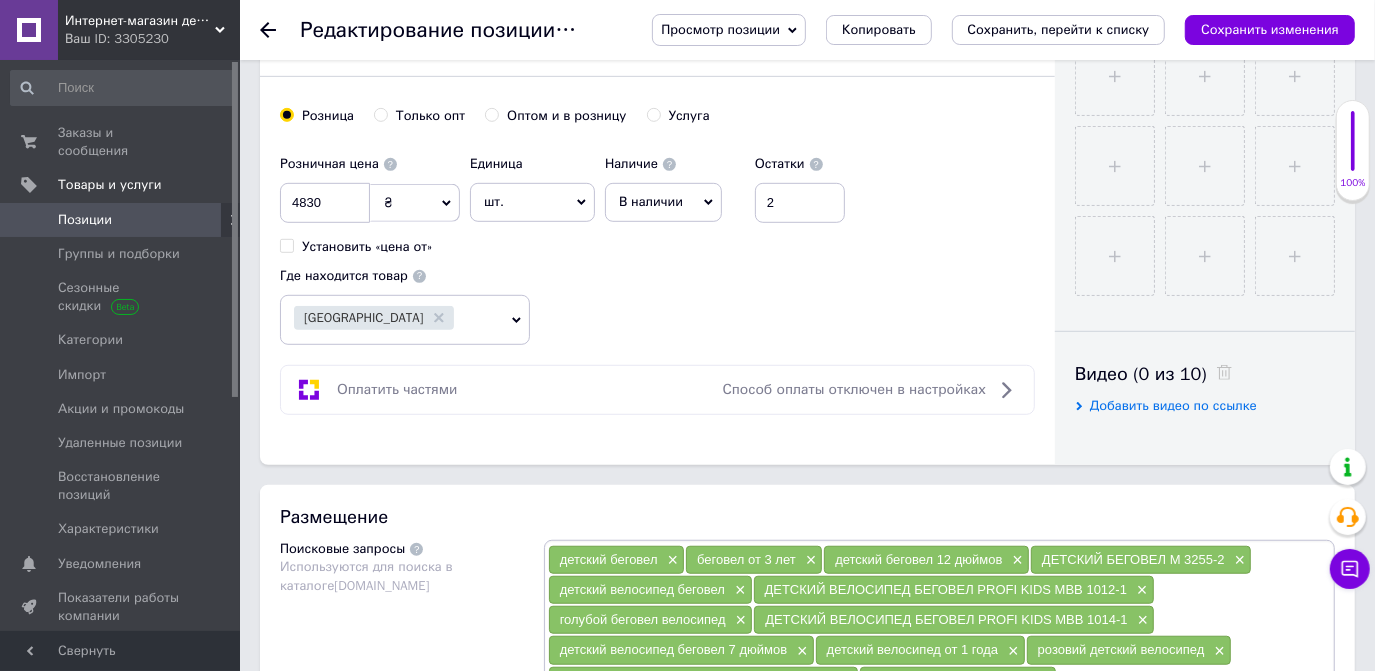 scroll, scrollTop: 818, scrollLeft: 0, axis: vertical 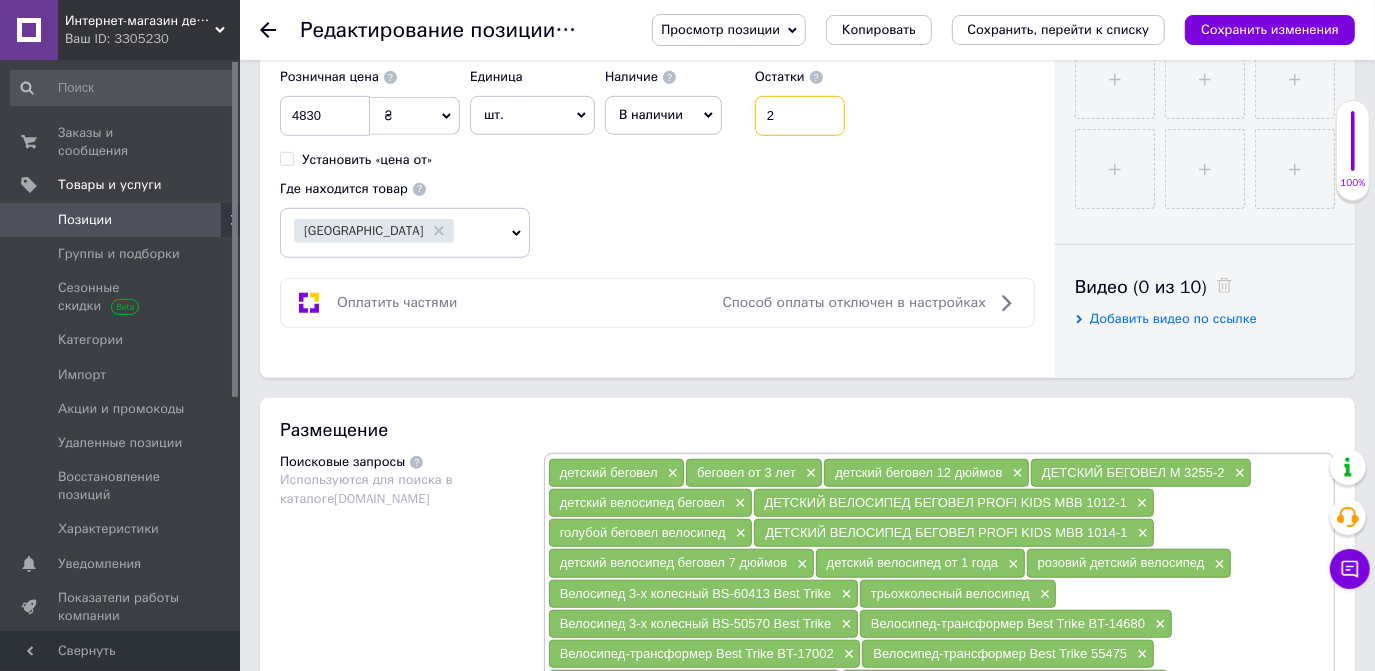 click on "2" at bounding box center [800, 116] 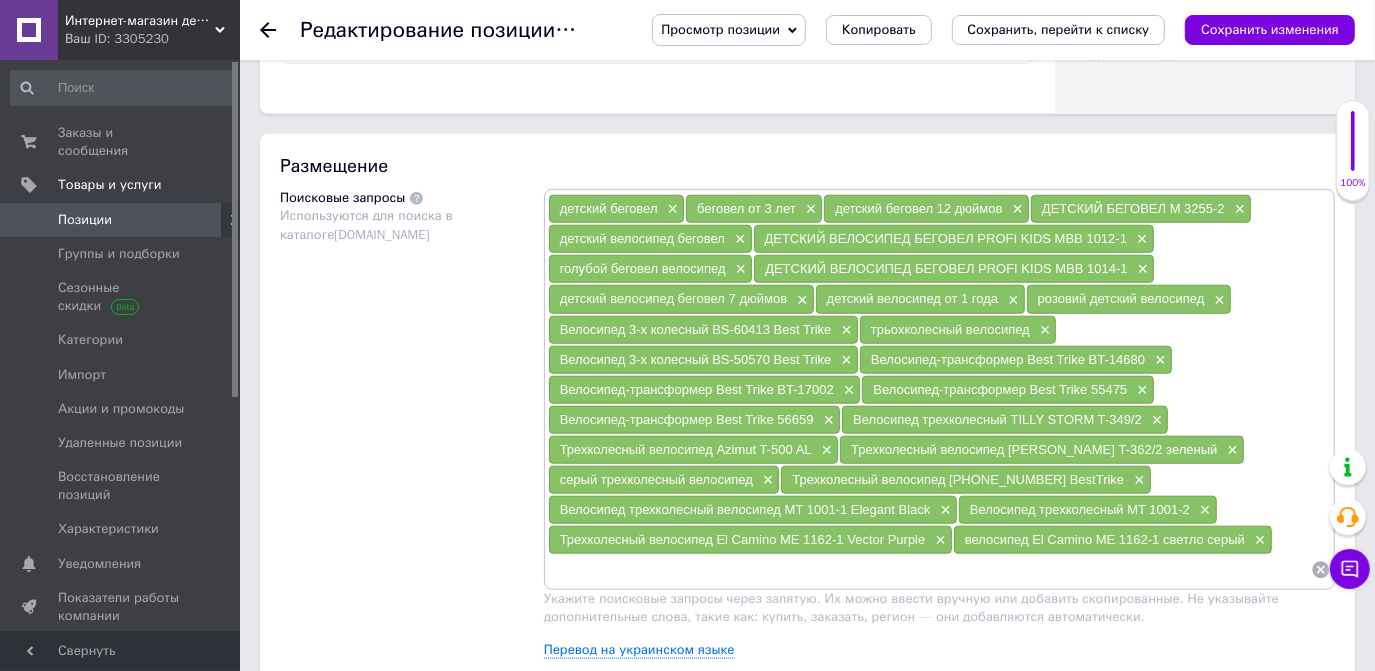 scroll, scrollTop: 1090, scrollLeft: 0, axis: vertical 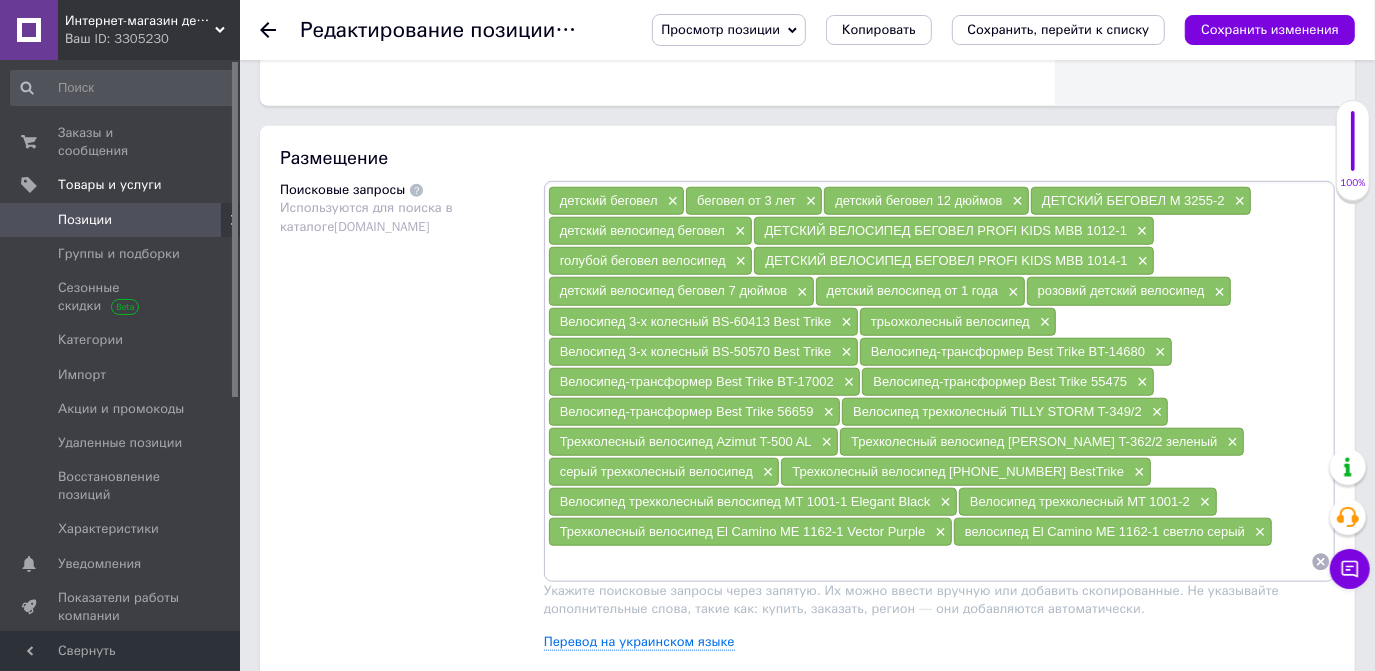 type on "1" 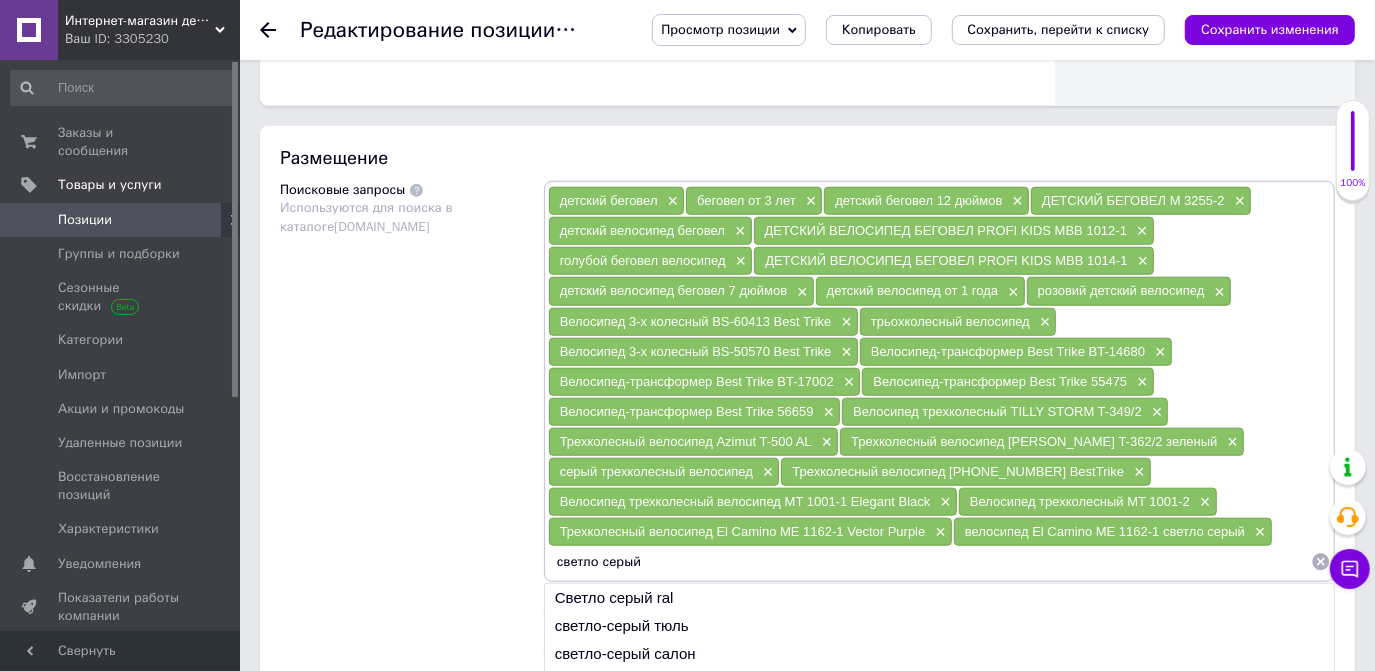 click on "светло серый" at bounding box center [929, 562] 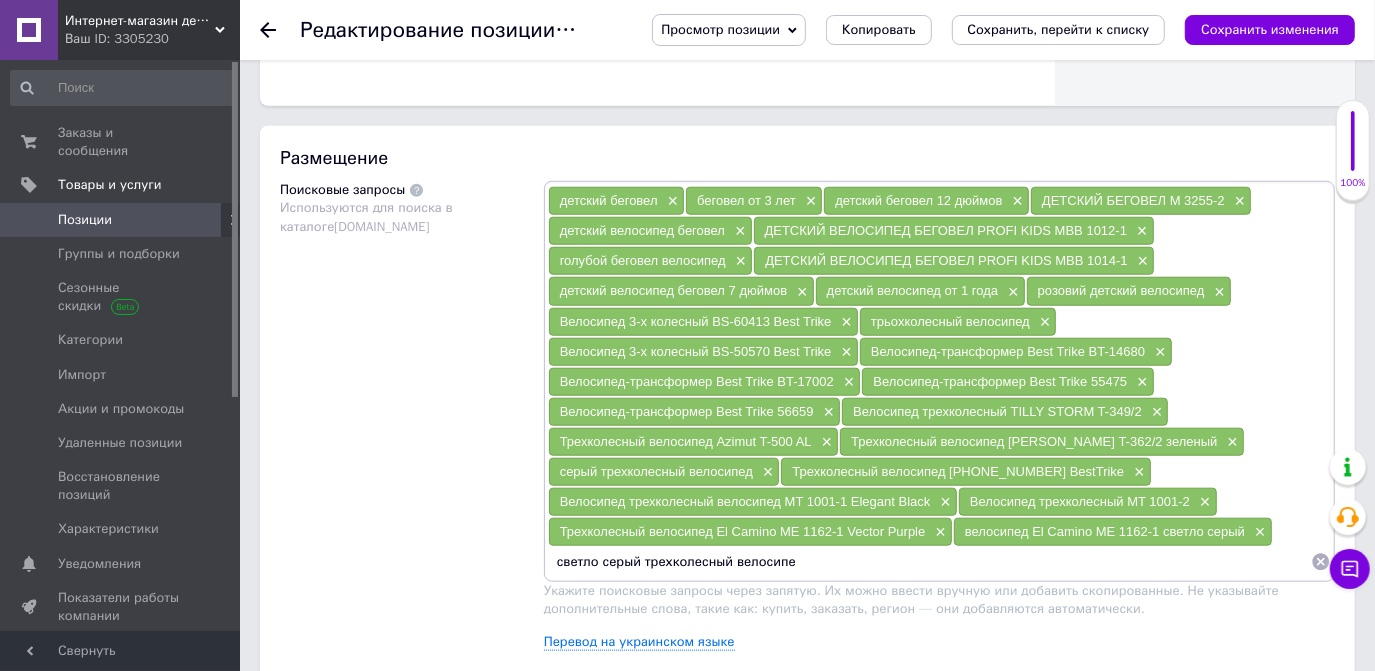 type on "светло серый трехколесный велосипед" 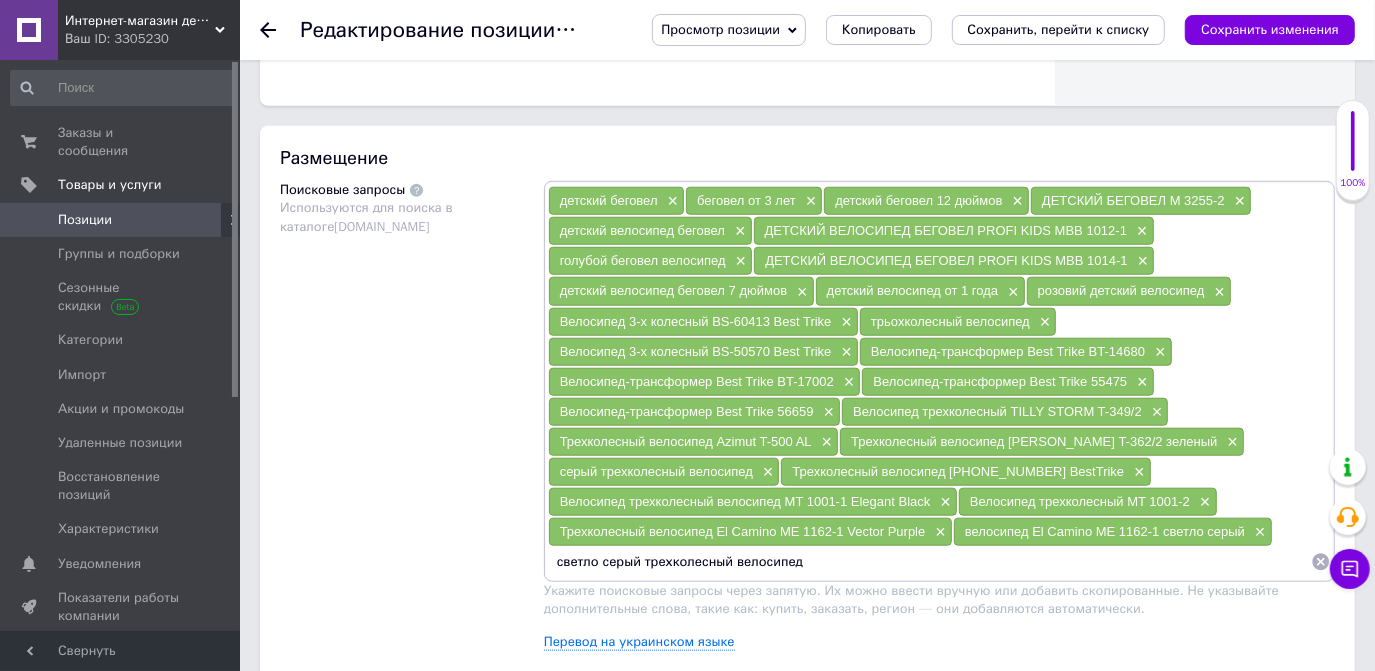 type 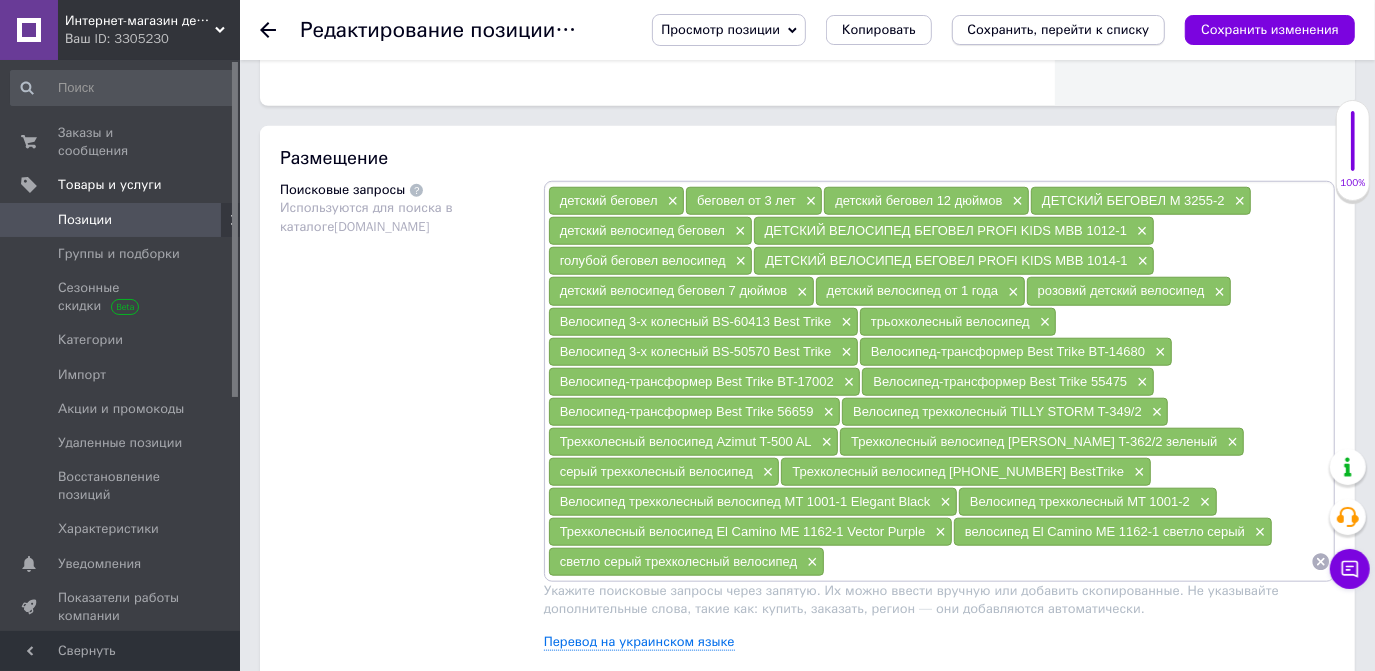 click on "Сохранить, перейти к списку" at bounding box center (1059, 30) 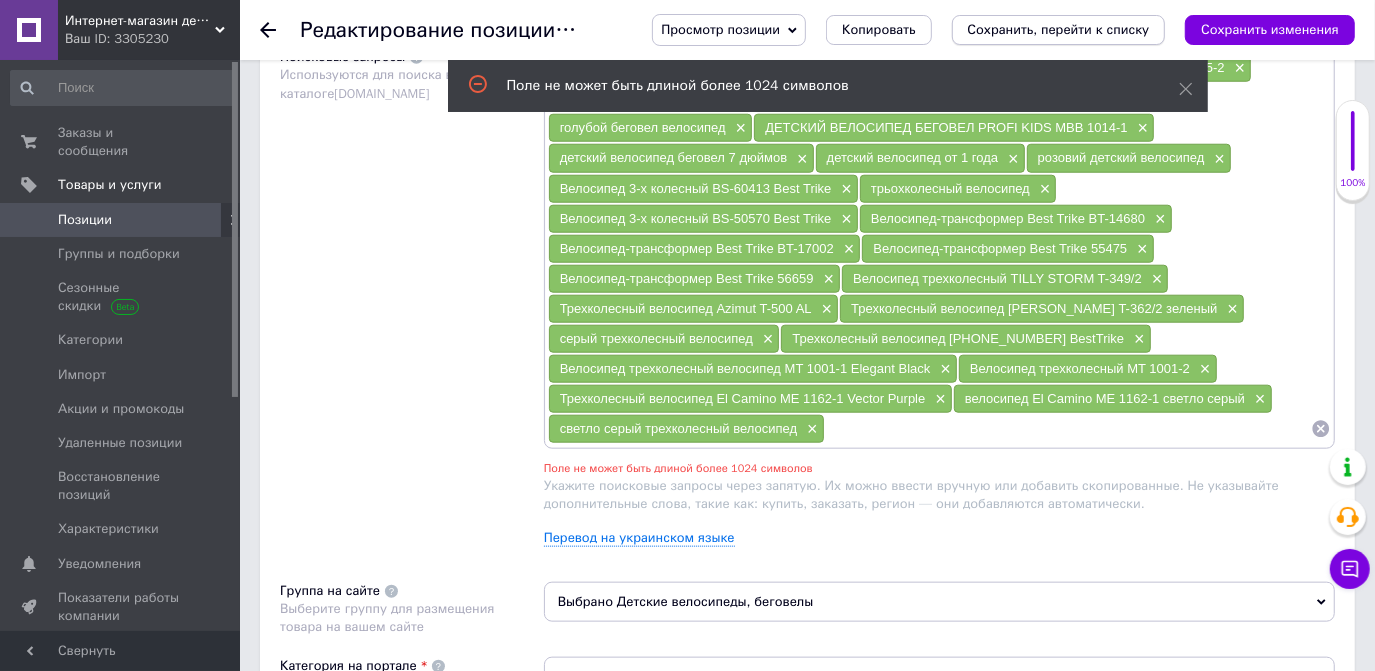 scroll, scrollTop: 1339, scrollLeft: 0, axis: vertical 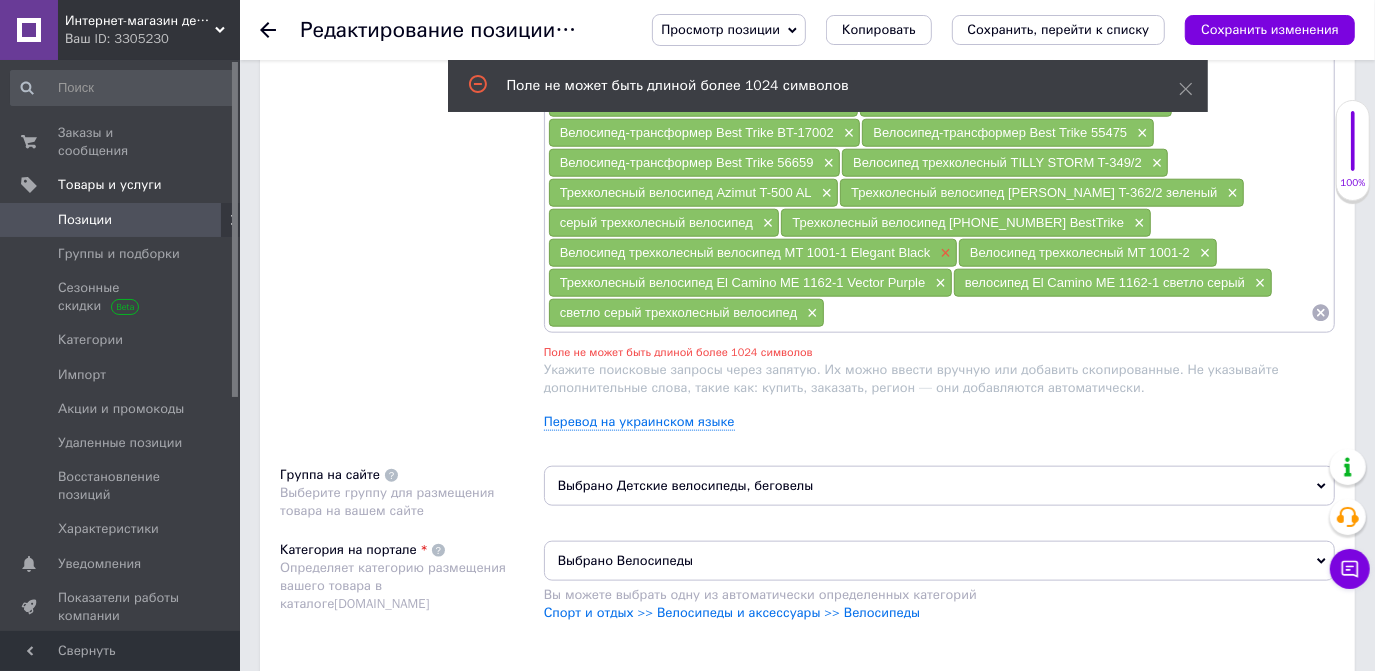 click on "×" at bounding box center (943, 253) 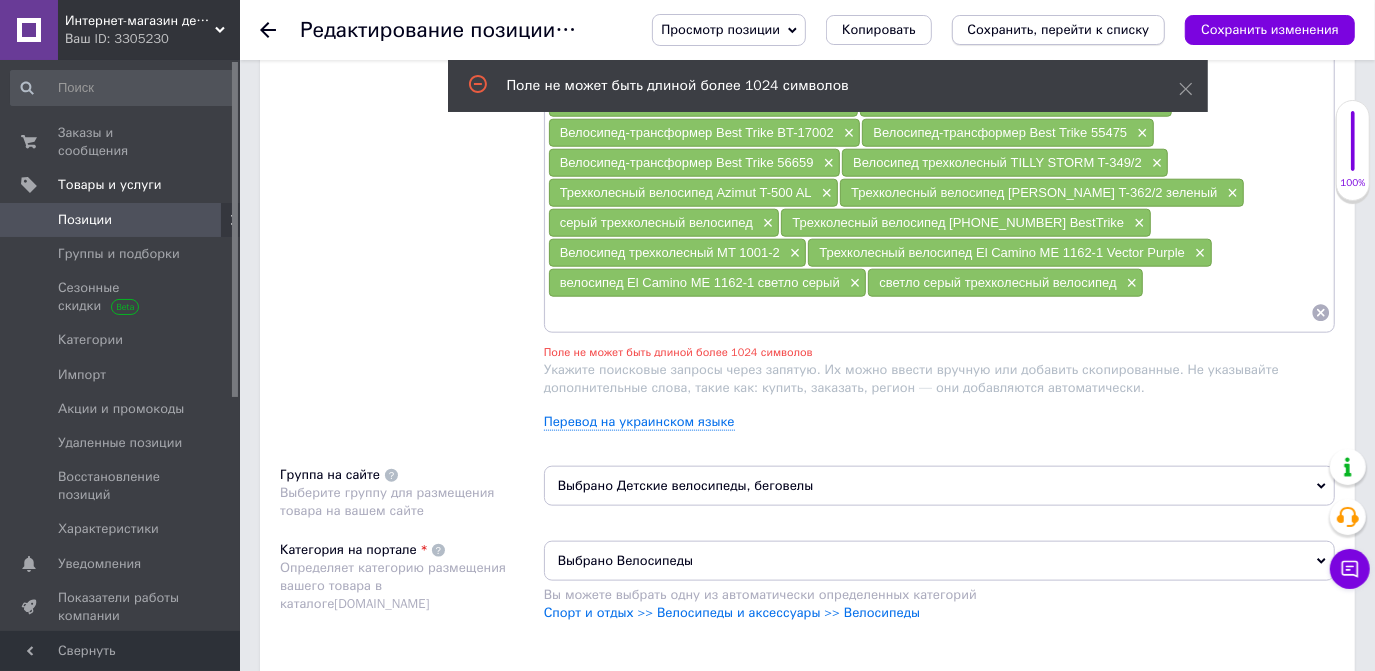 click on "Сохранить, перейти к списку" at bounding box center [1059, 29] 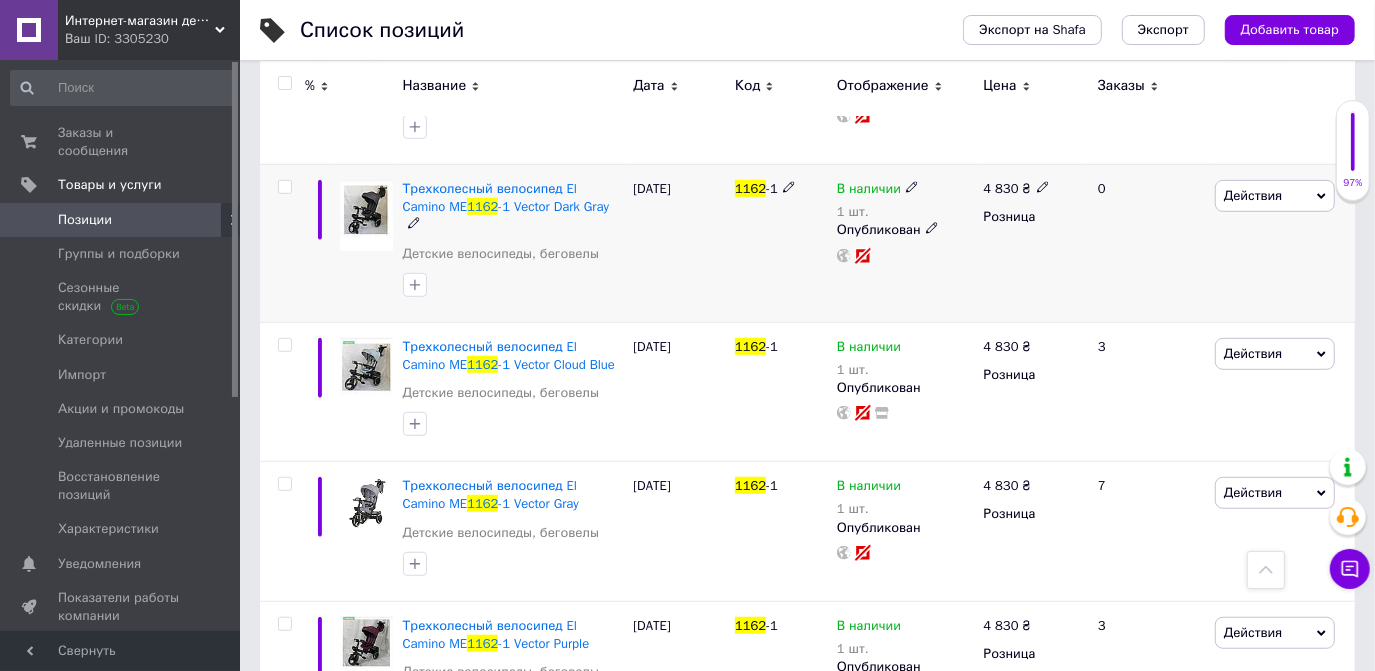 scroll, scrollTop: 727, scrollLeft: 0, axis: vertical 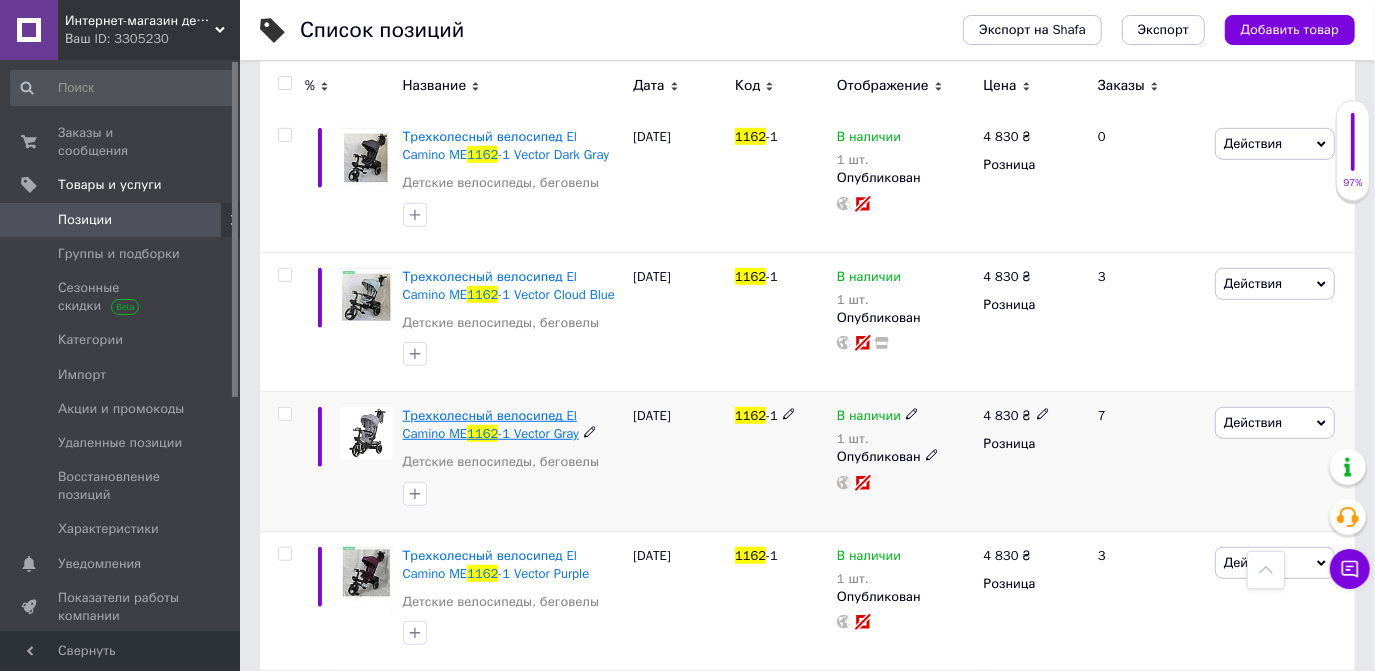 click on "Трехколесный велосипед El Camino ME" at bounding box center (490, 424) 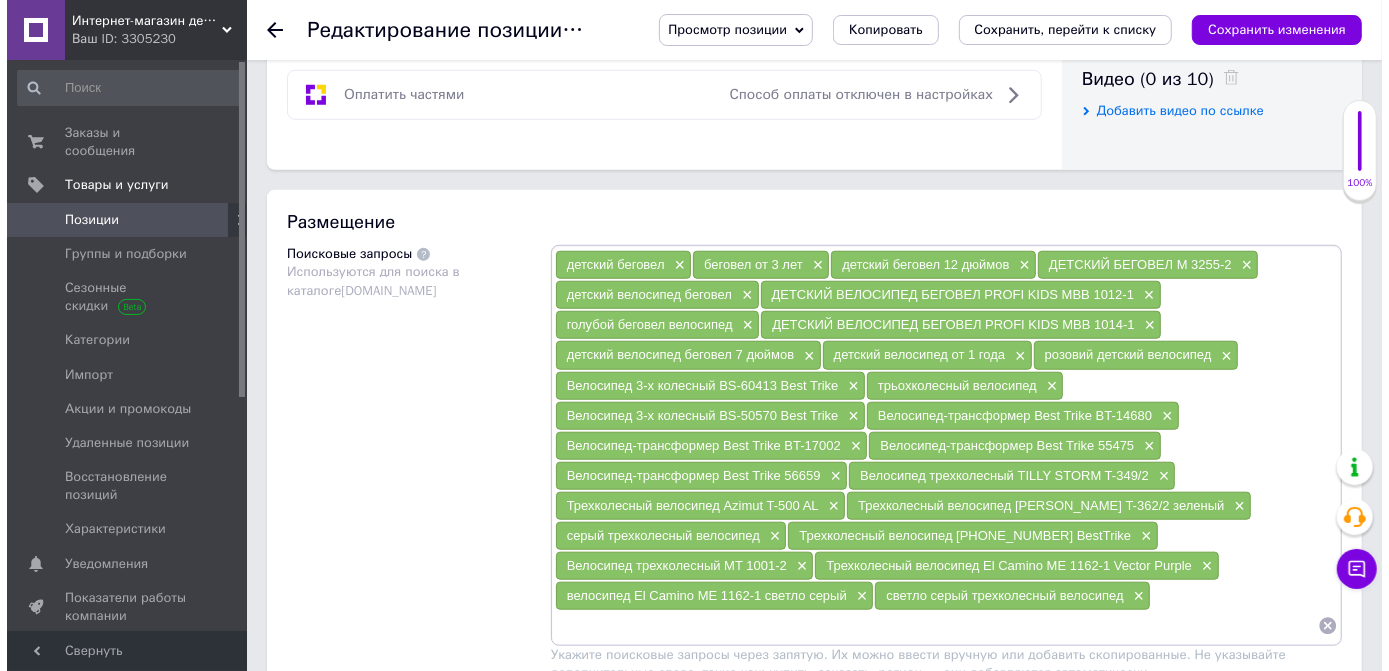 scroll, scrollTop: 1090, scrollLeft: 0, axis: vertical 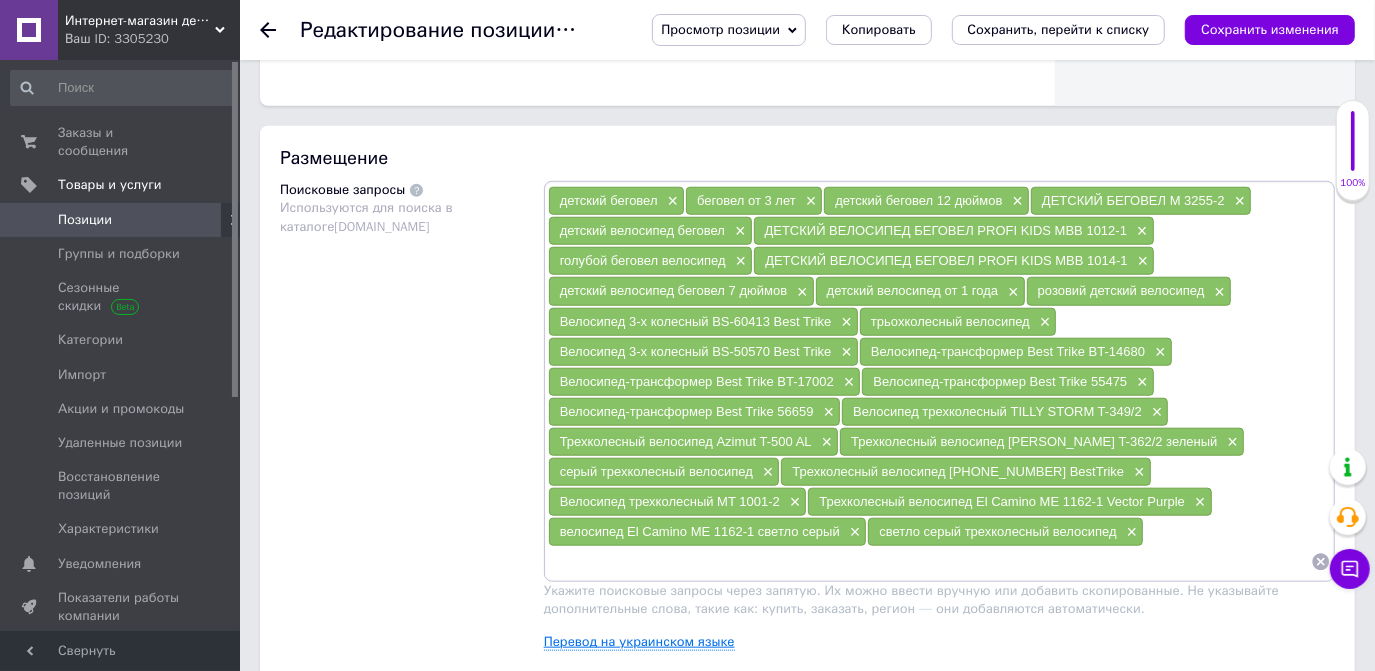 click on "Перевод на украинском языке" at bounding box center (639, 642) 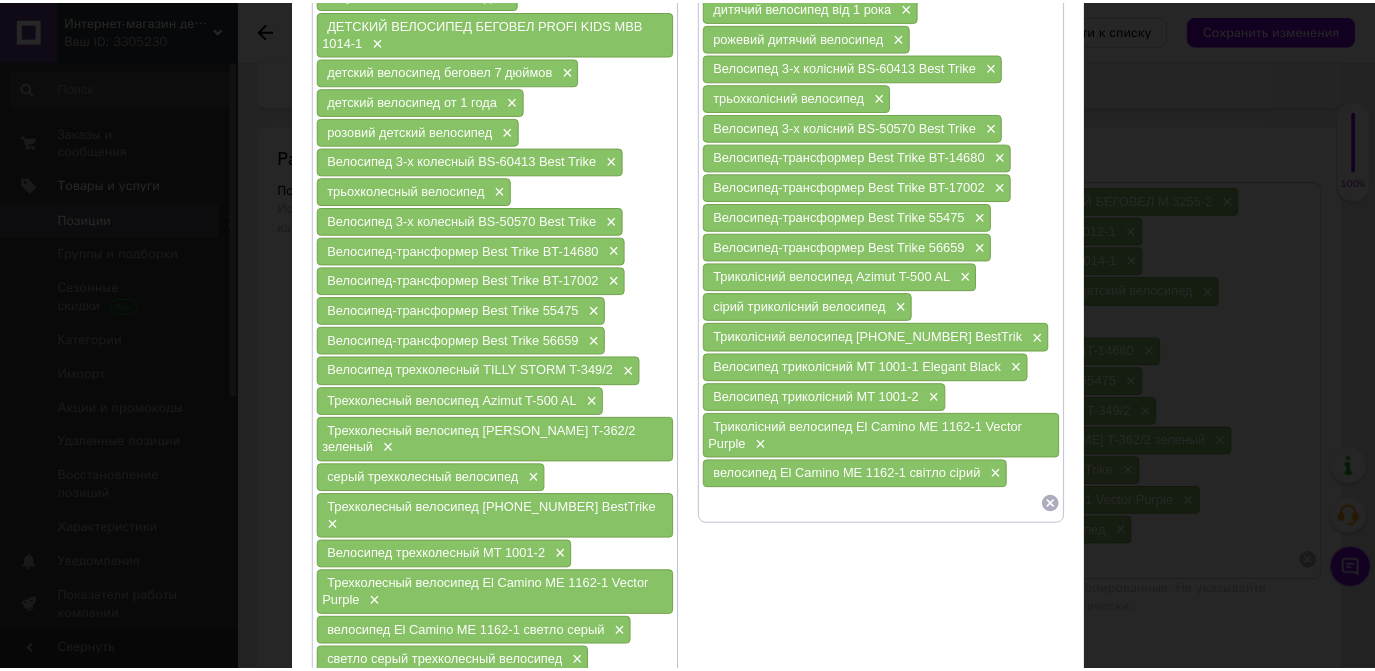 scroll, scrollTop: 454, scrollLeft: 0, axis: vertical 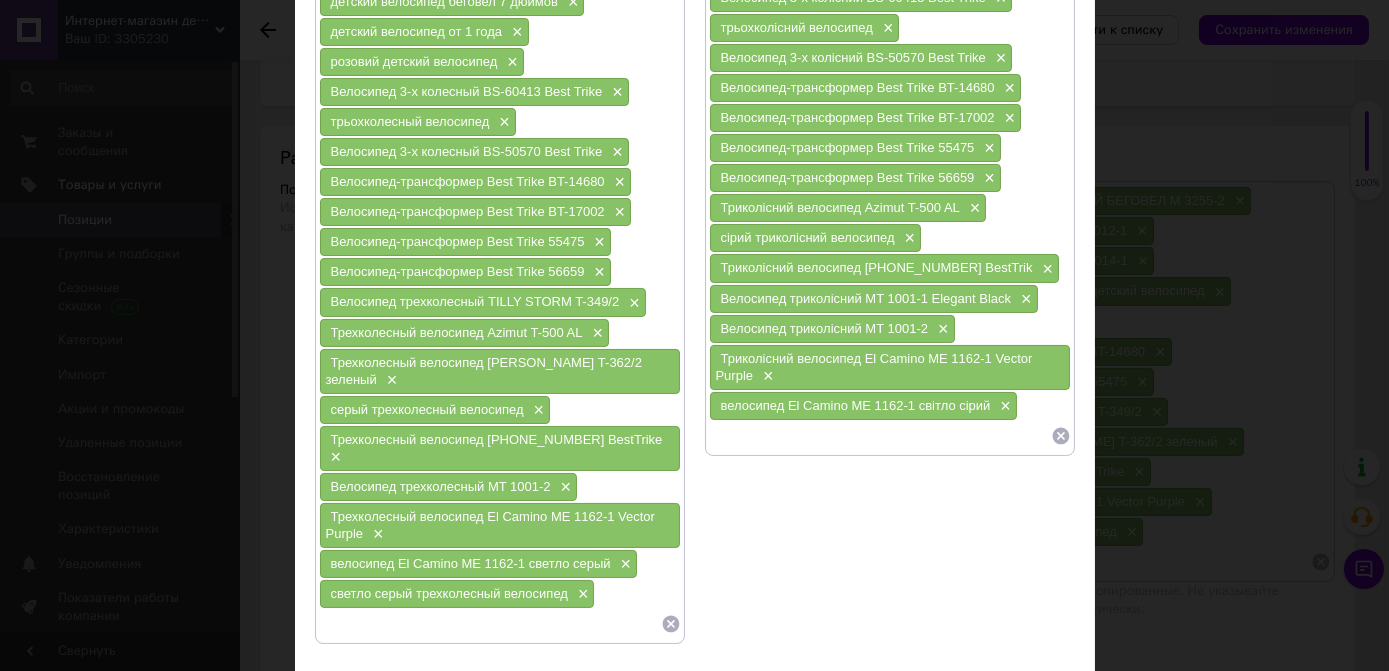 click at bounding box center [880, 436] 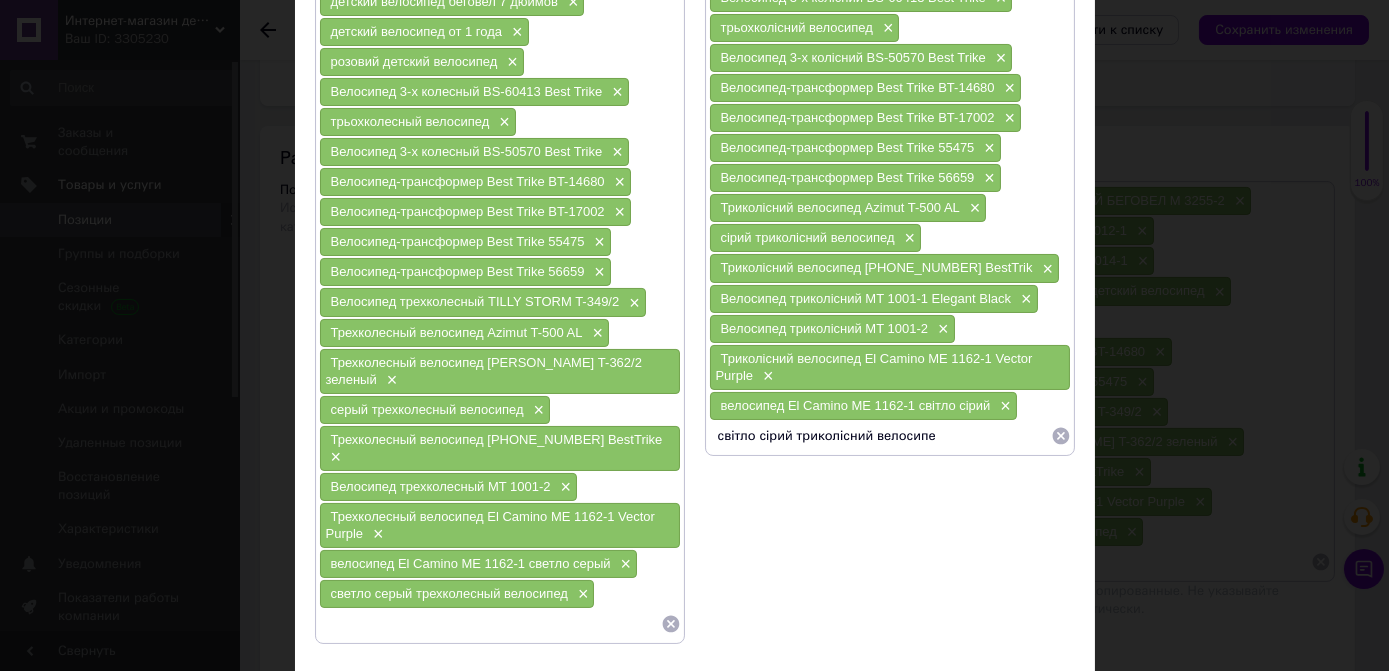 type on "світло сірий триколісний велосипед" 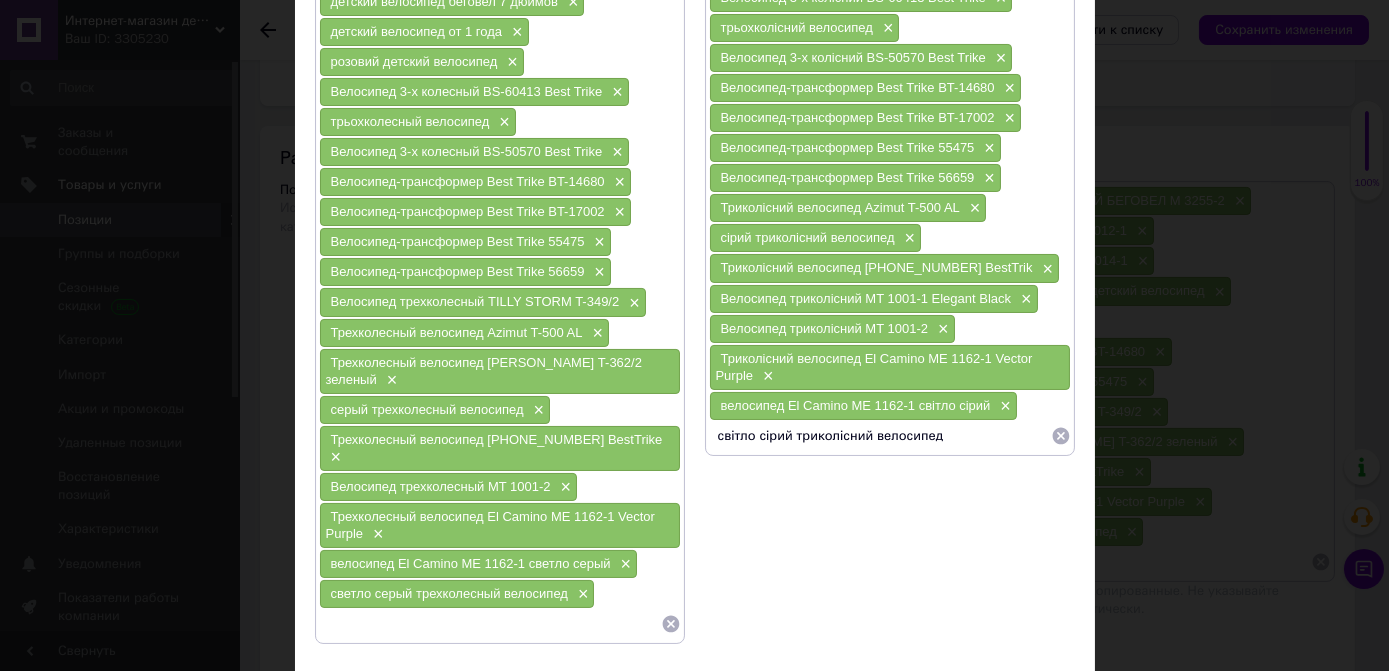 type 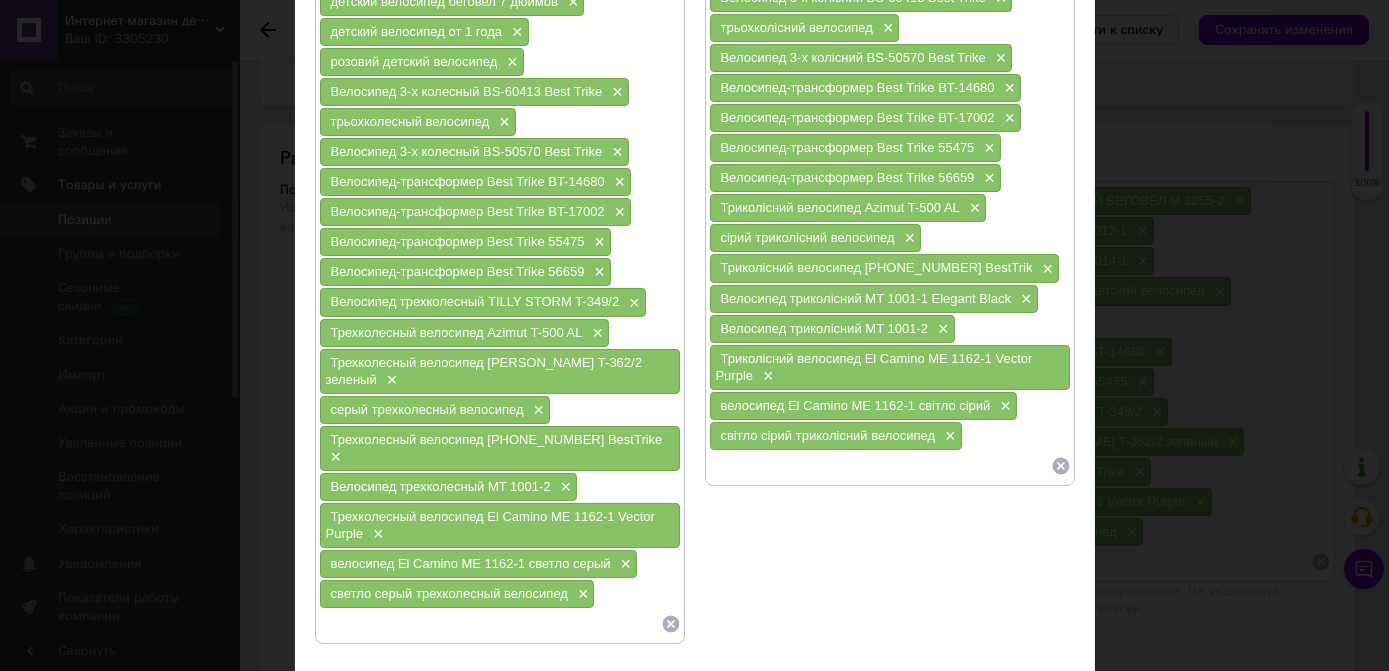 click on "Сохранить" at bounding box center (1021, 699) 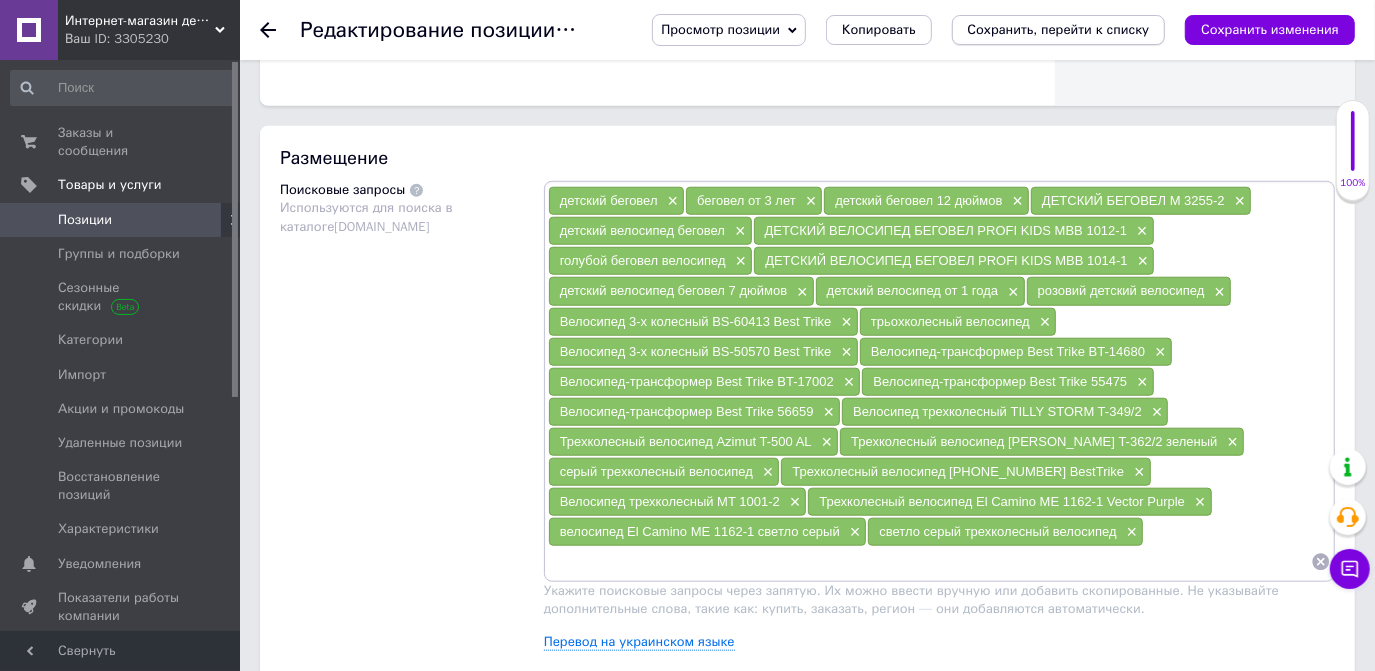 click on "Сохранить, перейти к списку" at bounding box center (1059, 29) 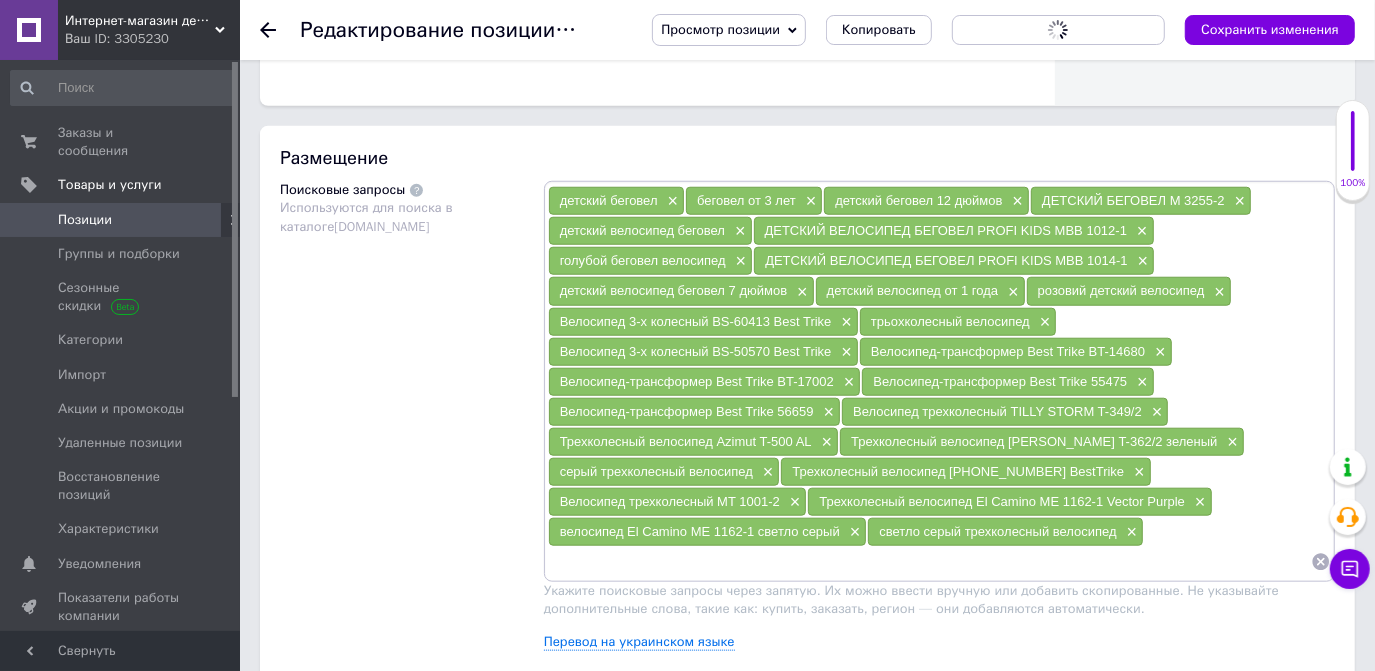 scroll, scrollTop: 0, scrollLeft: 0, axis: both 